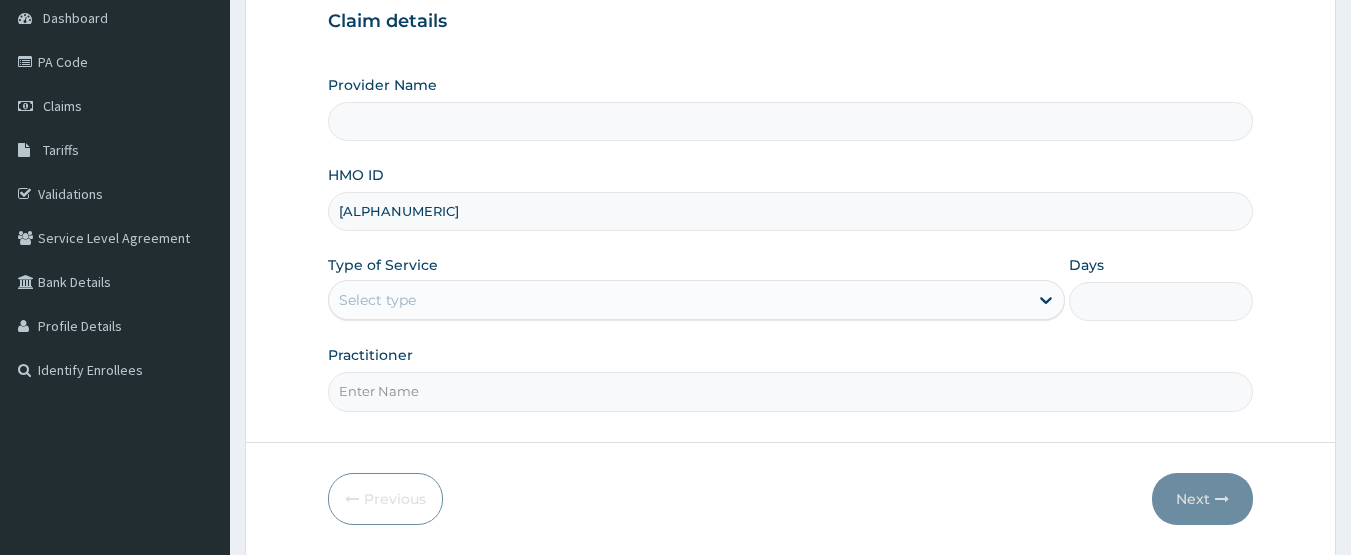type on "GSV/13916/A" 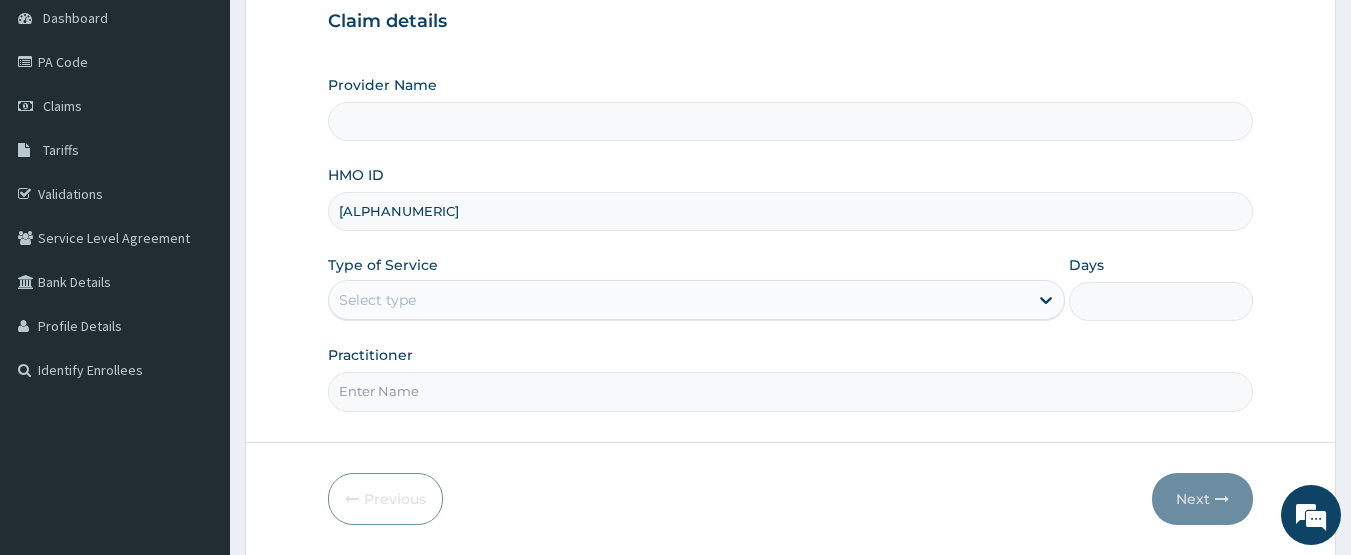 click on "Provider Name" at bounding box center [791, 121] 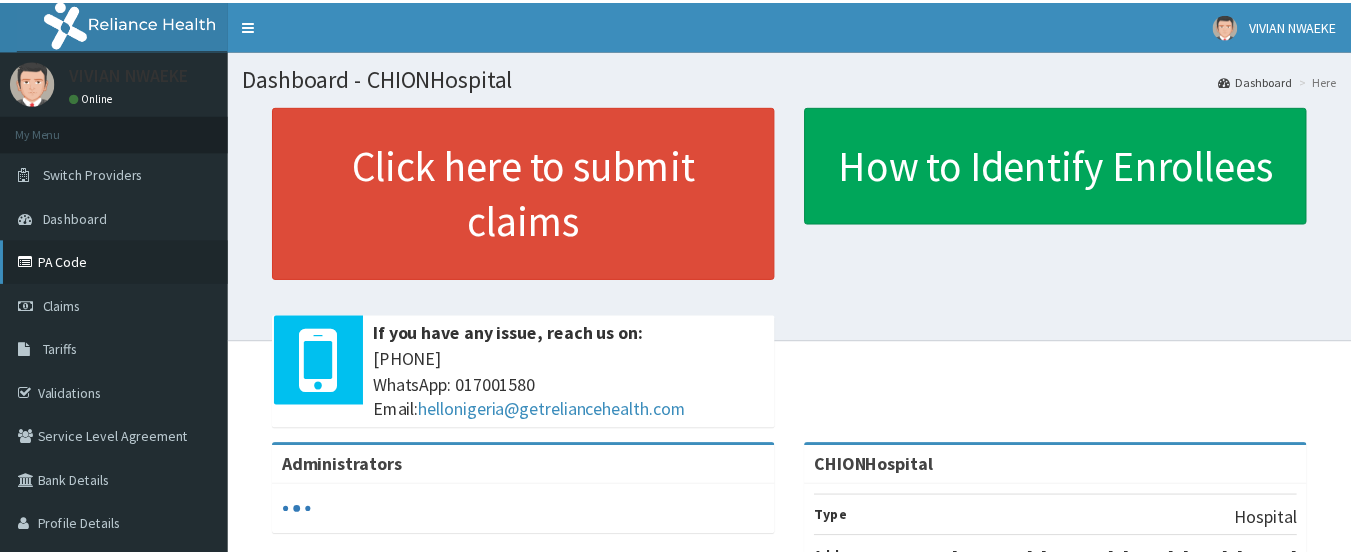 scroll, scrollTop: 0, scrollLeft: 0, axis: both 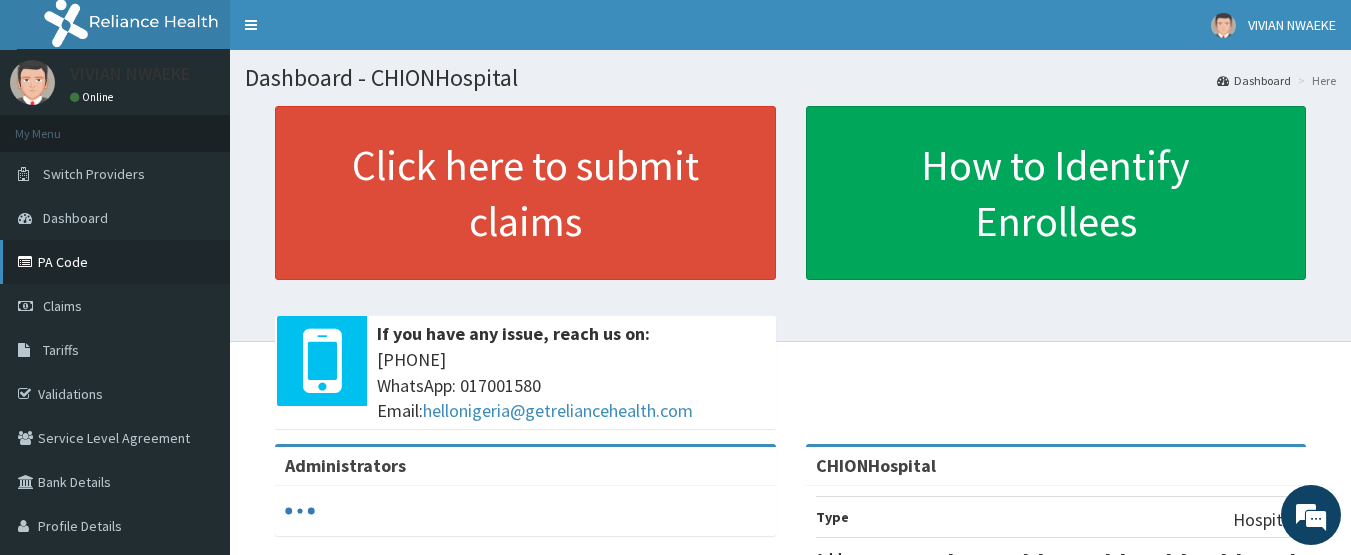 click on "PA Code" at bounding box center [115, 262] 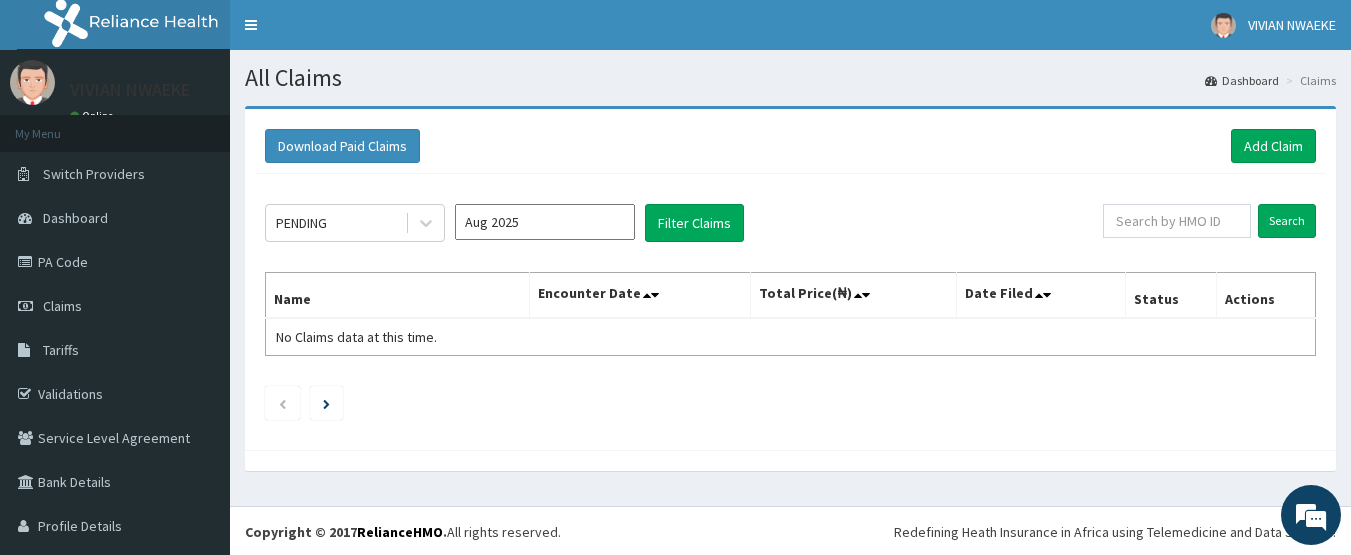 scroll, scrollTop: 0, scrollLeft: 0, axis: both 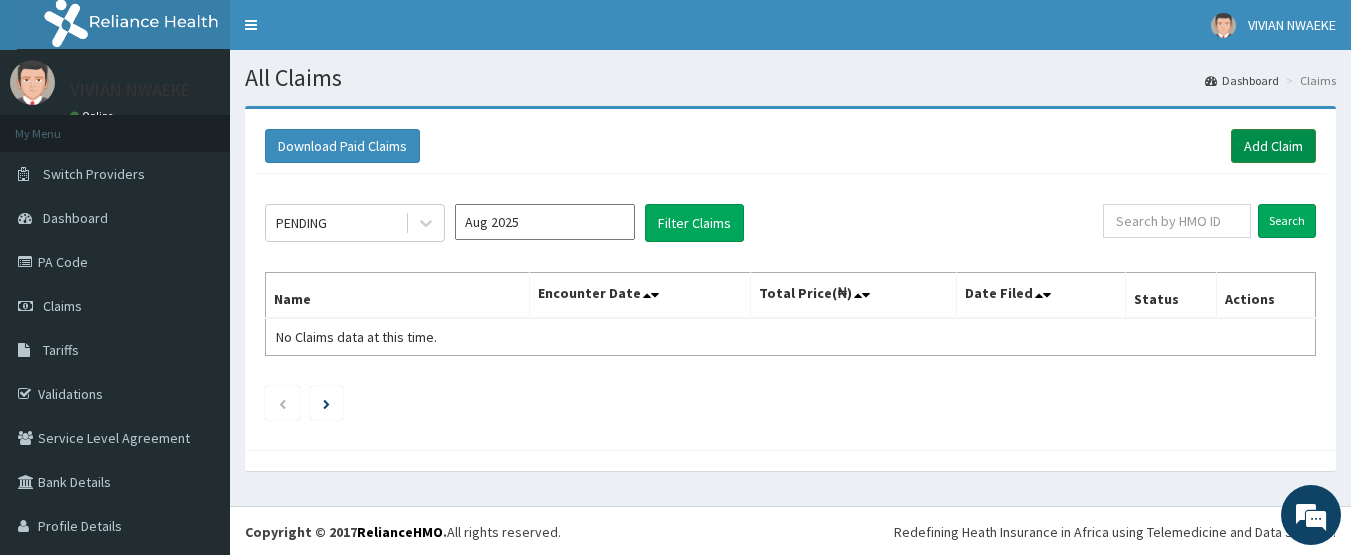 click on "Add Claim" at bounding box center (1273, 146) 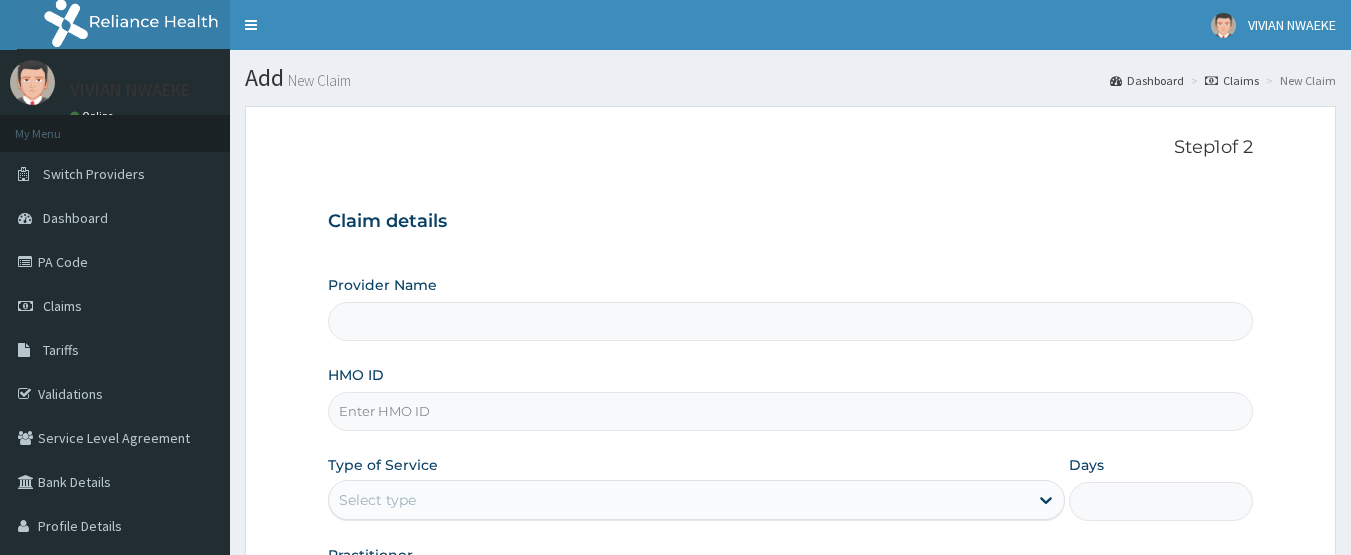 scroll, scrollTop: 0, scrollLeft: 0, axis: both 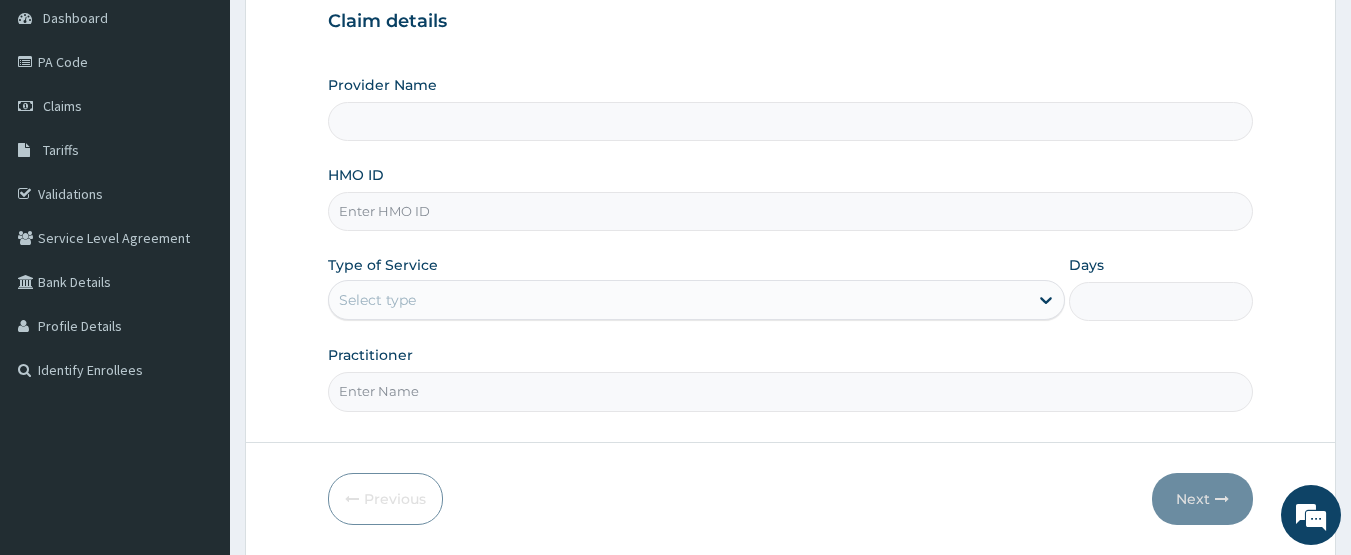 type on "CHIONHospital" 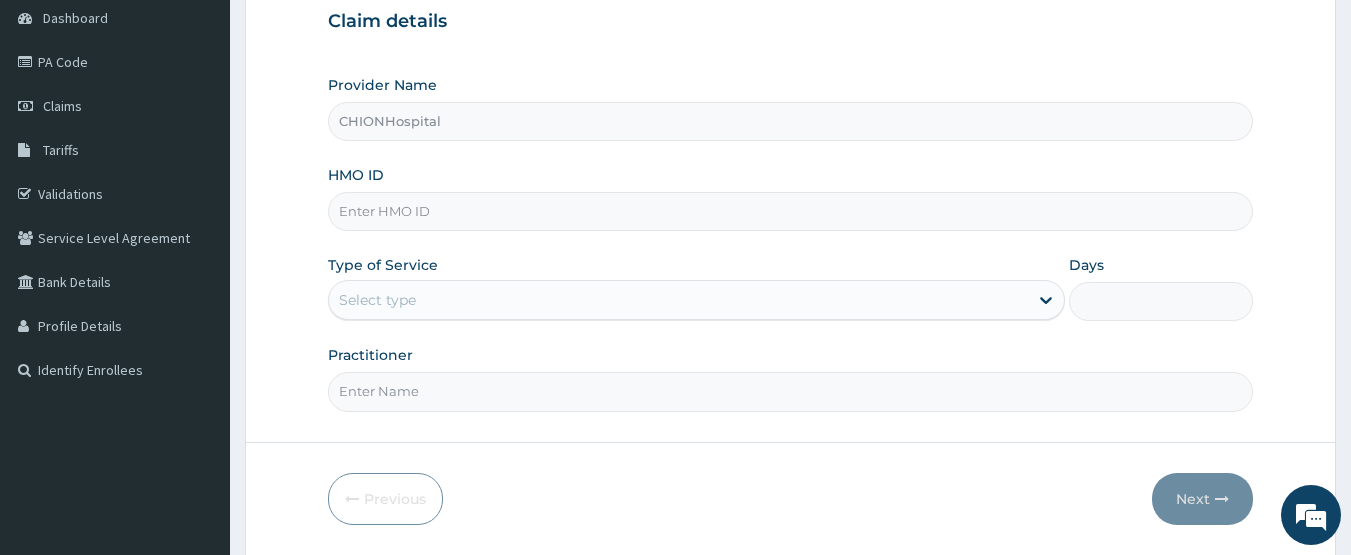 click on "HMO ID" at bounding box center (791, 211) 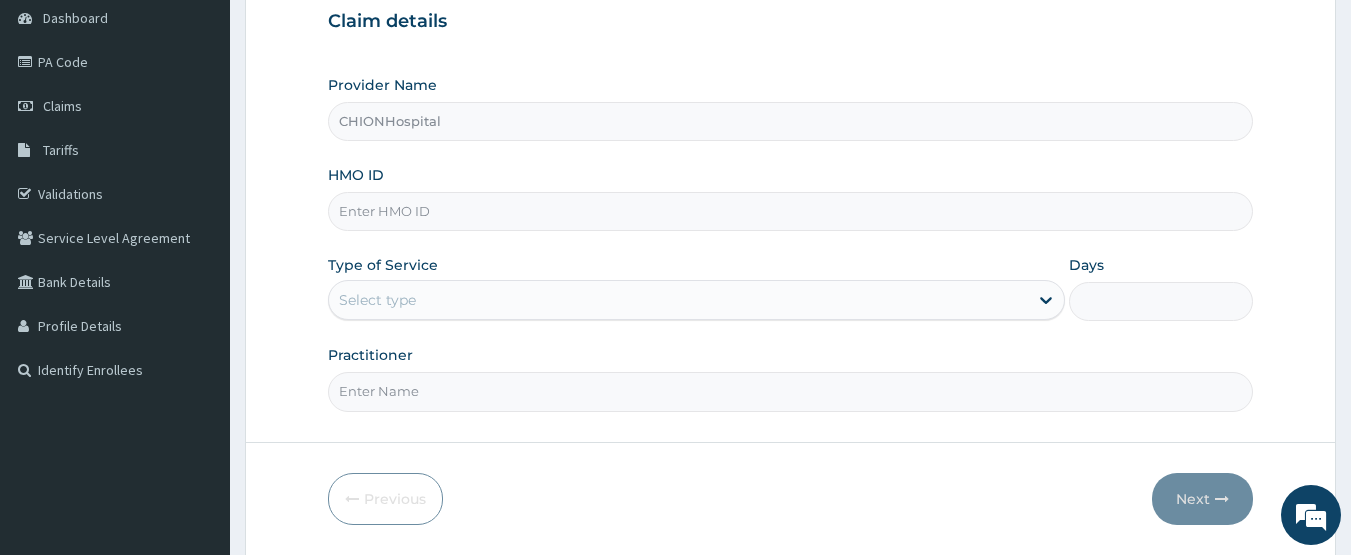 paste on "[DOCUMENT_ID]" 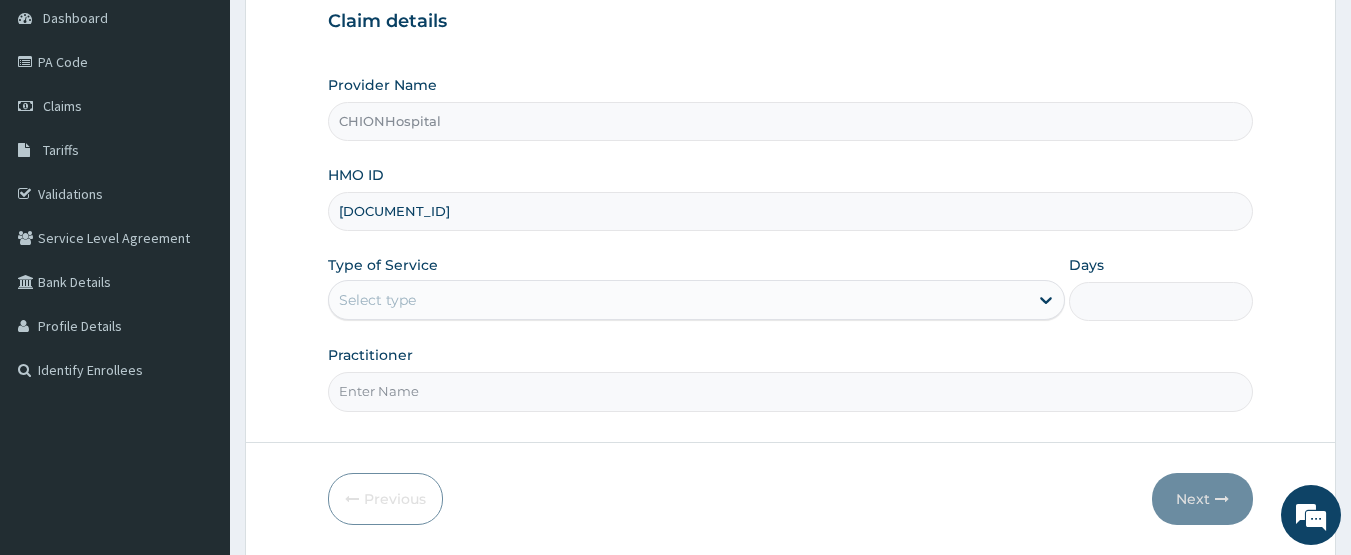 type on "[DOCUMENT_ID]" 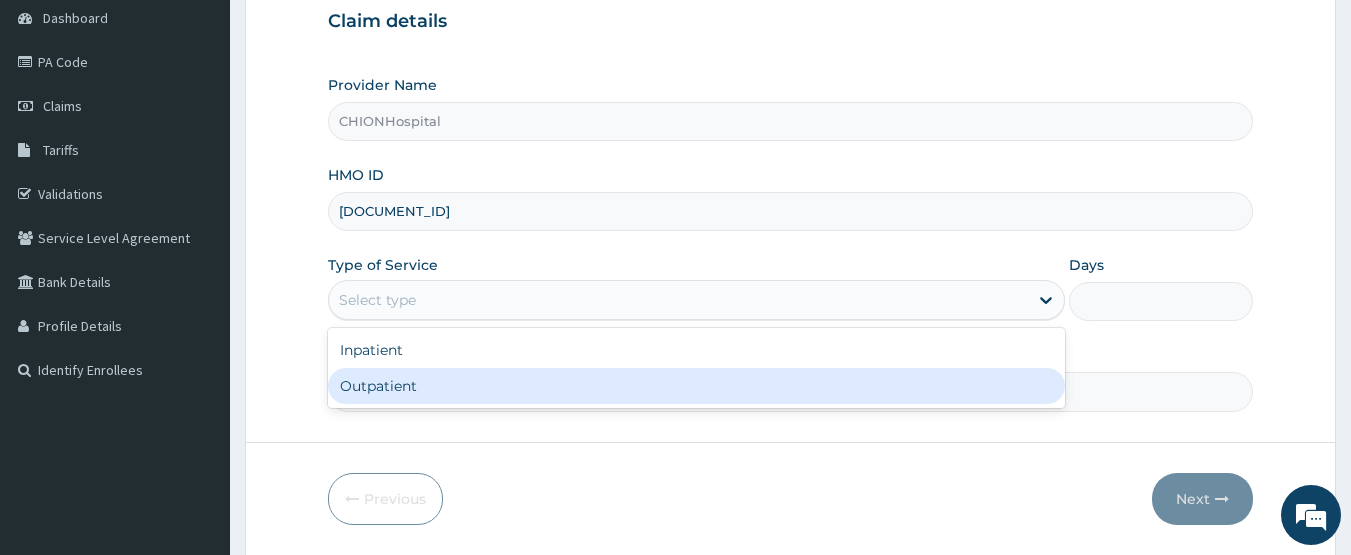 click on "Outpatient" at bounding box center [696, 386] 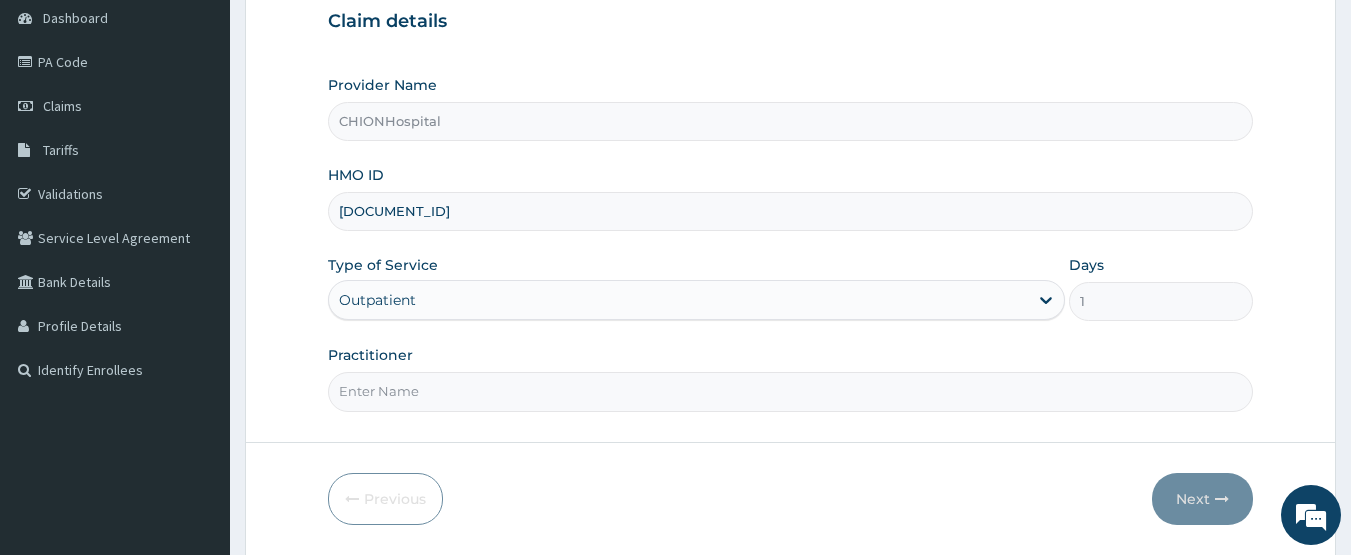click on "Practitioner" at bounding box center (791, 391) 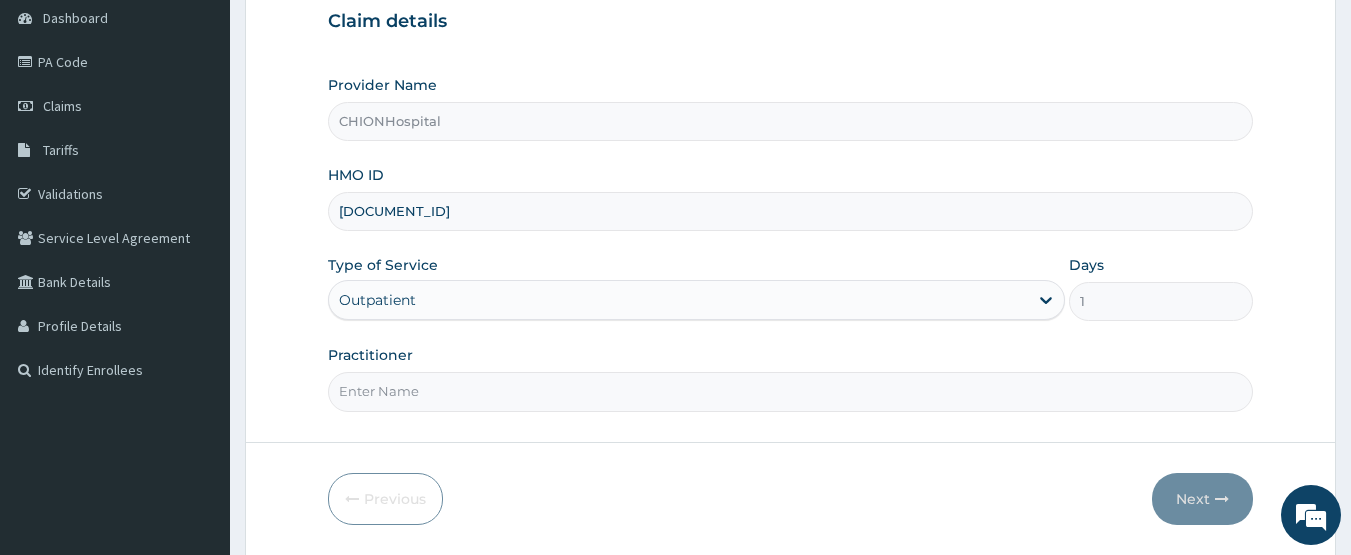 type on "DR BEN ENEMOH" 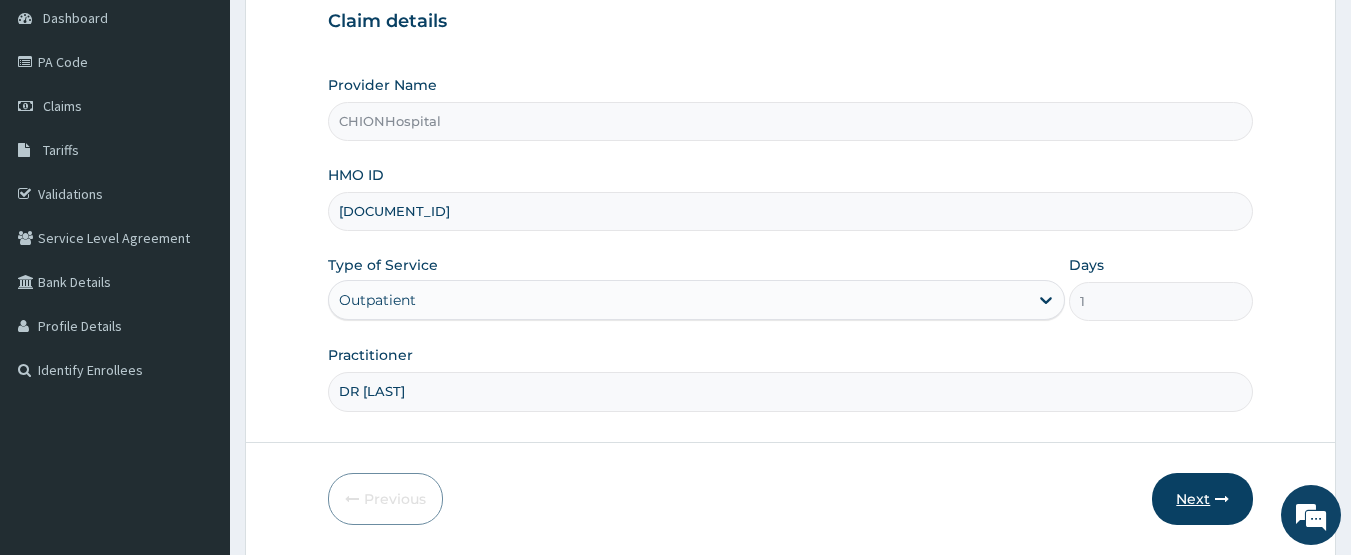 scroll, scrollTop: 0, scrollLeft: 0, axis: both 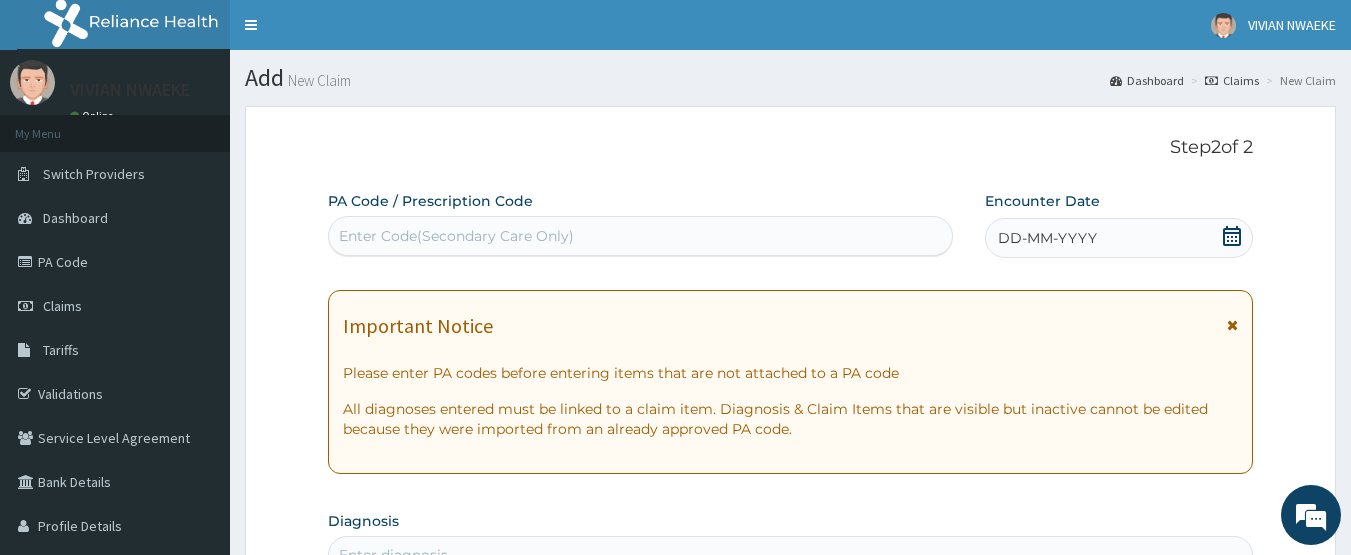 click 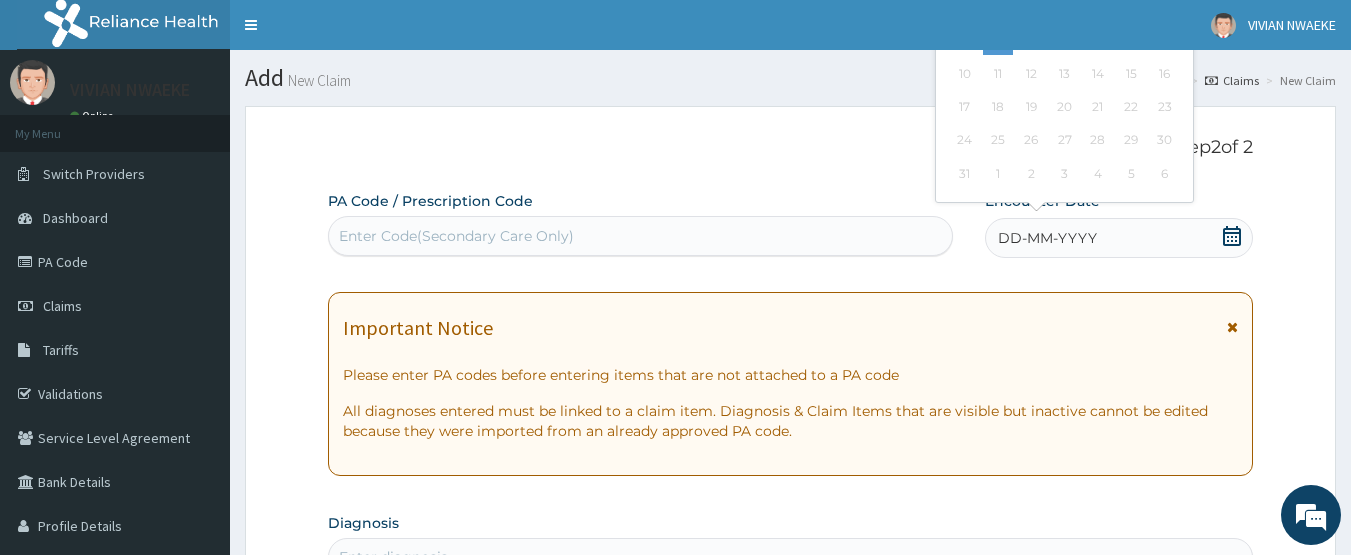 click 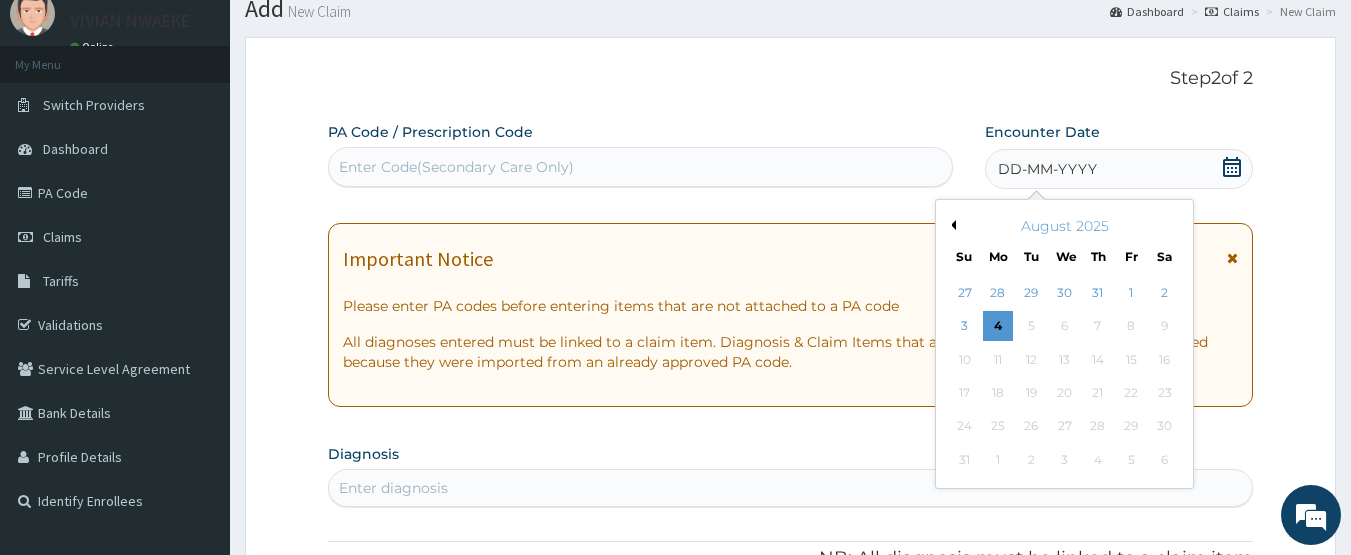 scroll, scrollTop: 100, scrollLeft: 0, axis: vertical 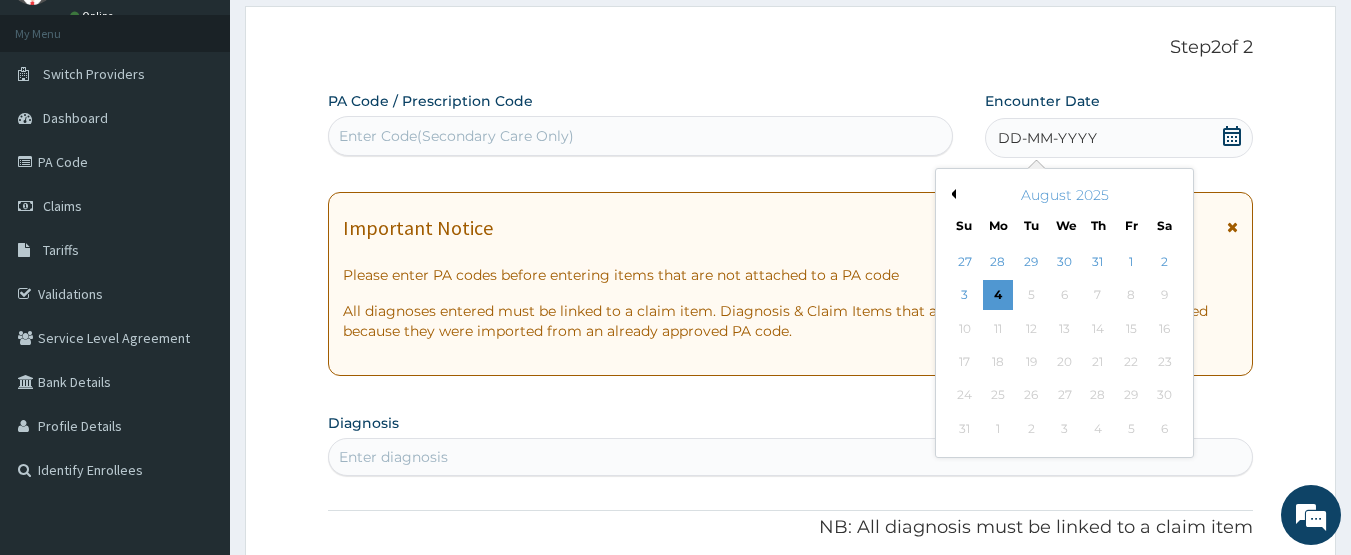drag, startPoint x: 1135, startPoint y: 252, endPoint x: 761, endPoint y: 304, distance: 377.59766 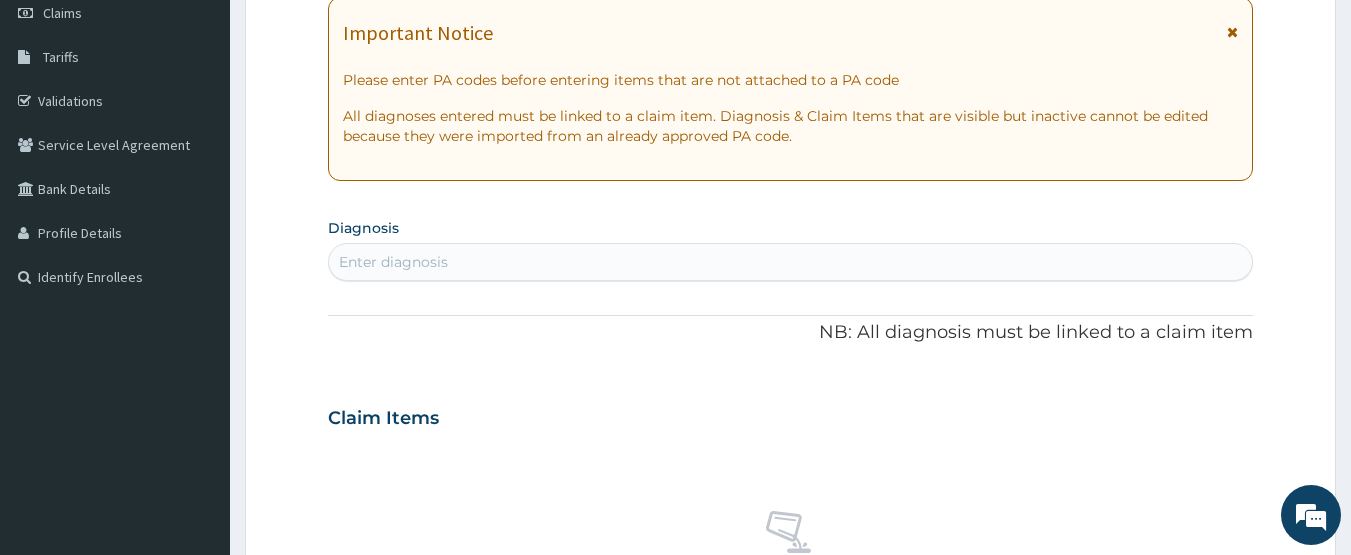 scroll, scrollTop: 300, scrollLeft: 0, axis: vertical 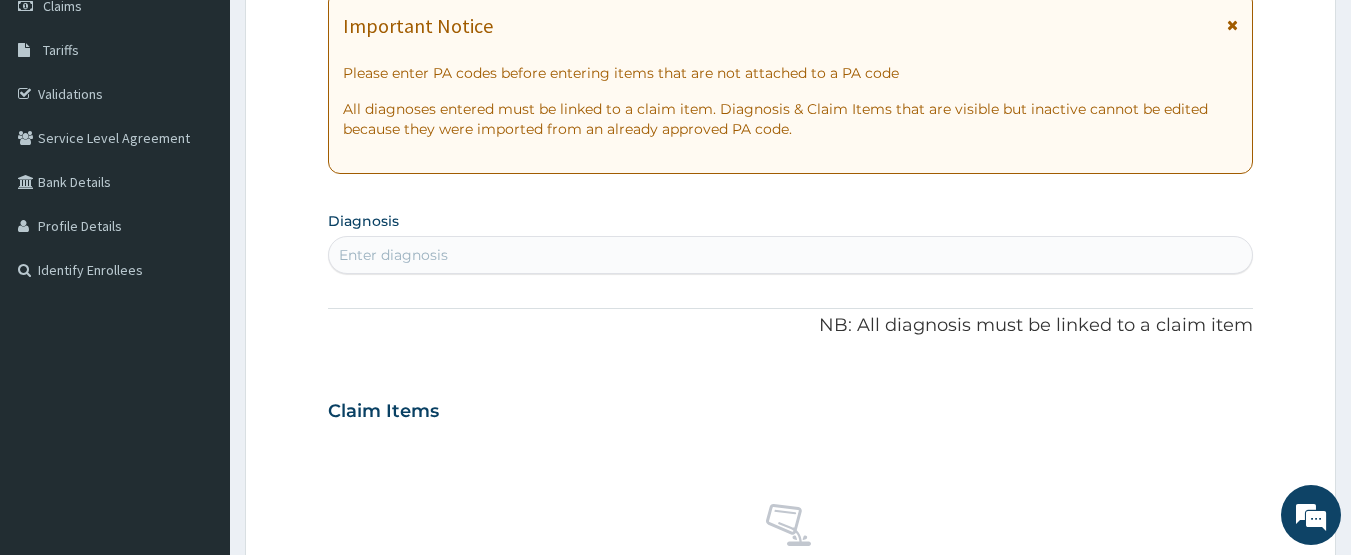 click on "Enter diagnosis" at bounding box center (393, 255) 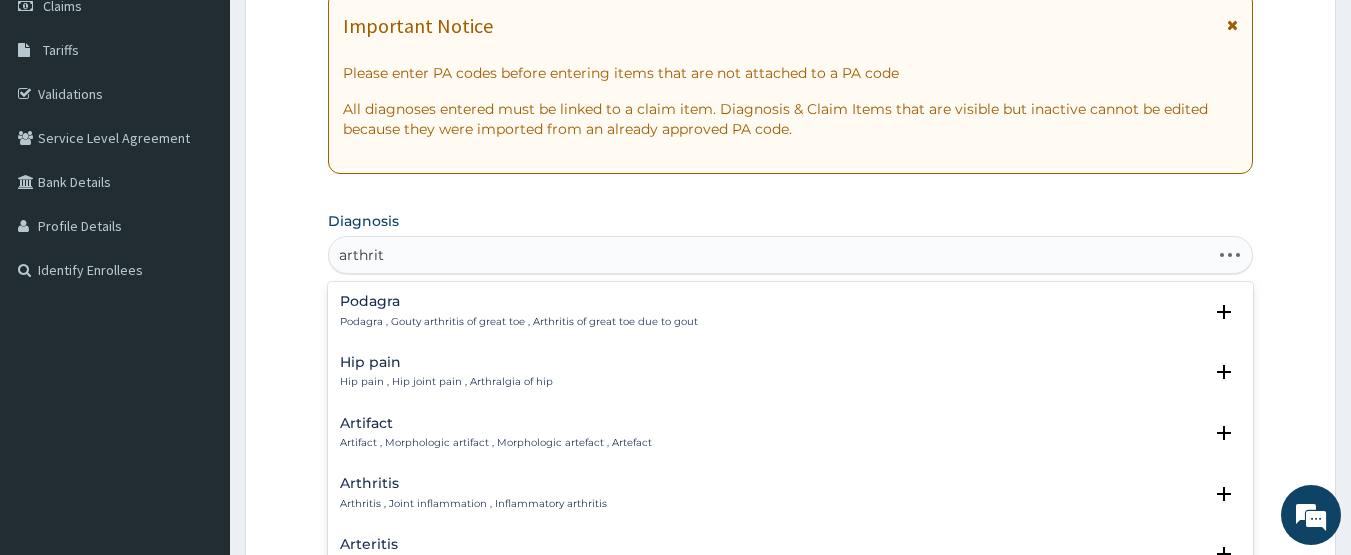 type on "arthriti" 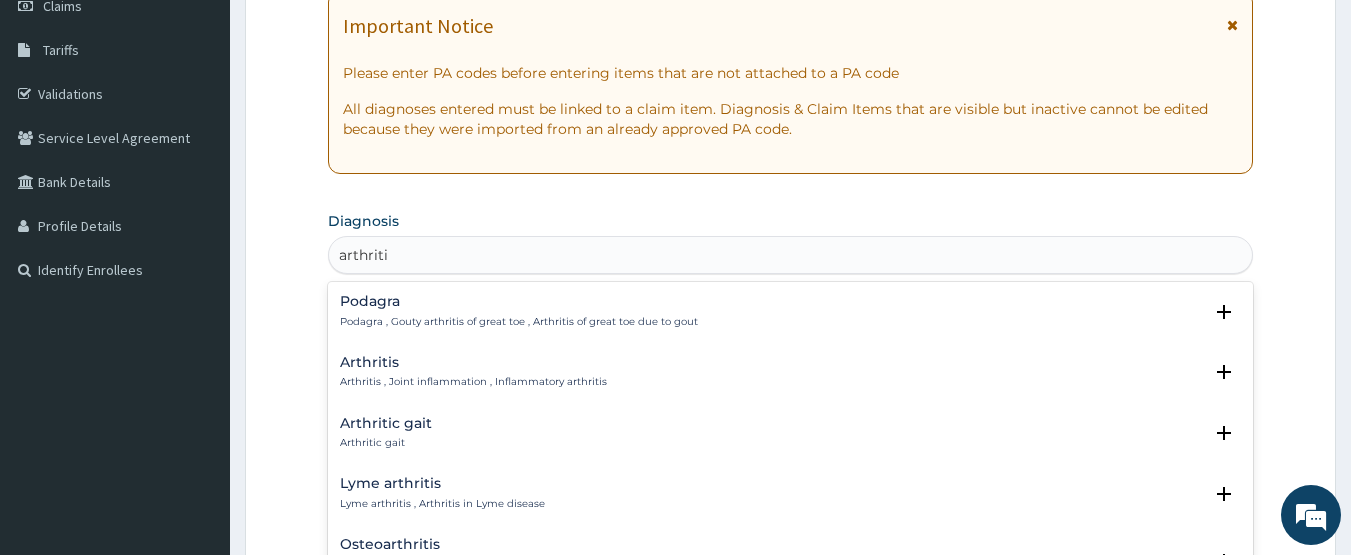 click on "Arthritis" at bounding box center (473, 362) 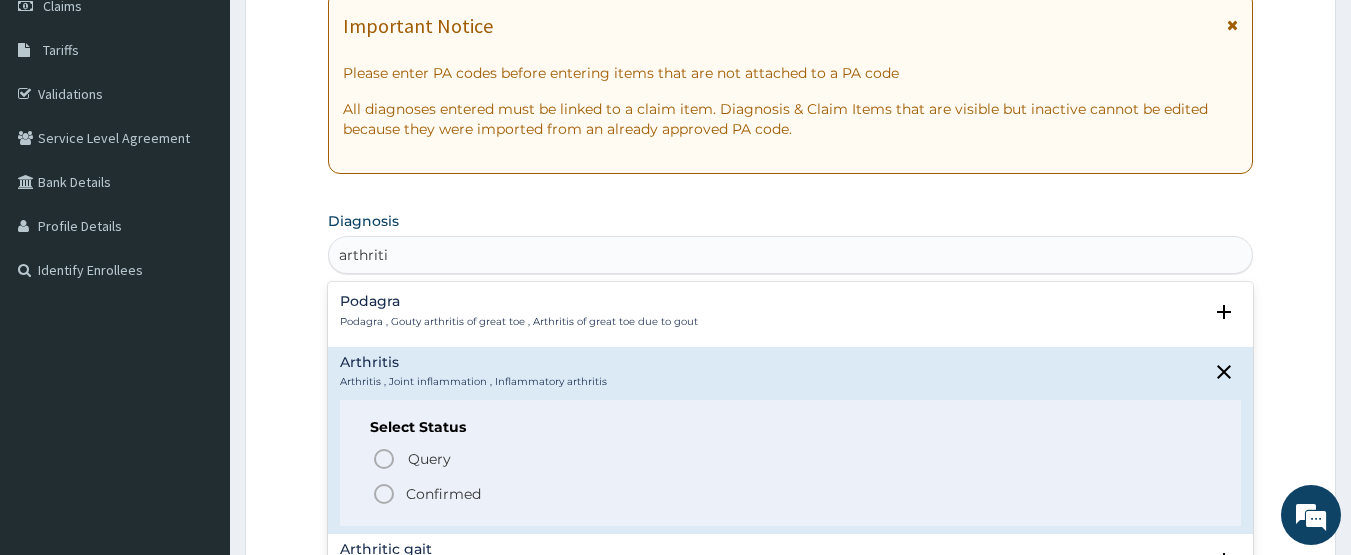 click 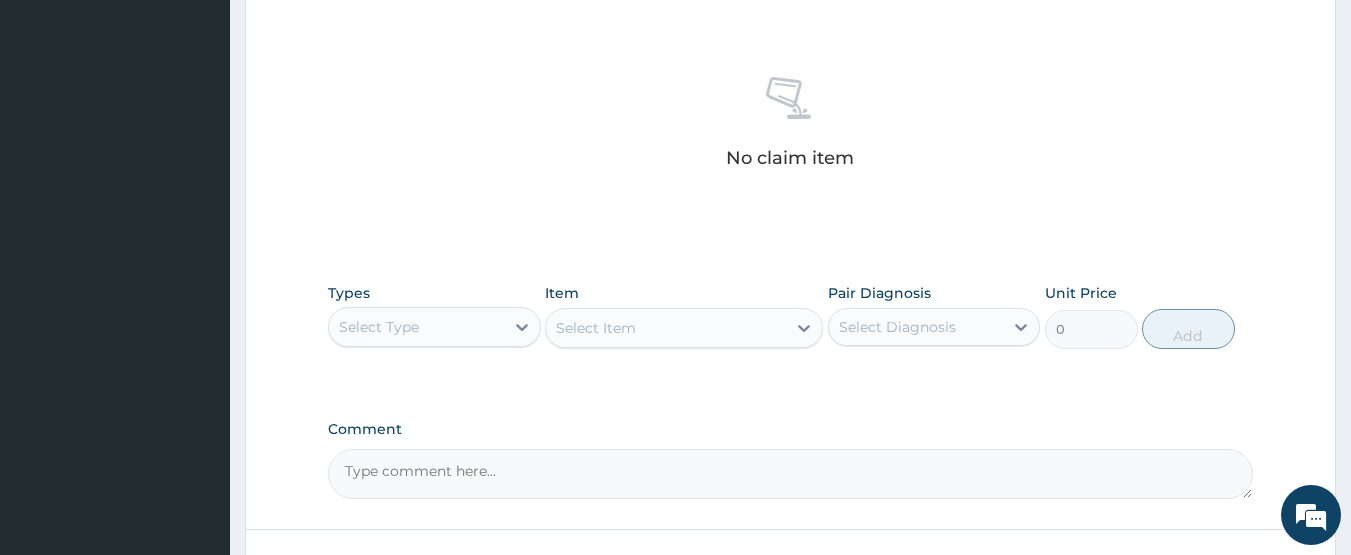 scroll, scrollTop: 800, scrollLeft: 0, axis: vertical 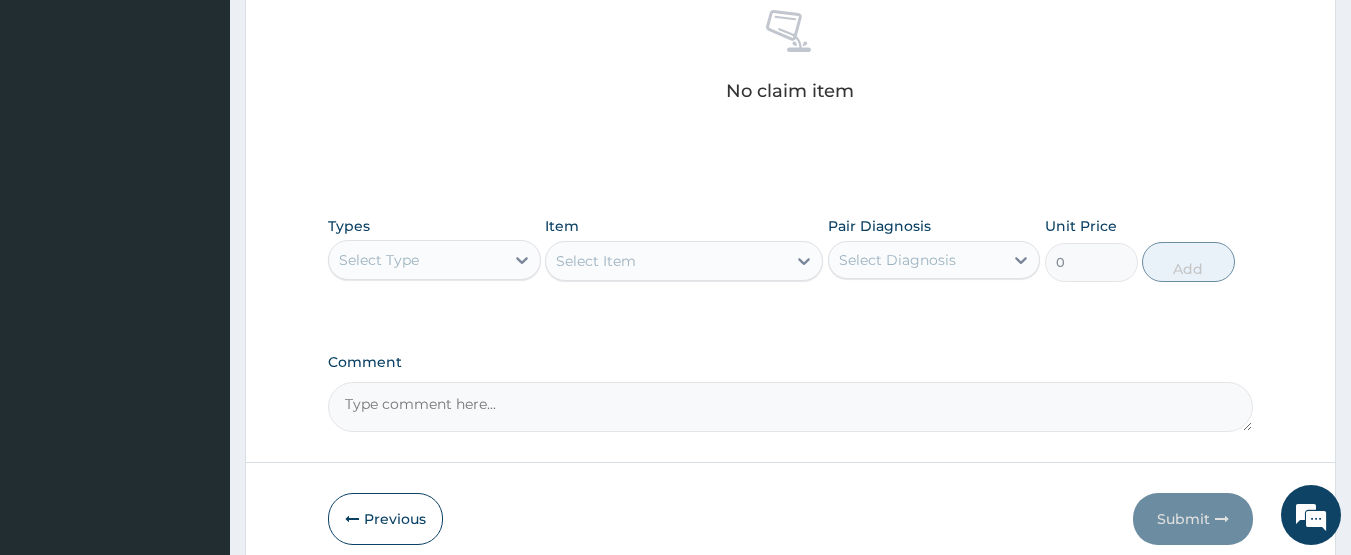 click on "Select Type" at bounding box center (379, 260) 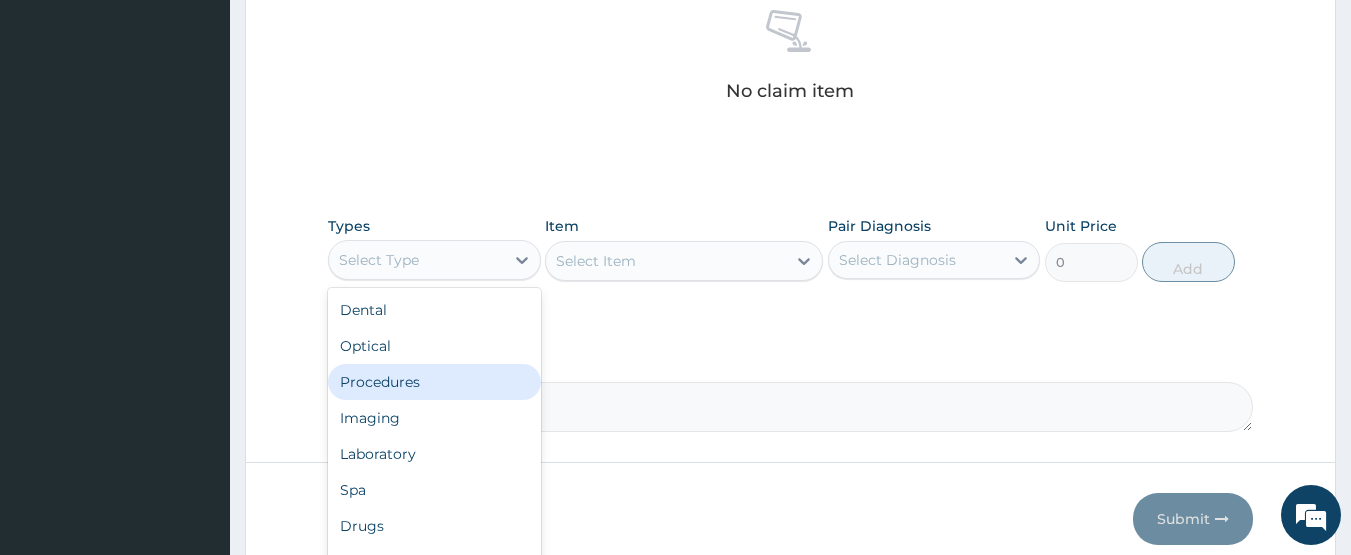 click on "Procedures" at bounding box center (434, 382) 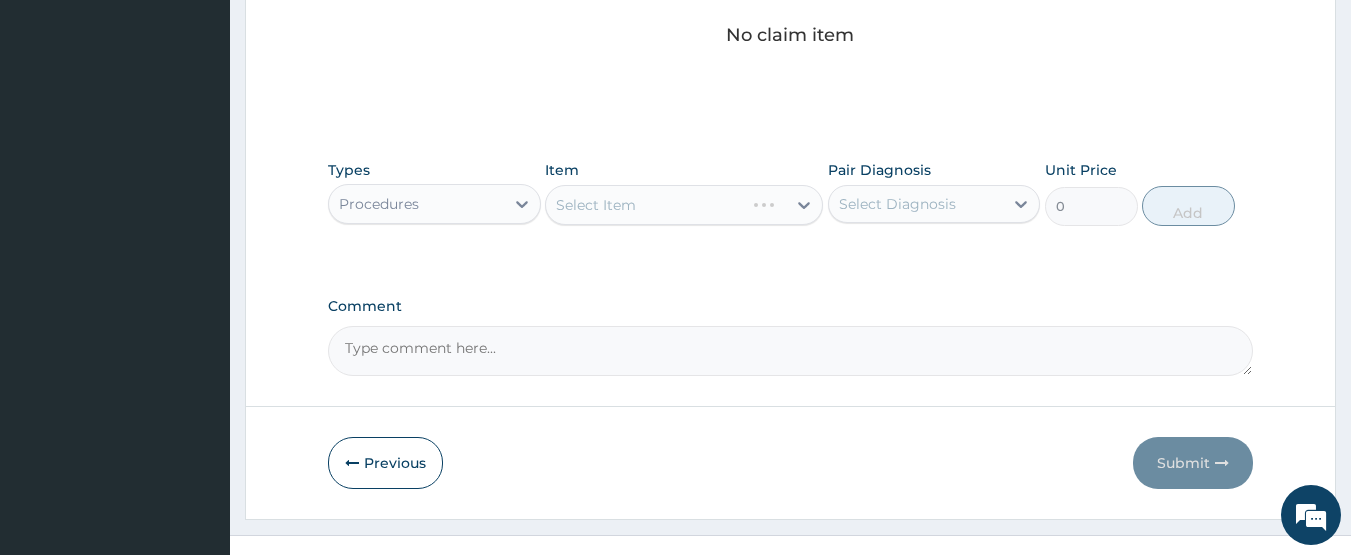 scroll, scrollTop: 887, scrollLeft: 0, axis: vertical 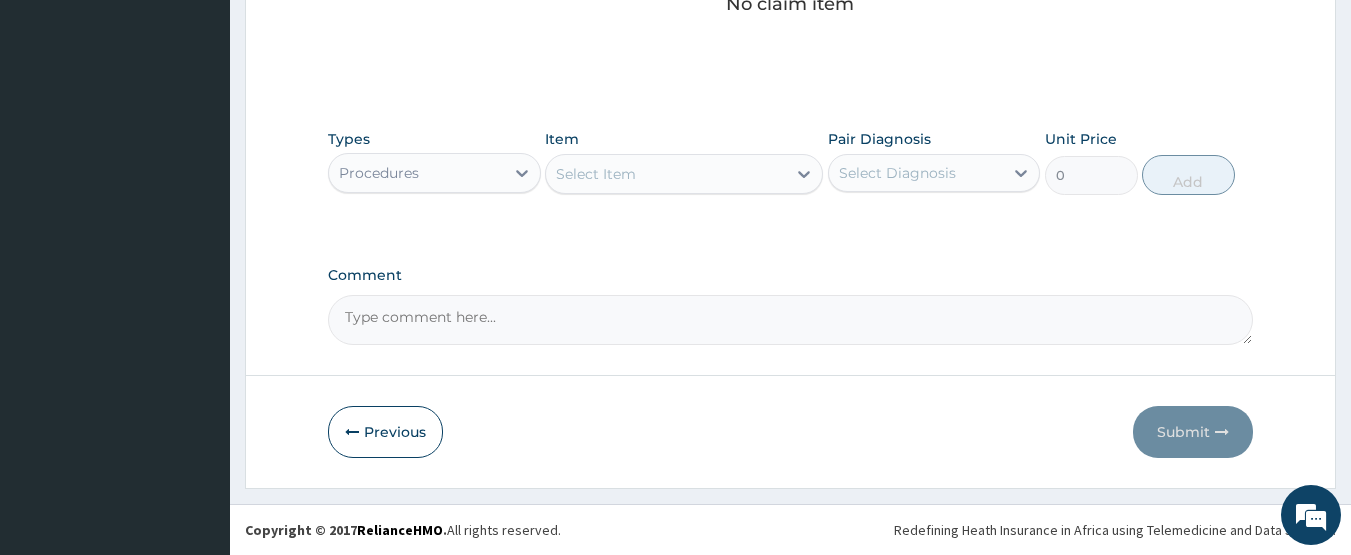 click on "Select Item" at bounding box center (666, 174) 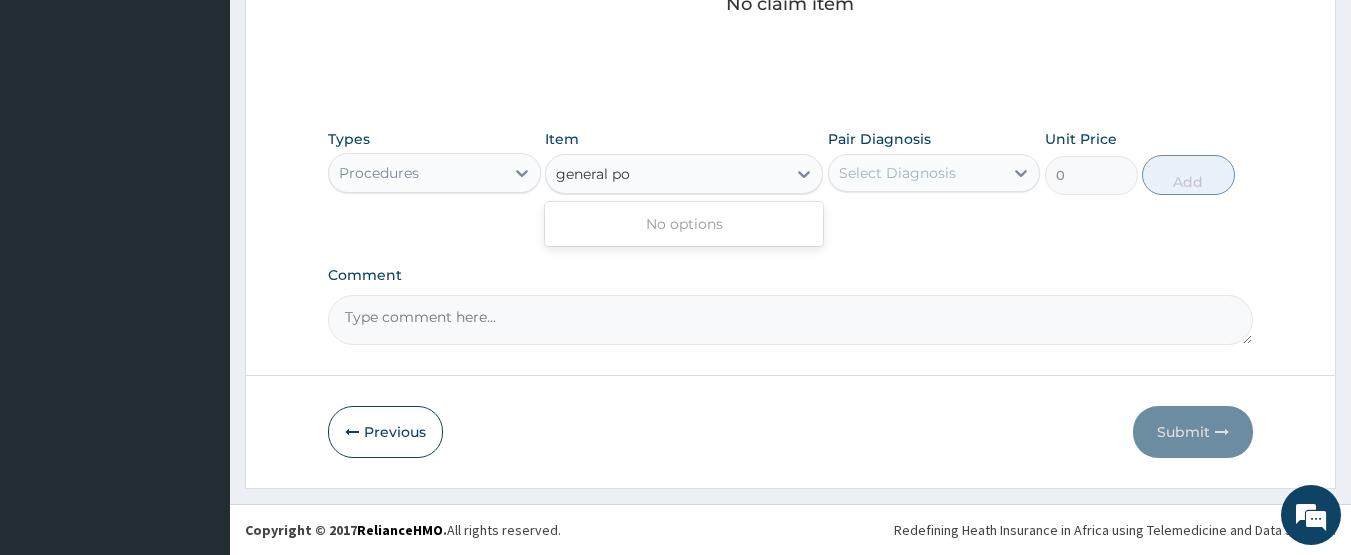 type on "general p" 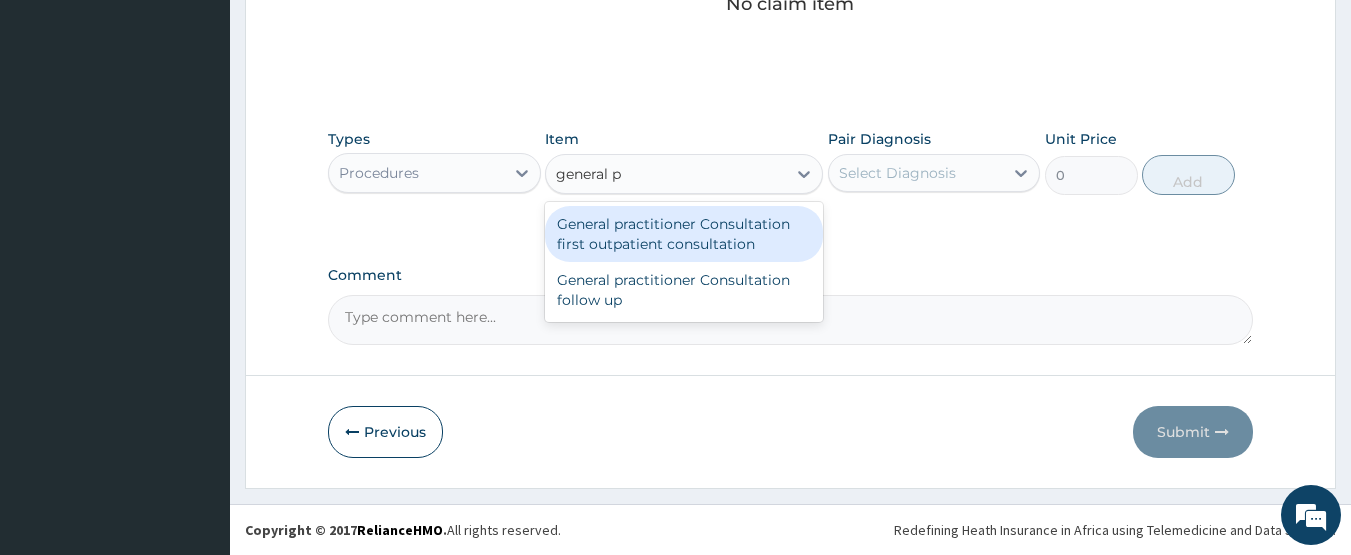 drag, startPoint x: 689, startPoint y: 231, endPoint x: 859, endPoint y: 167, distance: 181.64801 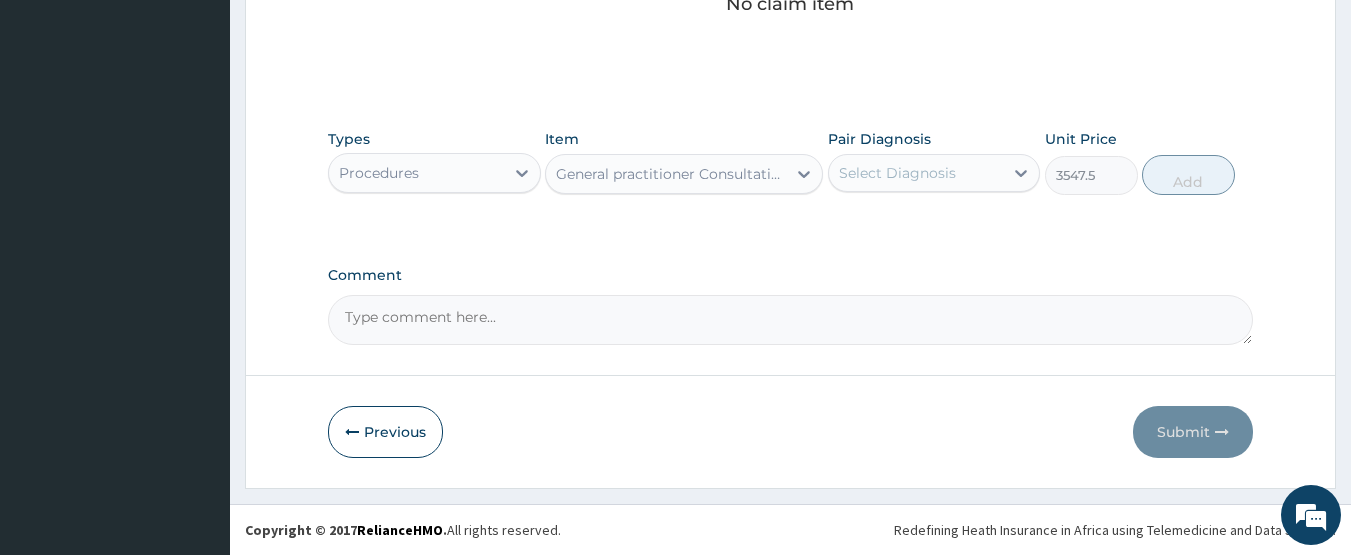 click on "Select Diagnosis" at bounding box center [897, 173] 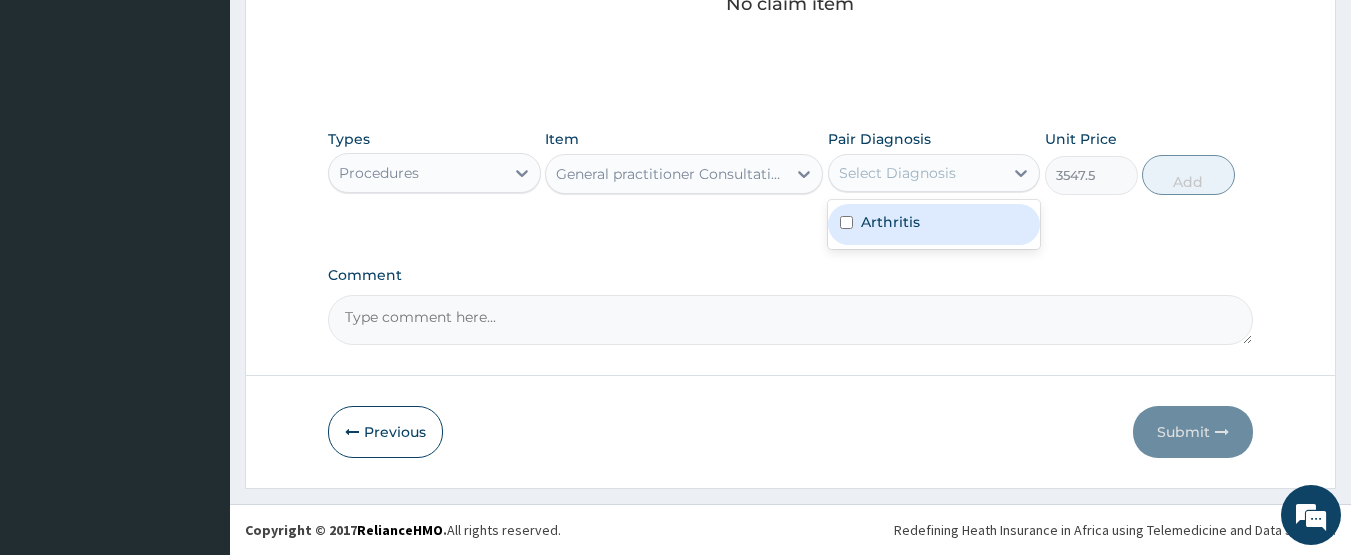 drag, startPoint x: 910, startPoint y: 222, endPoint x: 1113, endPoint y: 209, distance: 203.41583 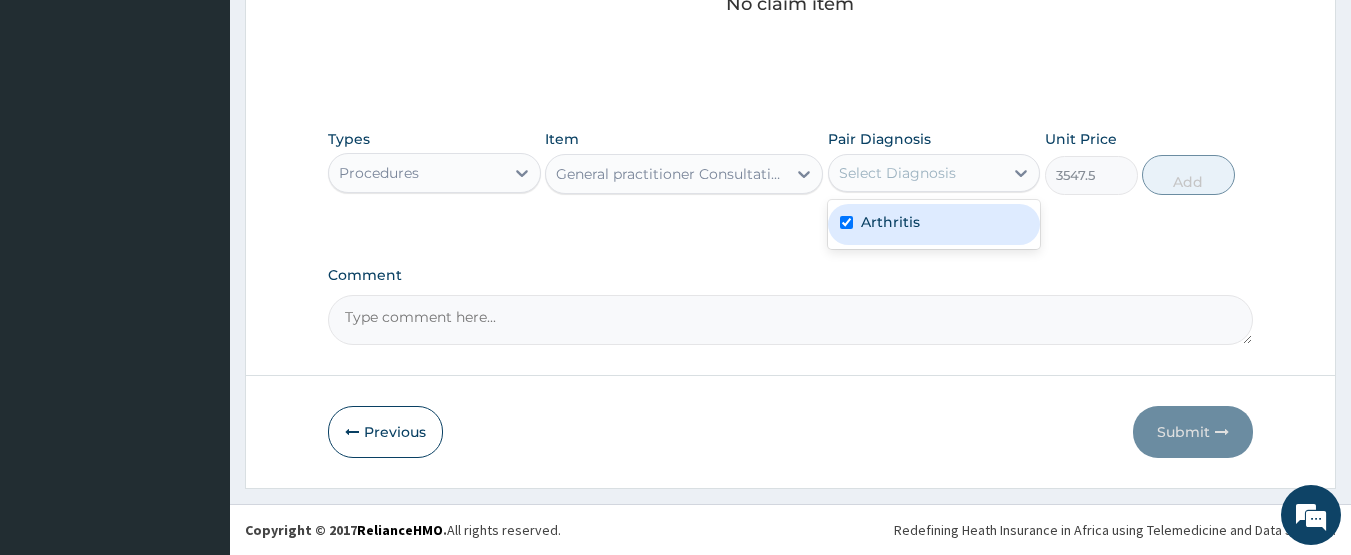 checkbox on "true" 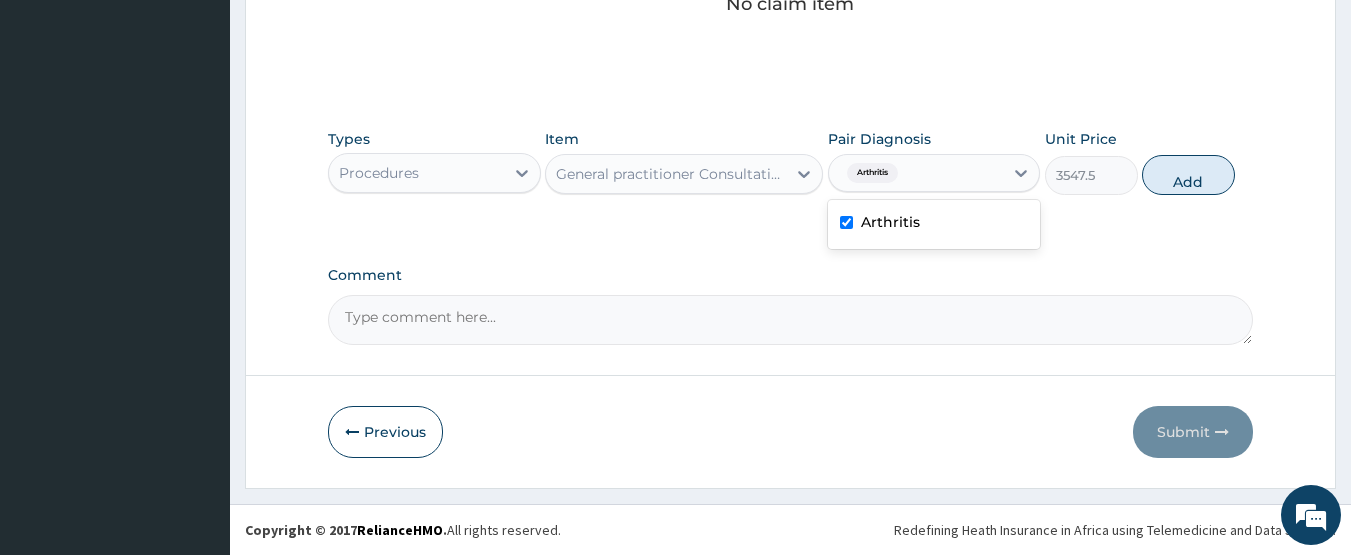 drag, startPoint x: 1190, startPoint y: 189, endPoint x: 805, endPoint y: 194, distance: 385.03247 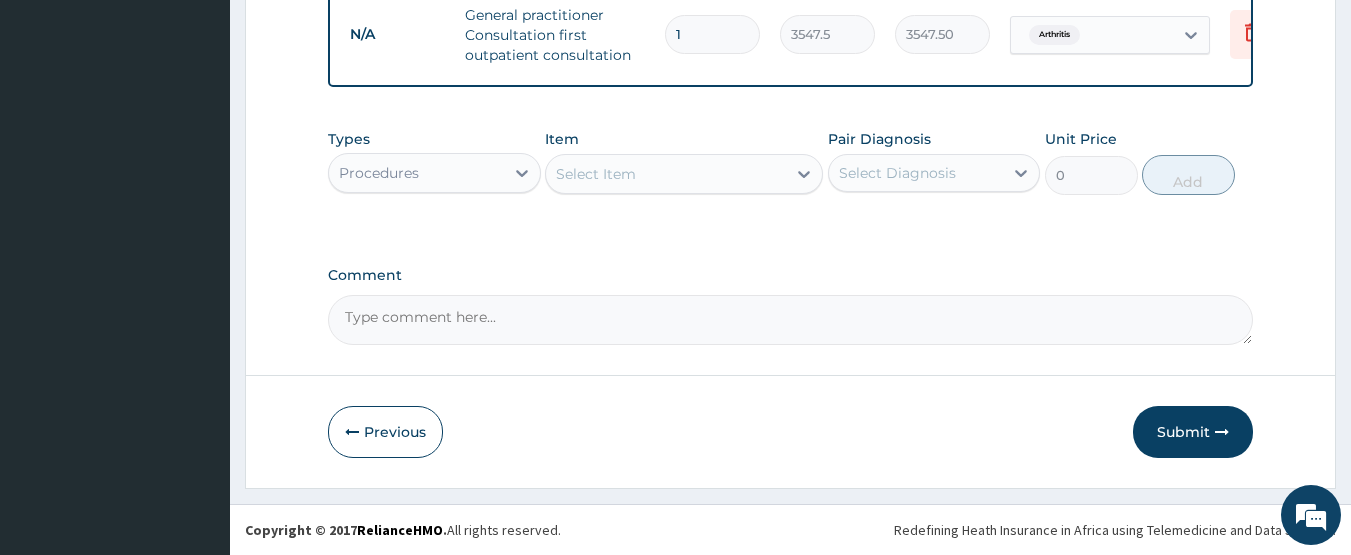 scroll, scrollTop: 818, scrollLeft: 0, axis: vertical 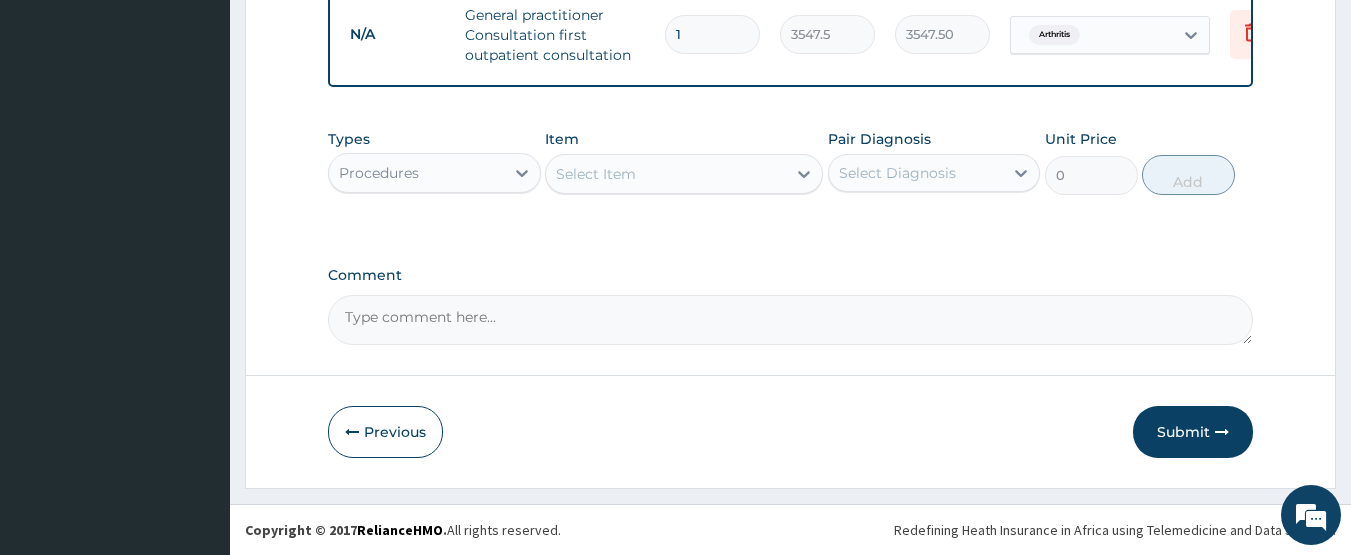 click on "Procedures" at bounding box center [416, 173] 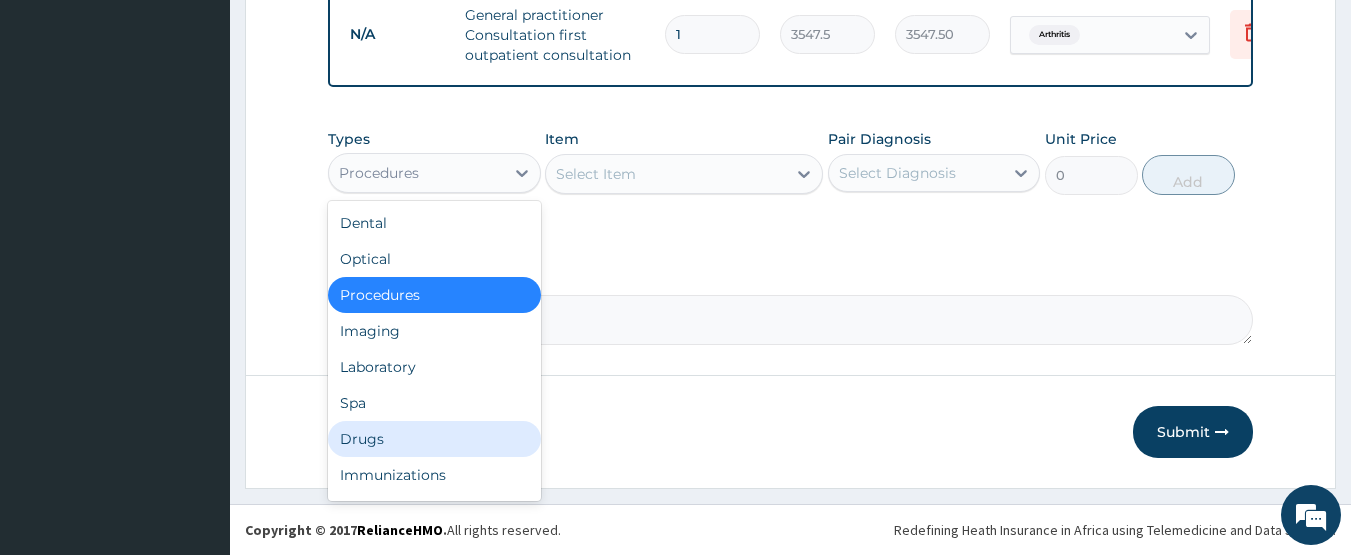 click on "Drugs" at bounding box center (434, 439) 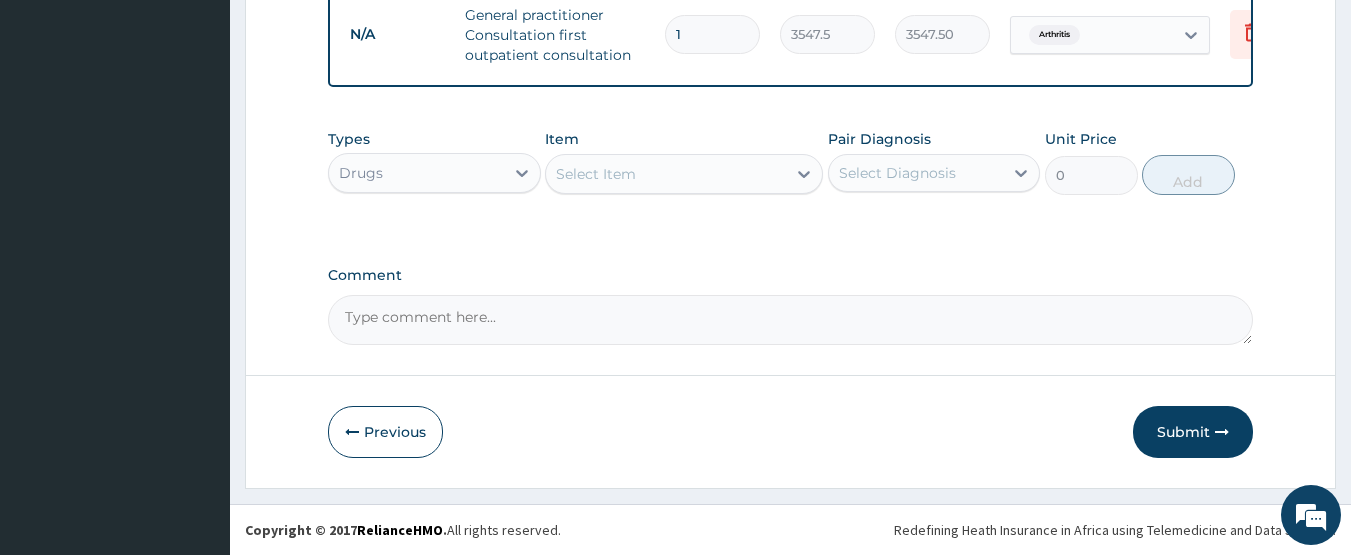 click on "Select Item" at bounding box center (666, 174) 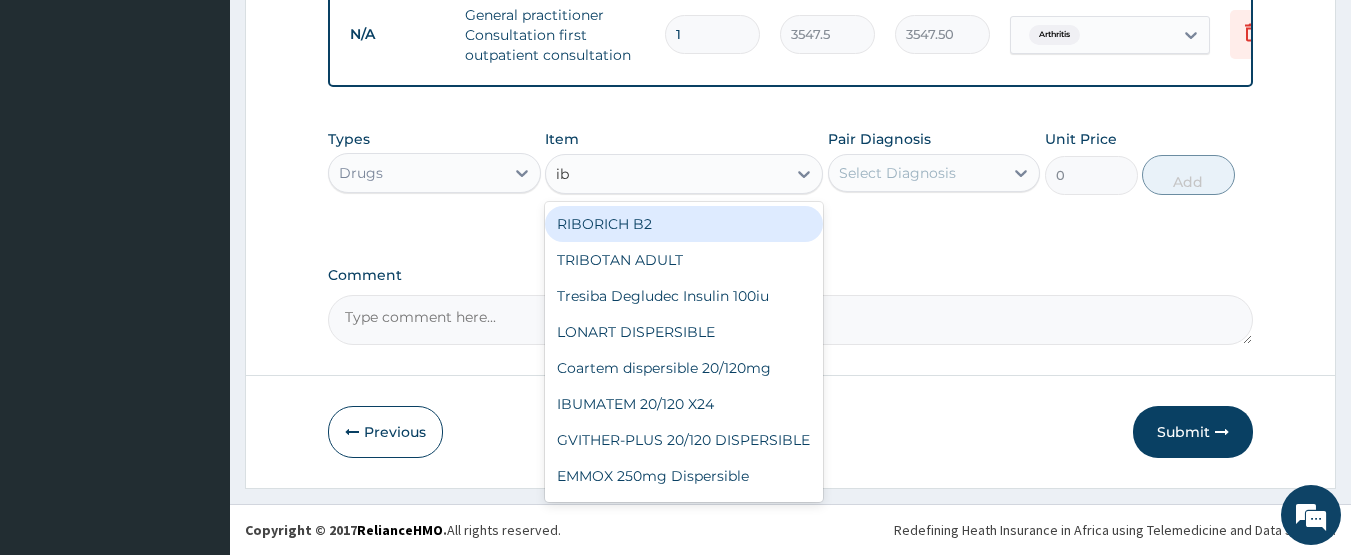 type on "ibu" 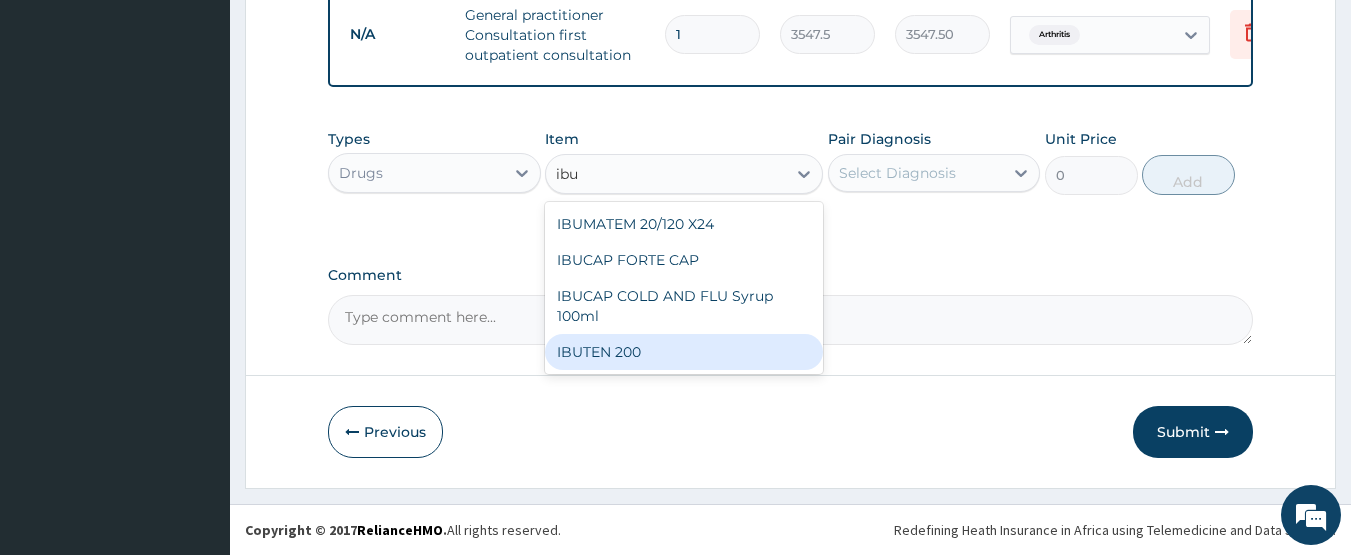 click on "IBUTEN 200" at bounding box center [684, 352] 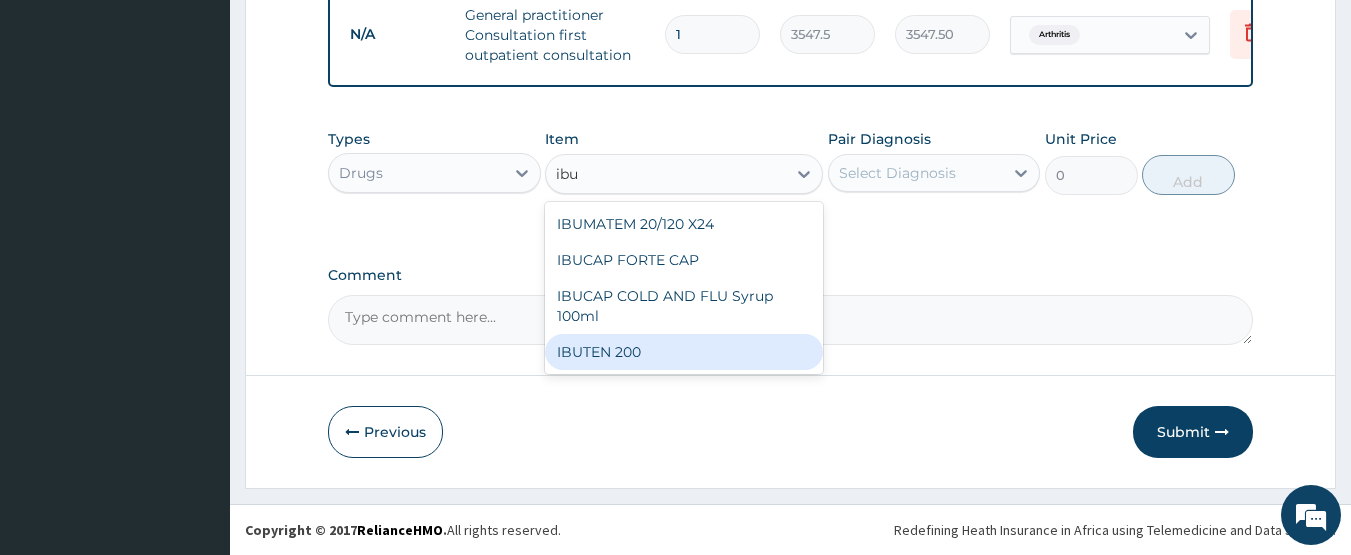 type 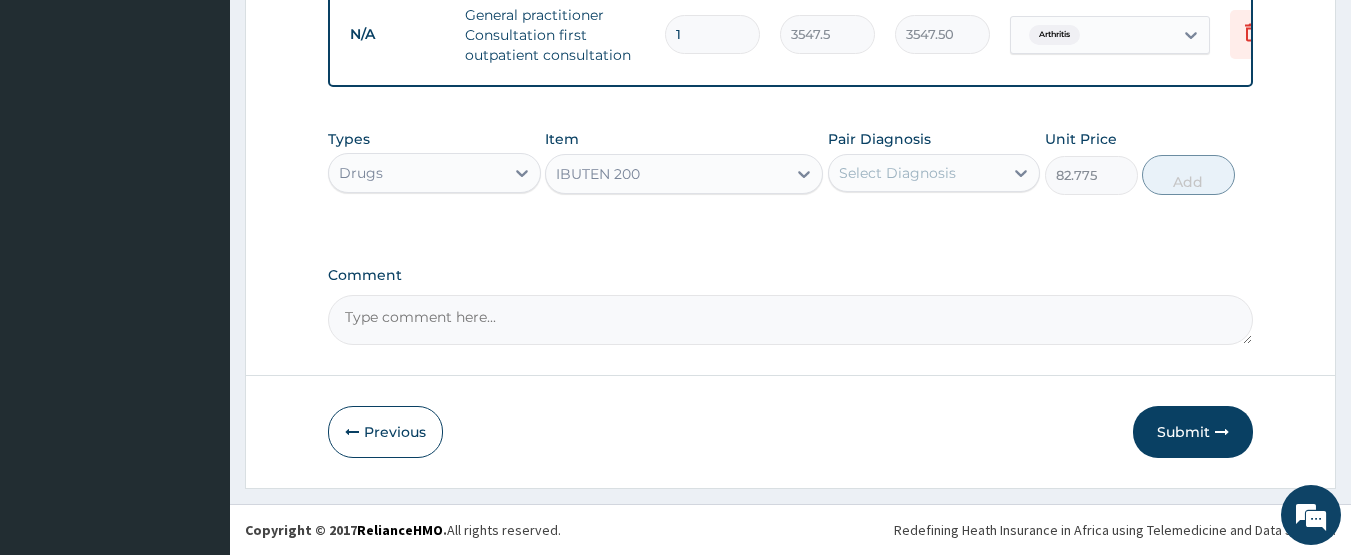click on "Select Diagnosis" at bounding box center [916, 173] 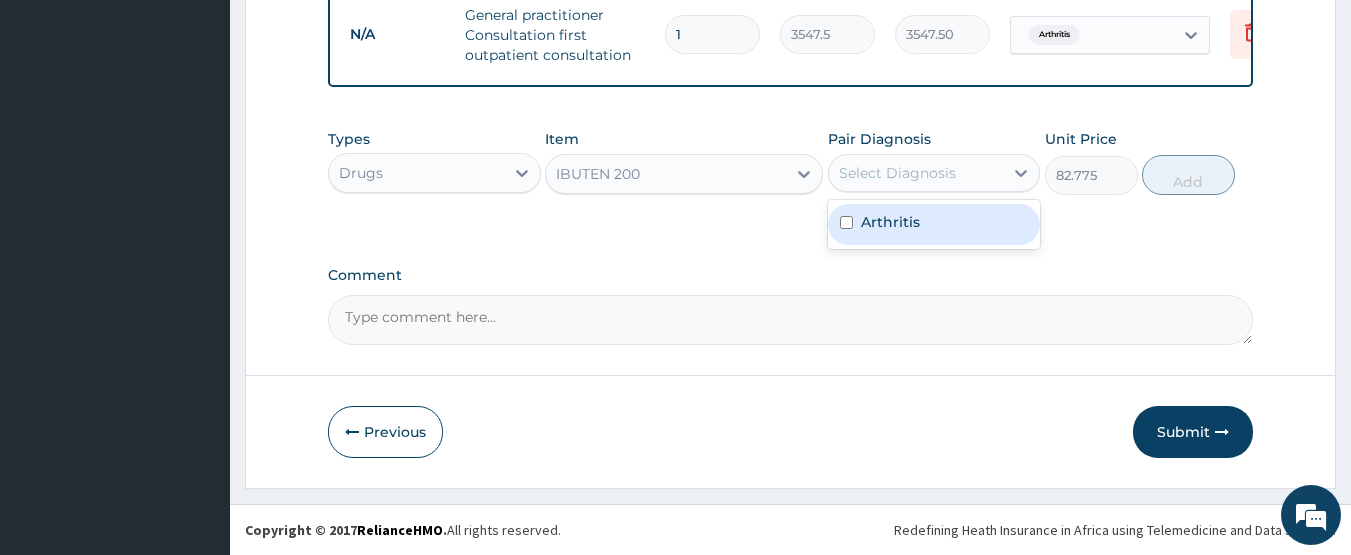 click on "Arthritis" at bounding box center (934, 224) 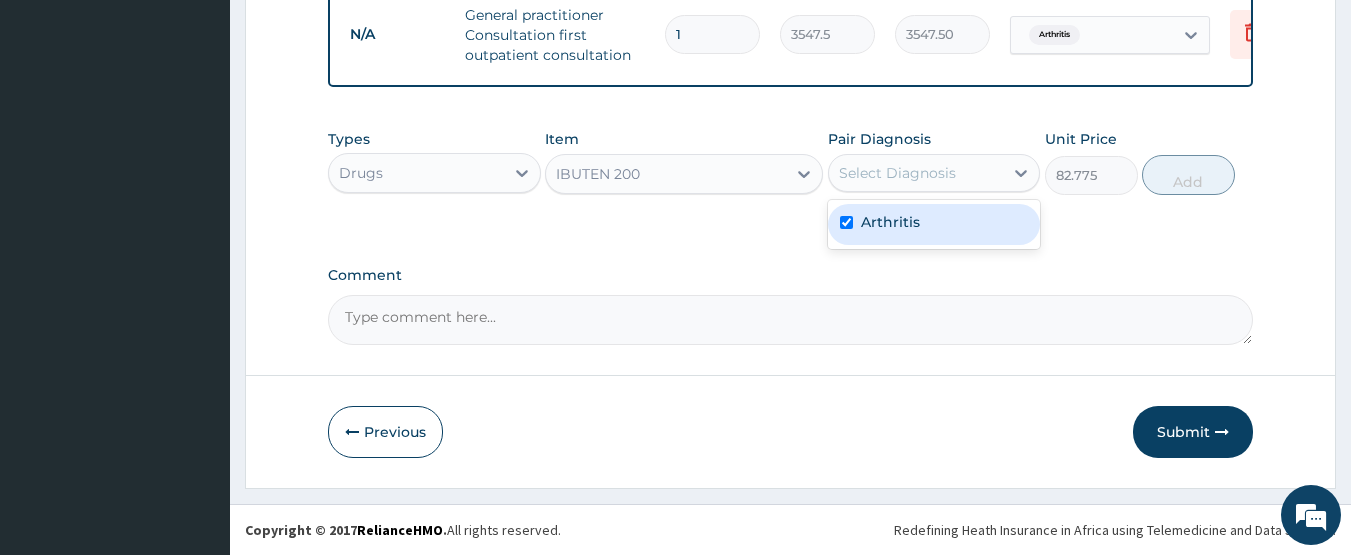 checkbox on "true" 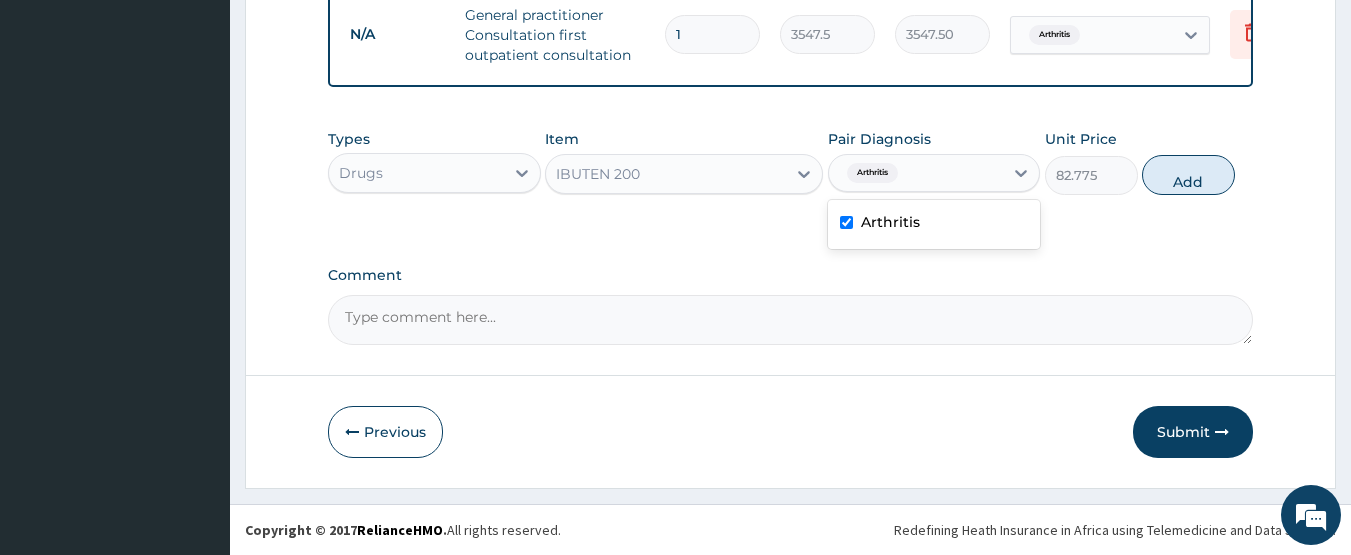 click on "Add" at bounding box center [1188, 175] 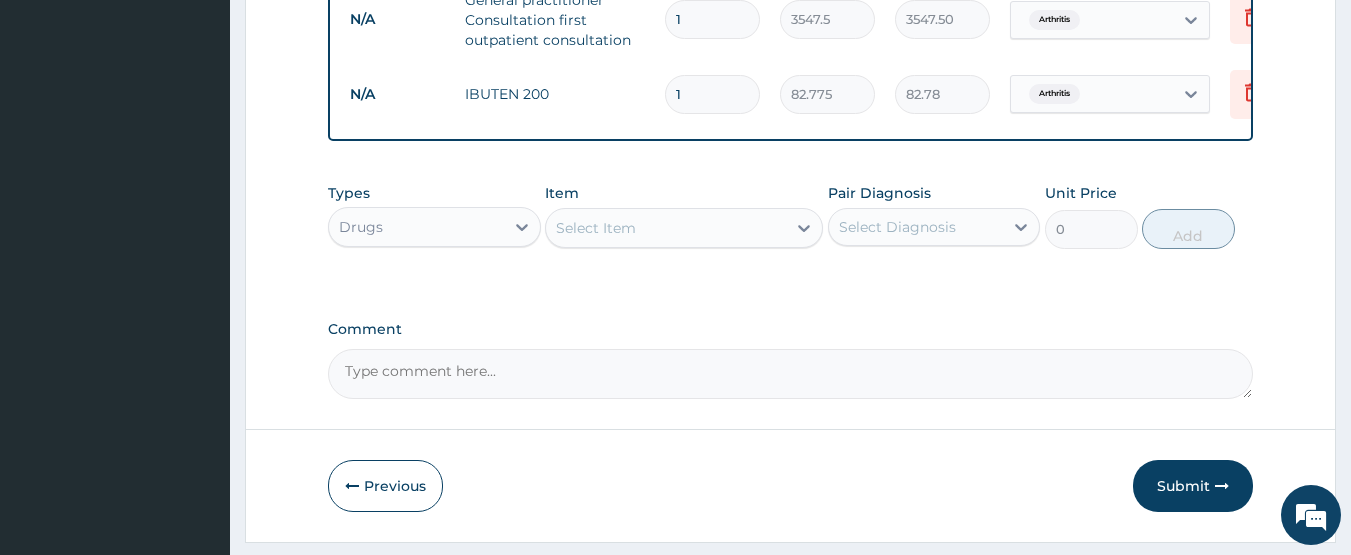 type 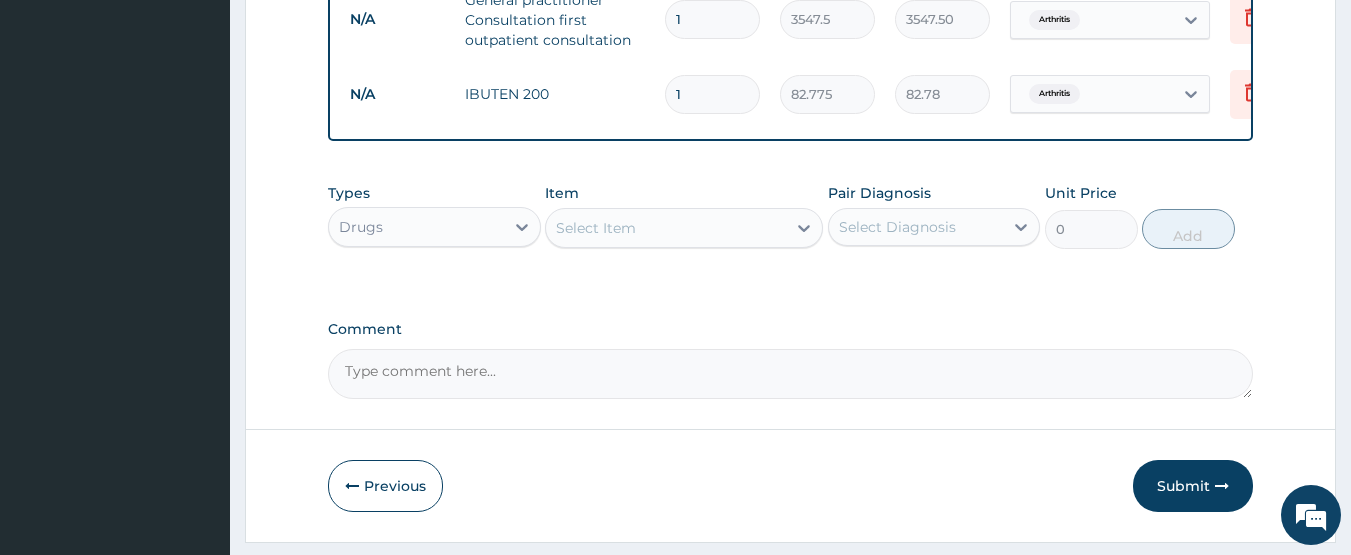 type on "0.00" 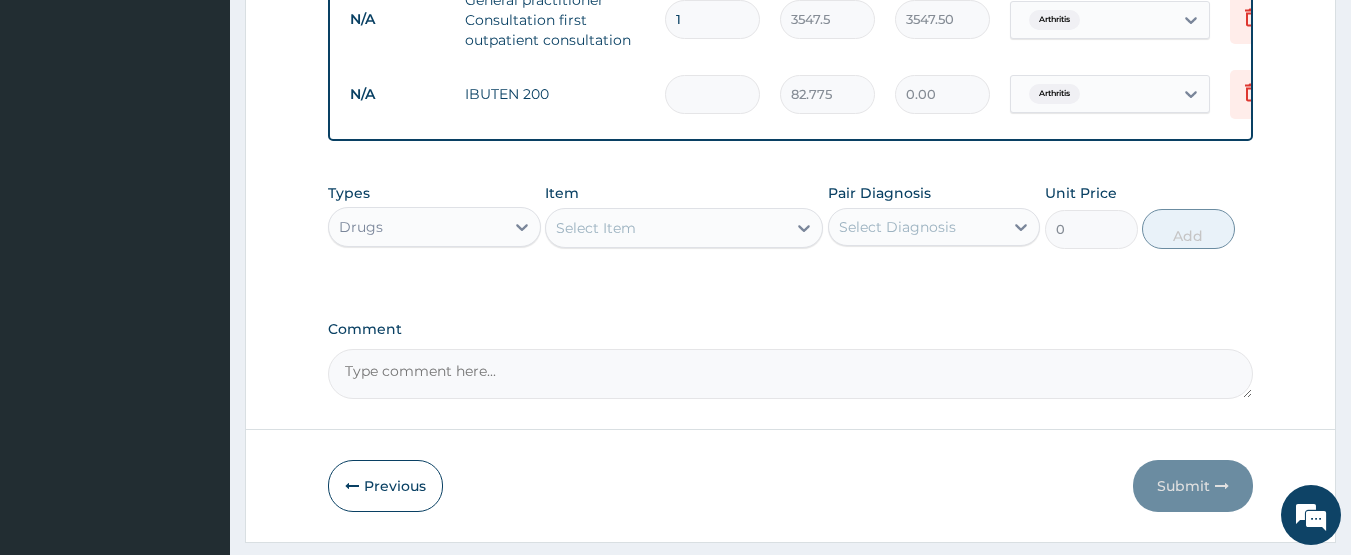 type on "2" 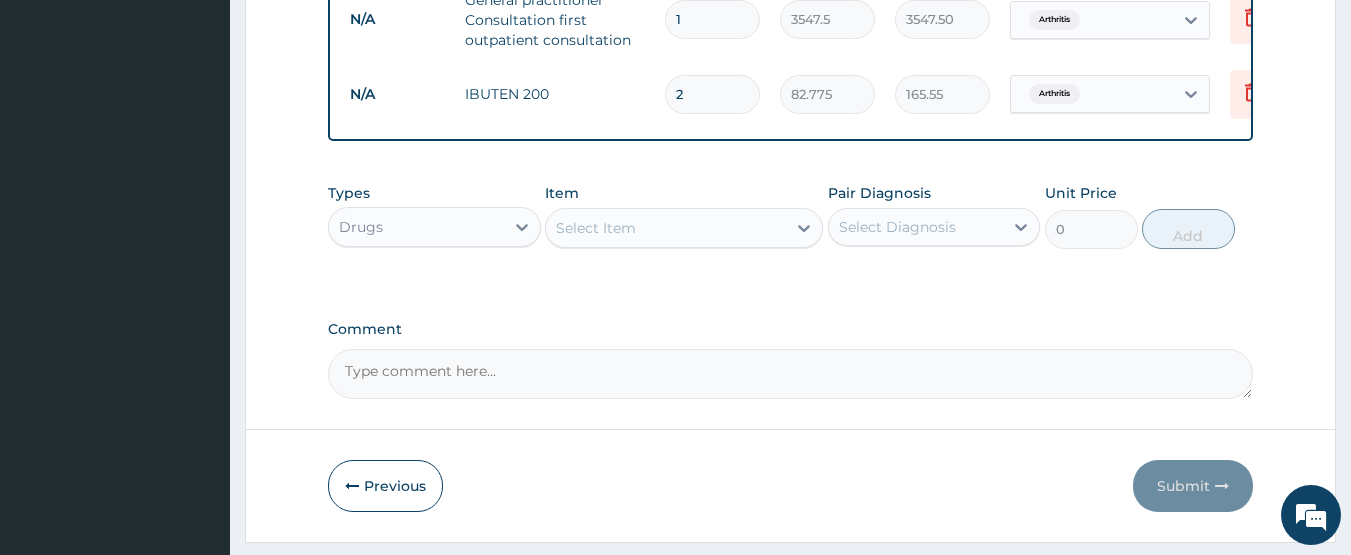 type on "20" 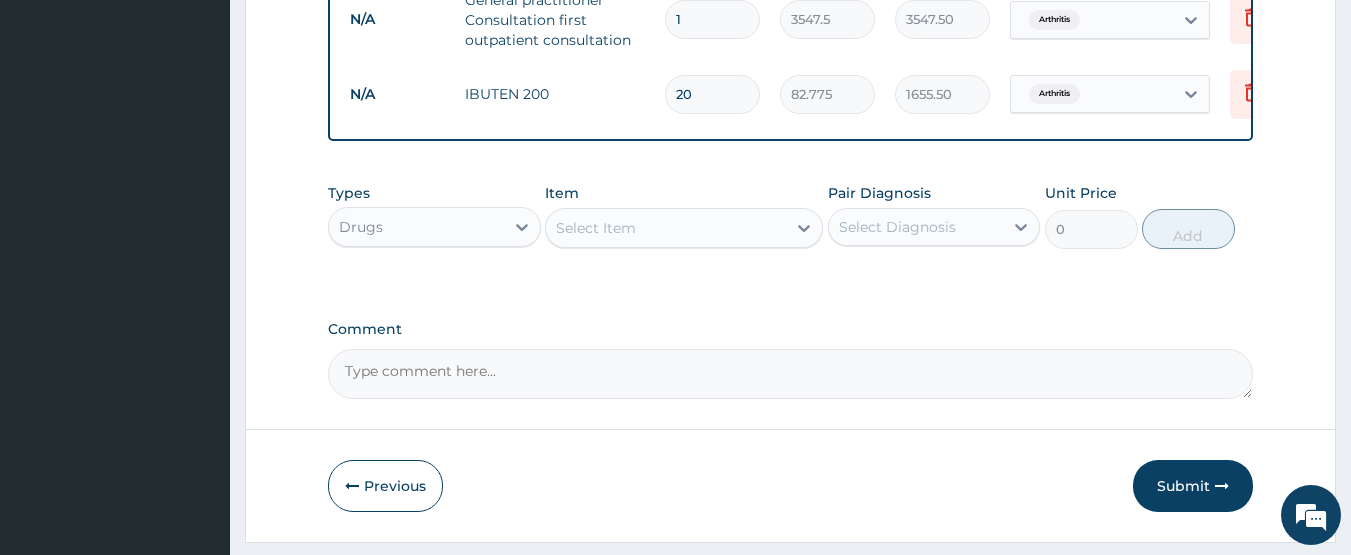 type on "20" 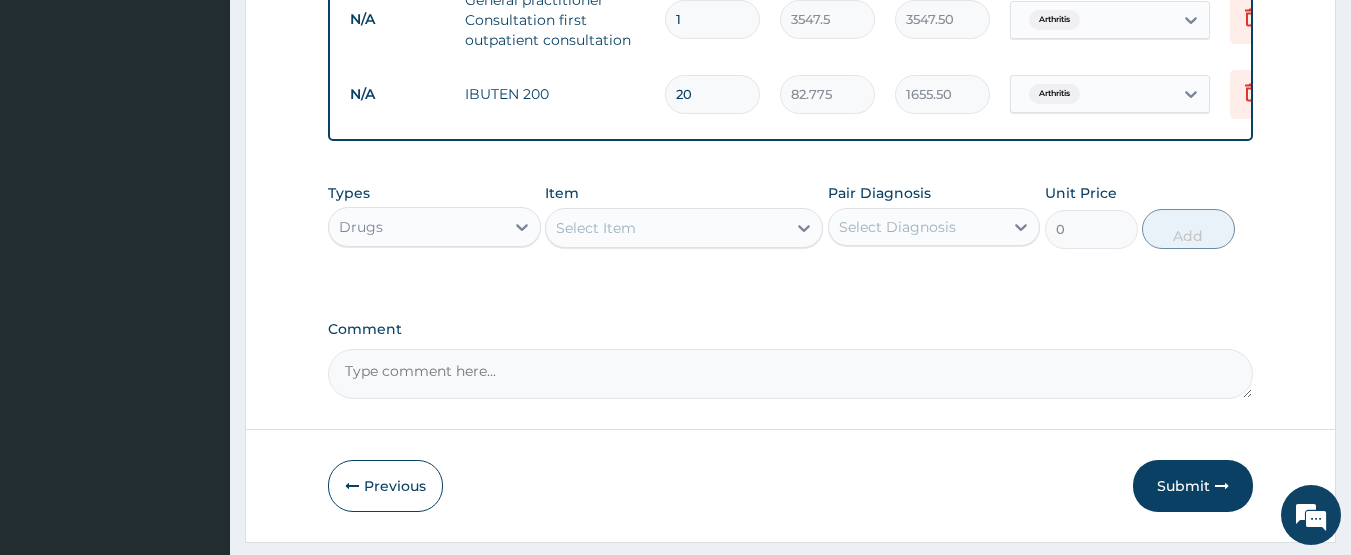 click on "Select Item" at bounding box center (666, 228) 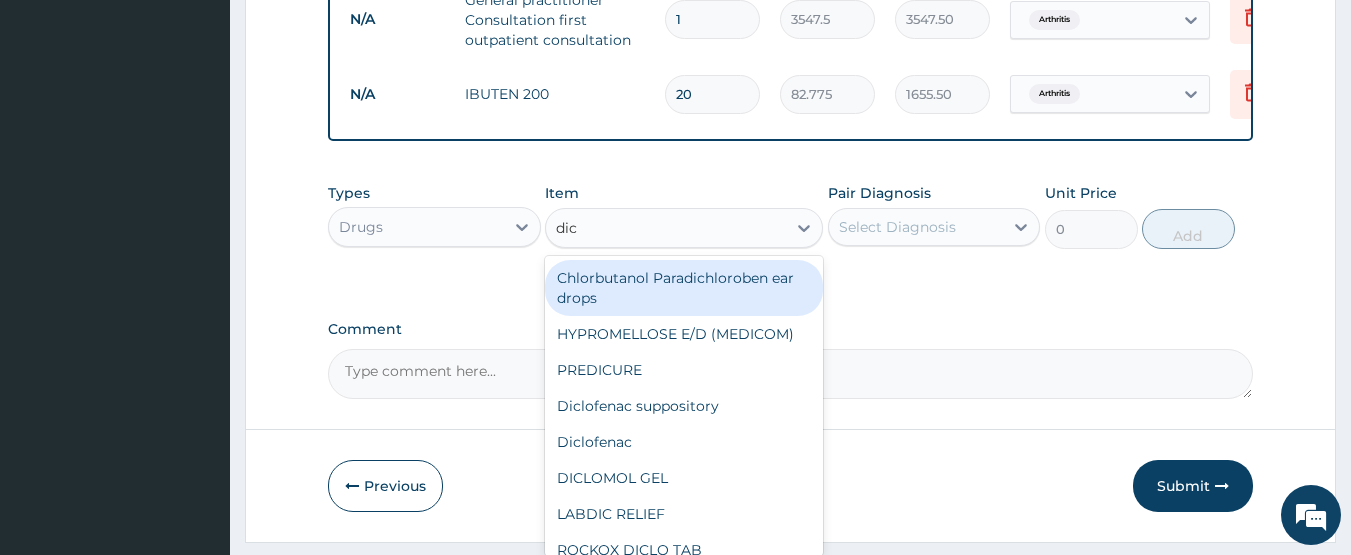 type on "dicl" 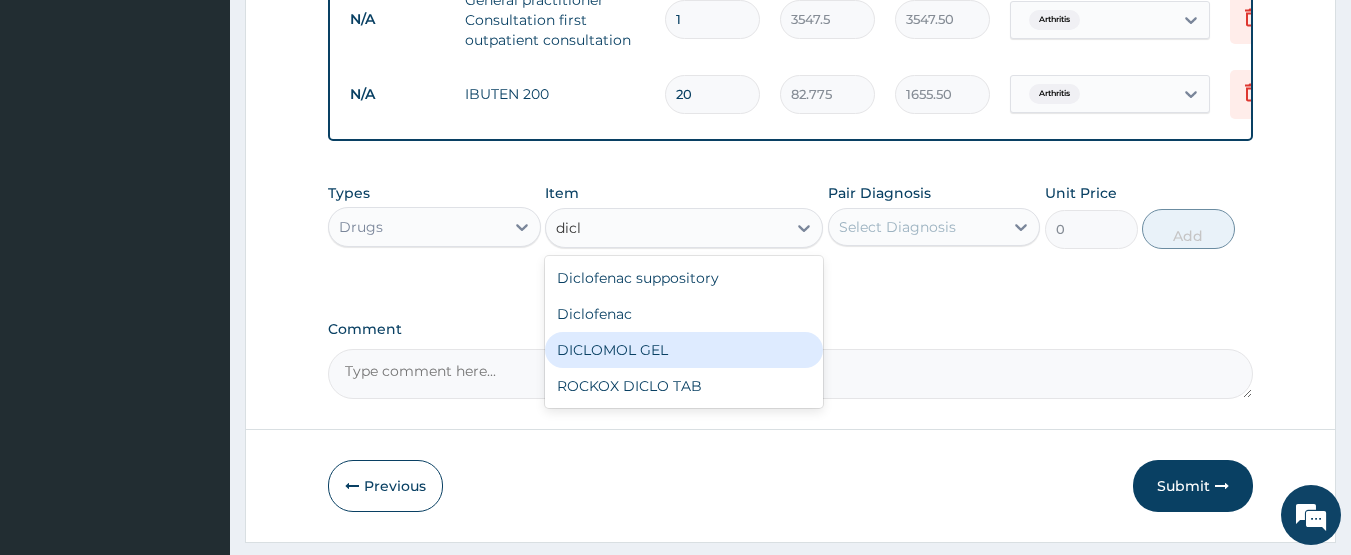 click on "DICLOMOL GEL" at bounding box center (684, 350) 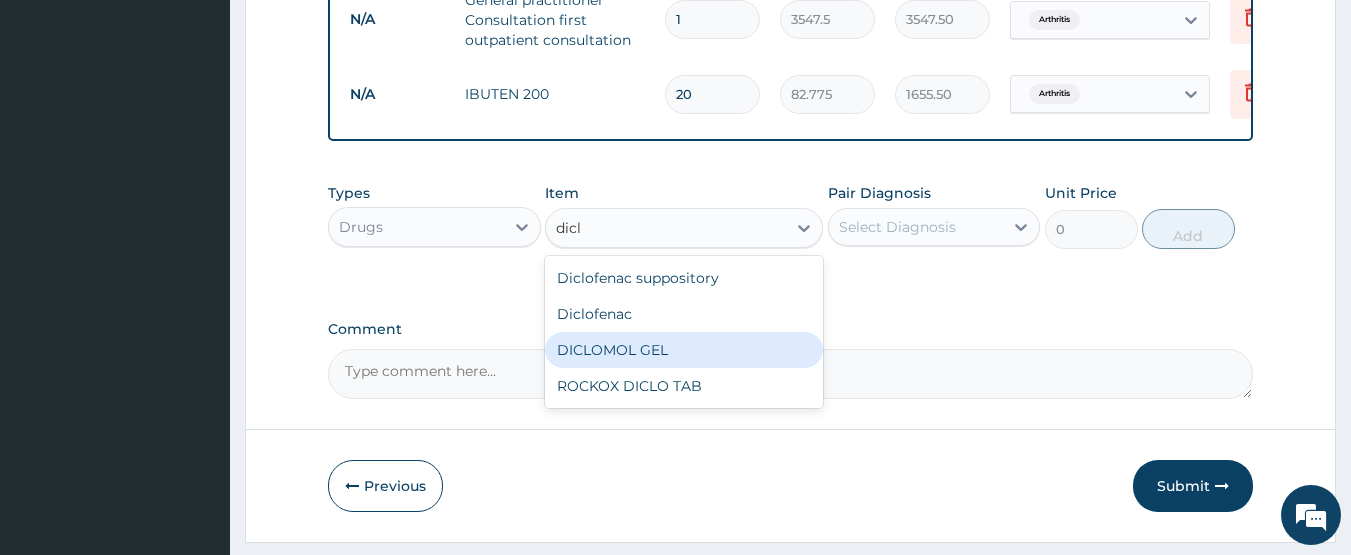 type 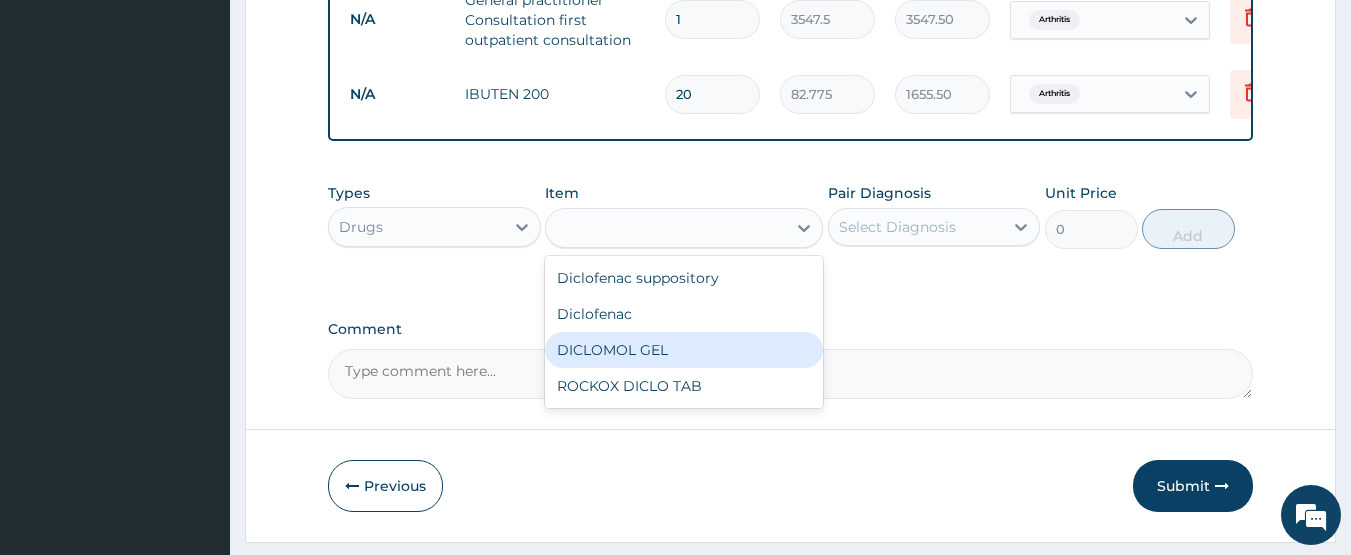 type on "827.75" 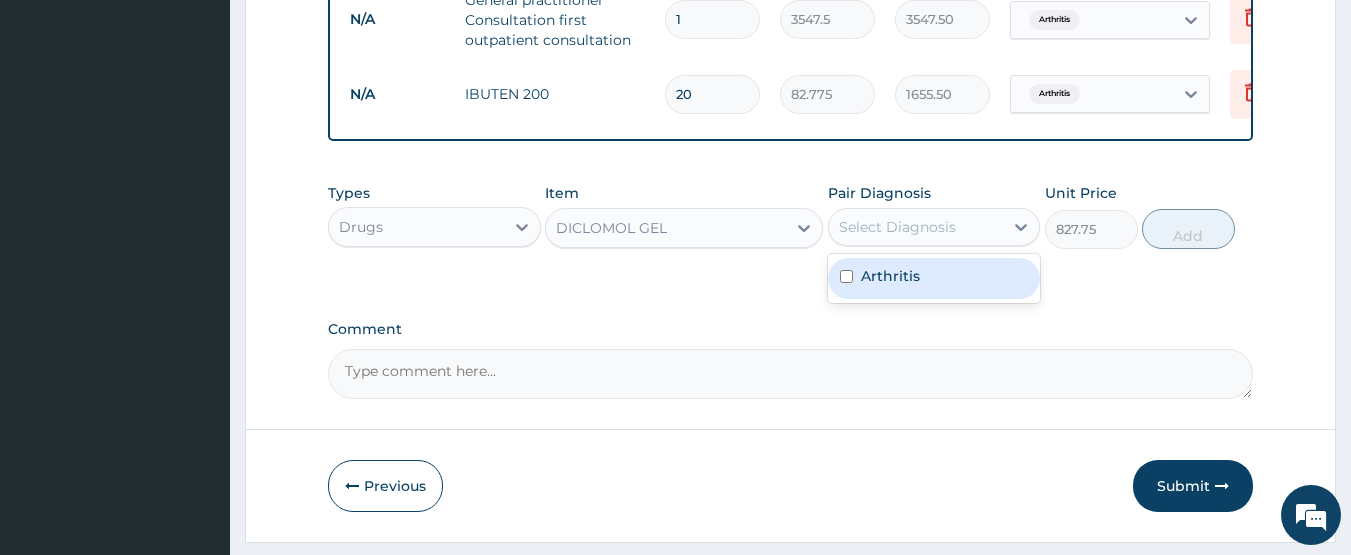 drag, startPoint x: 934, startPoint y: 245, endPoint x: 929, endPoint y: 255, distance: 11.18034 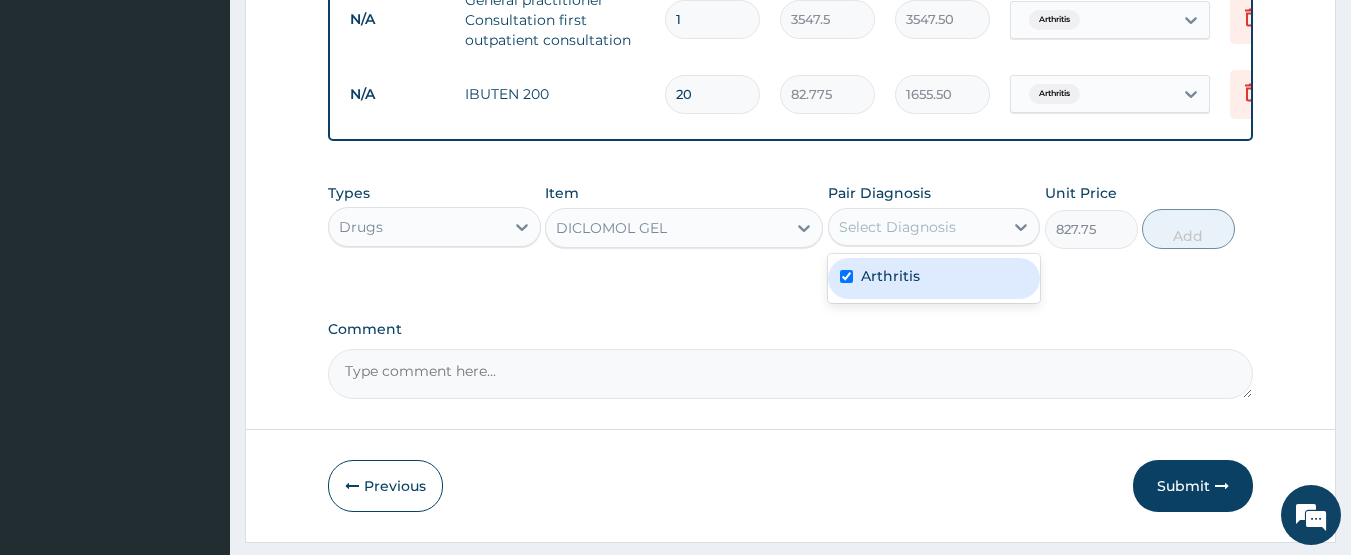 checkbox on "true" 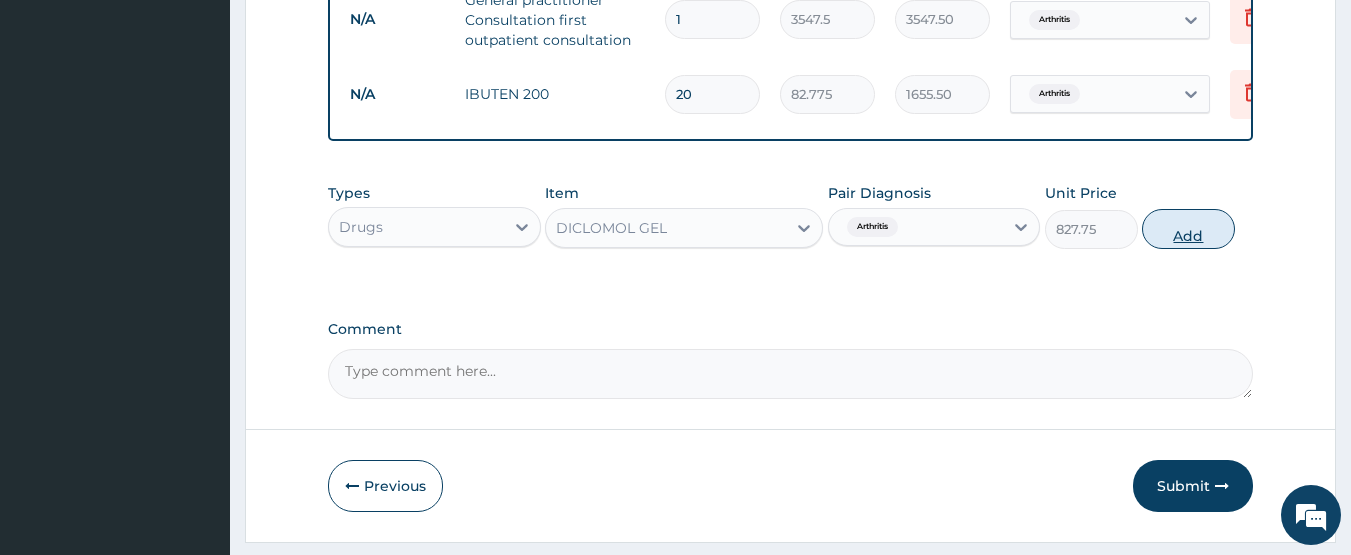 click on "Add" at bounding box center (1188, 229) 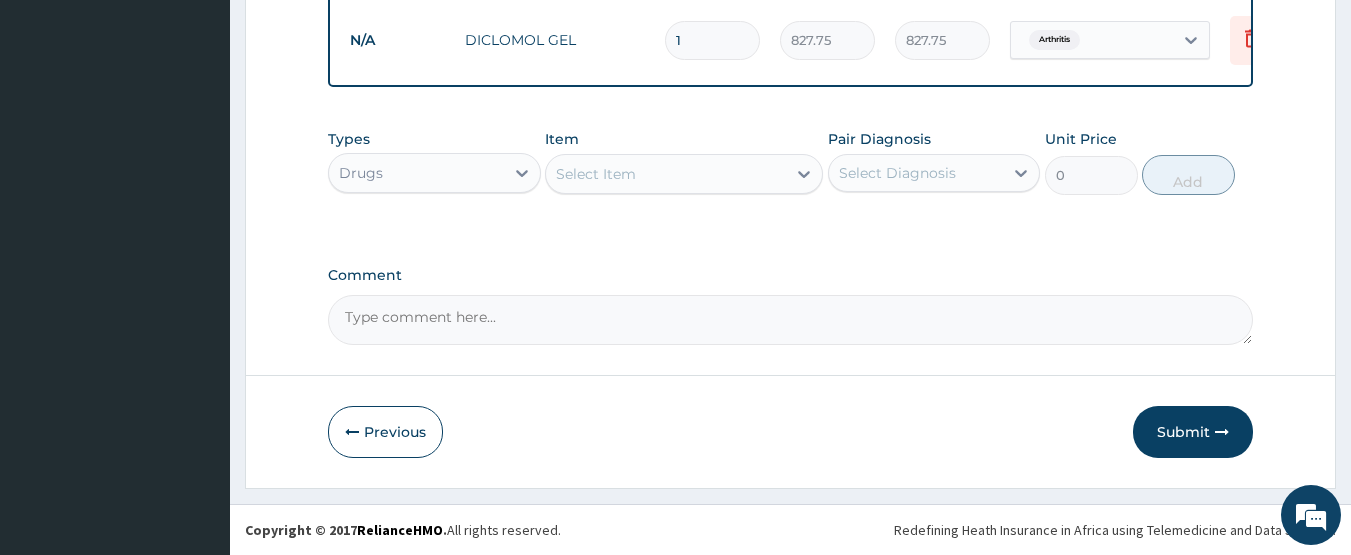 scroll, scrollTop: 956, scrollLeft: 0, axis: vertical 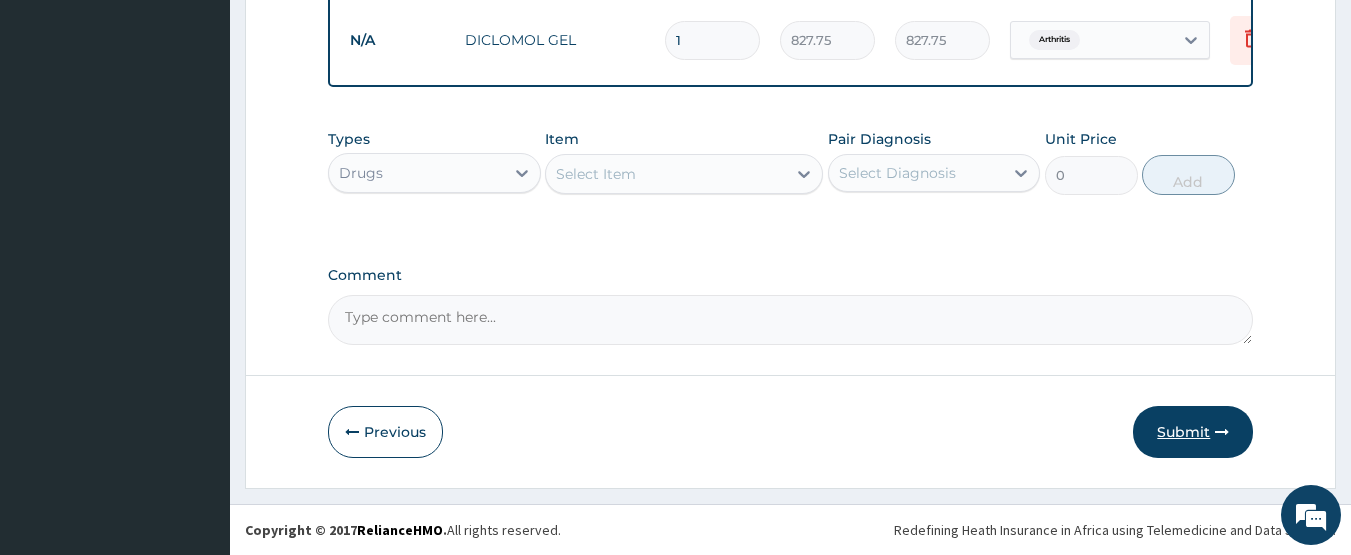 click on "Submit" at bounding box center [1193, 432] 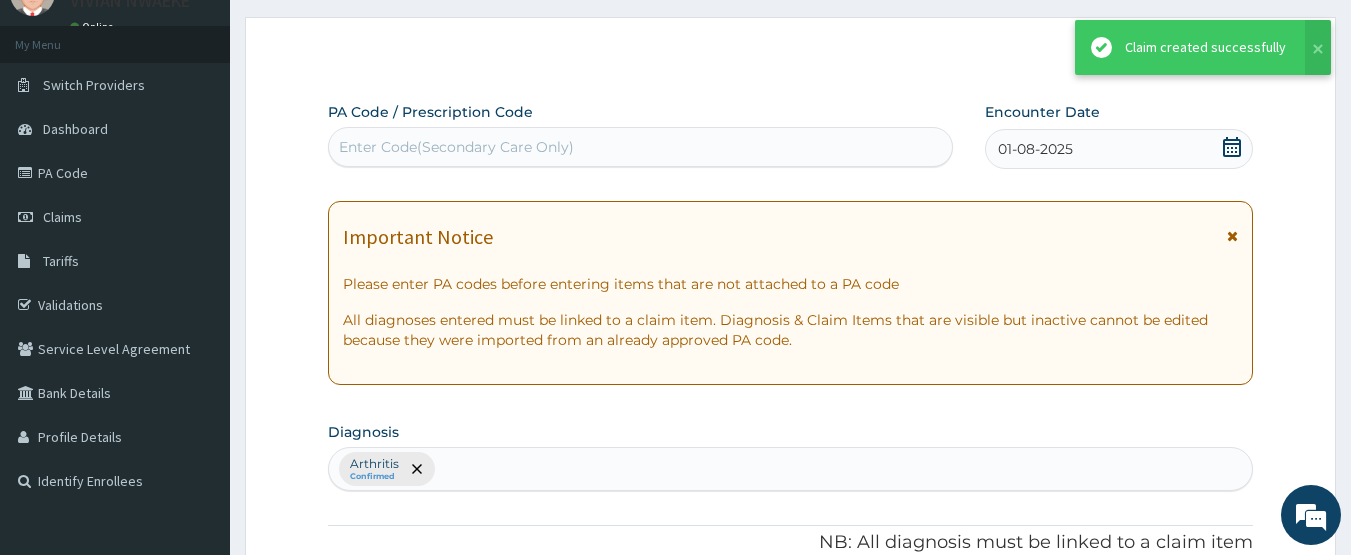 scroll, scrollTop: 956, scrollLeft: 0, axis: vertical 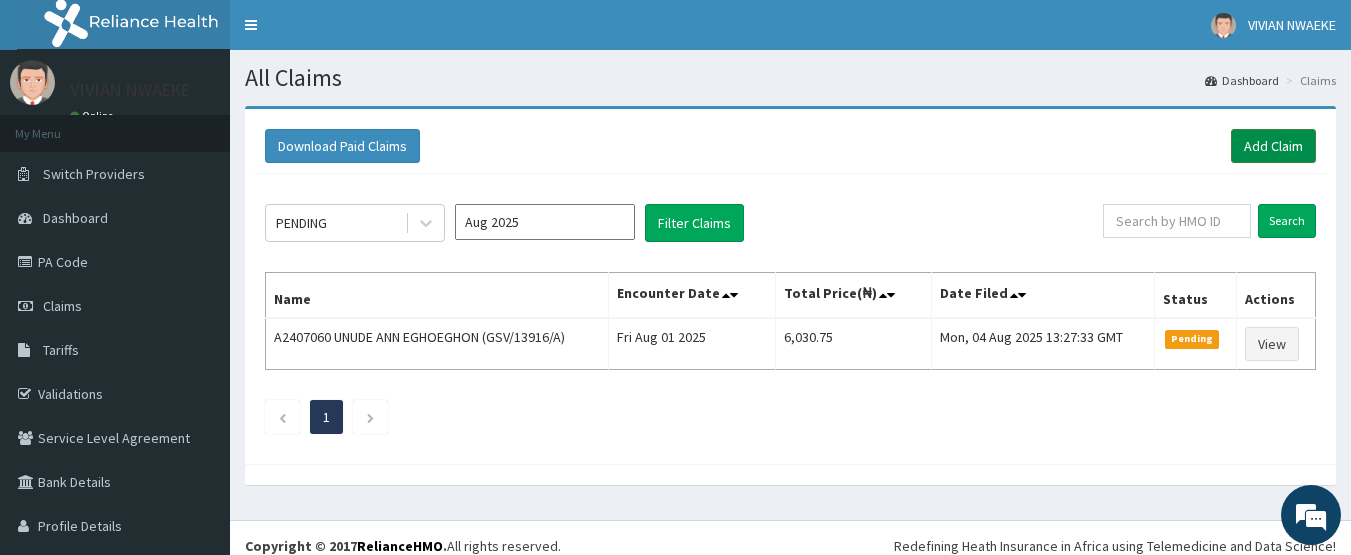 click on "Add Claim" at bounding box center (1273, 146) 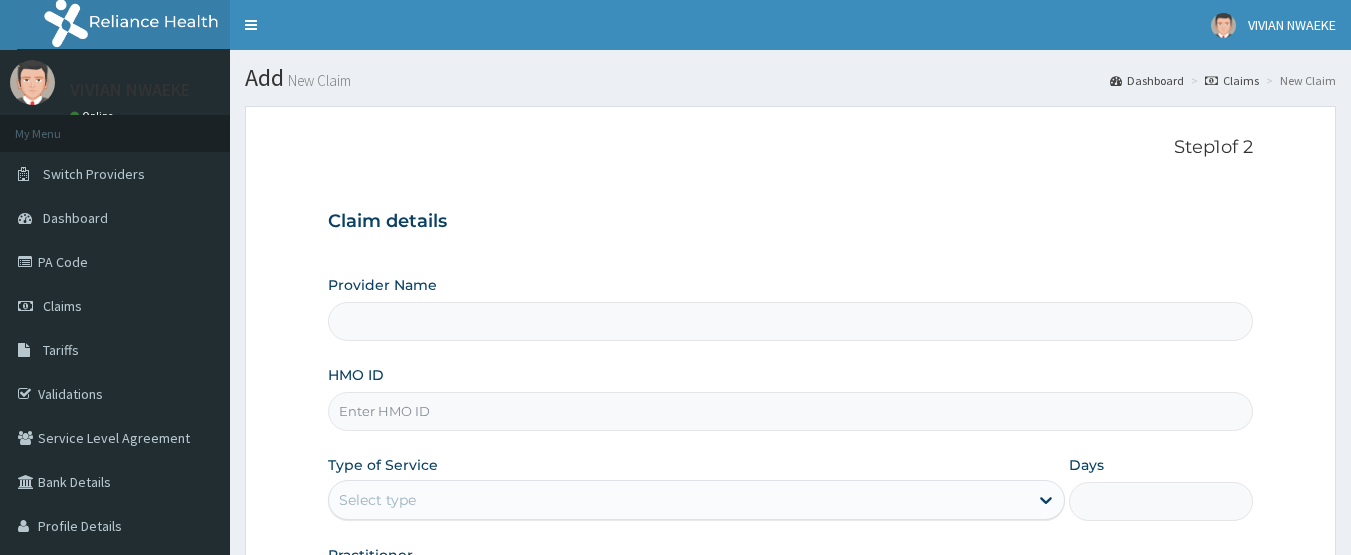 scroll, scrollTop: 0, scrollLeft: 0, axis: both 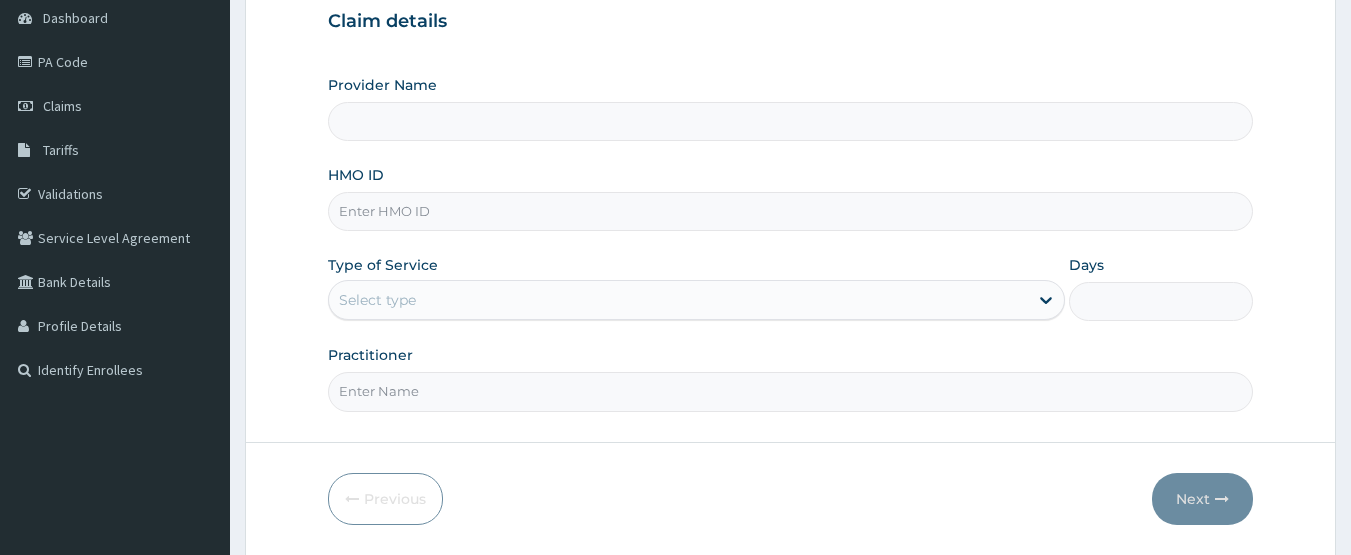 type on "CHIONHospital" 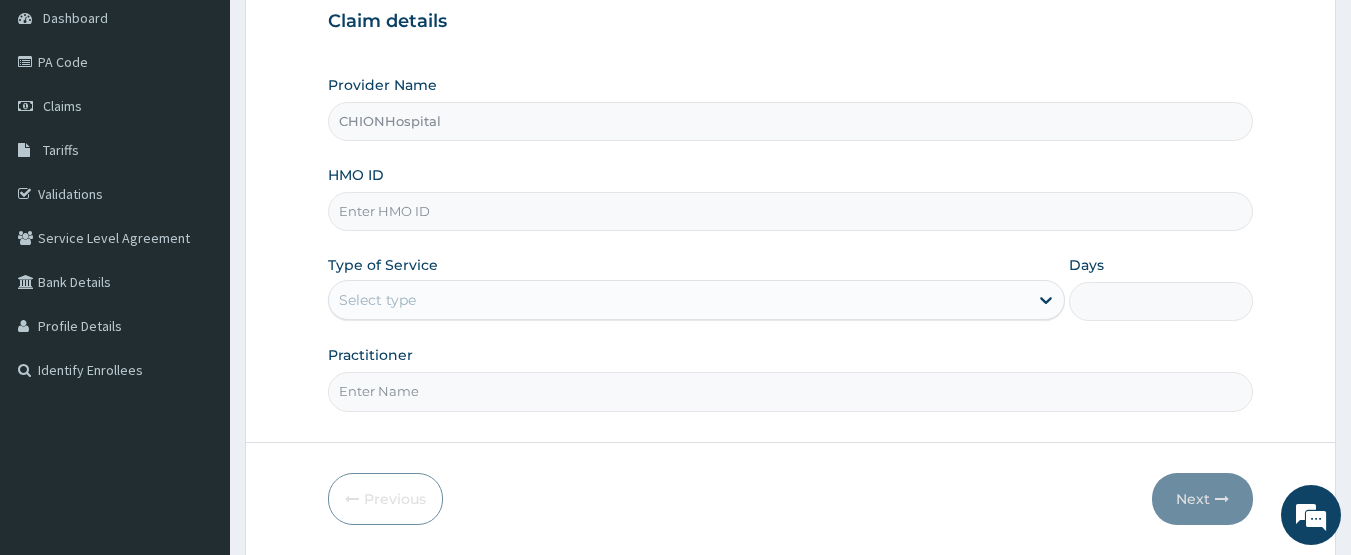 click on "HMO ID" at bounding box center [791, 211] 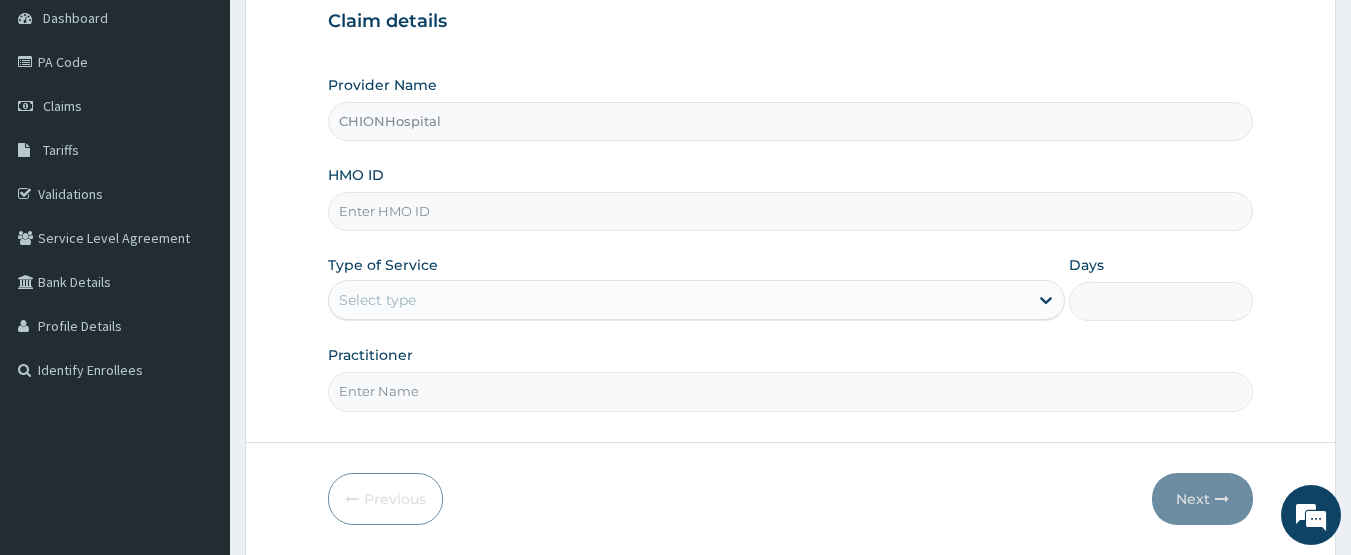 paste on "TSI/11239/A" 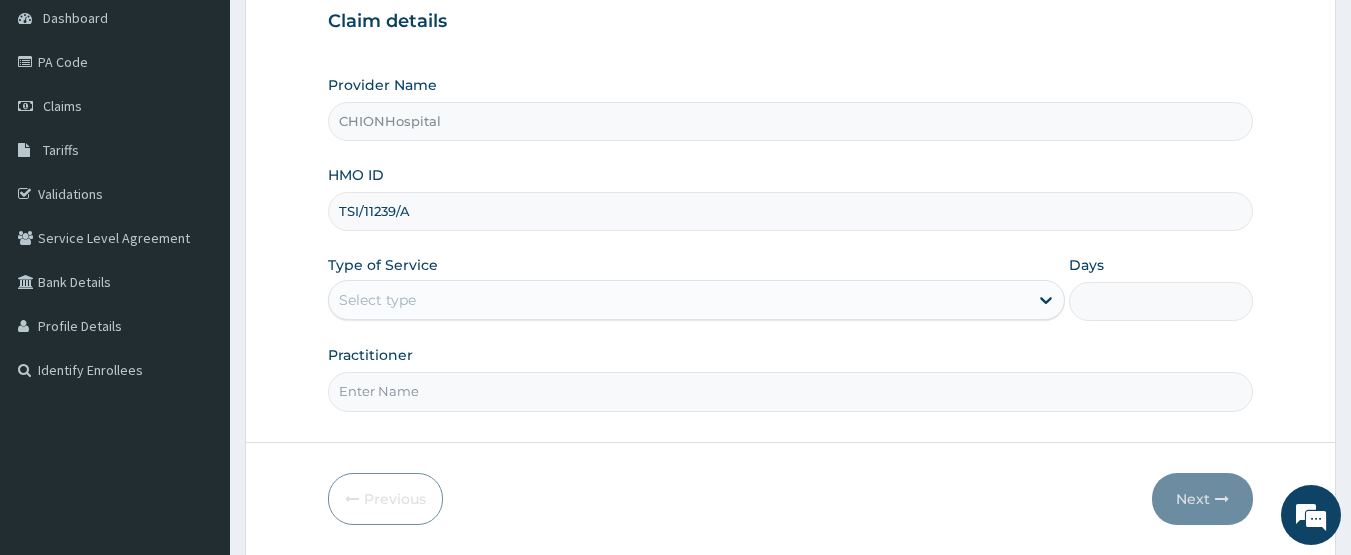 type on "TSI/11239/A" 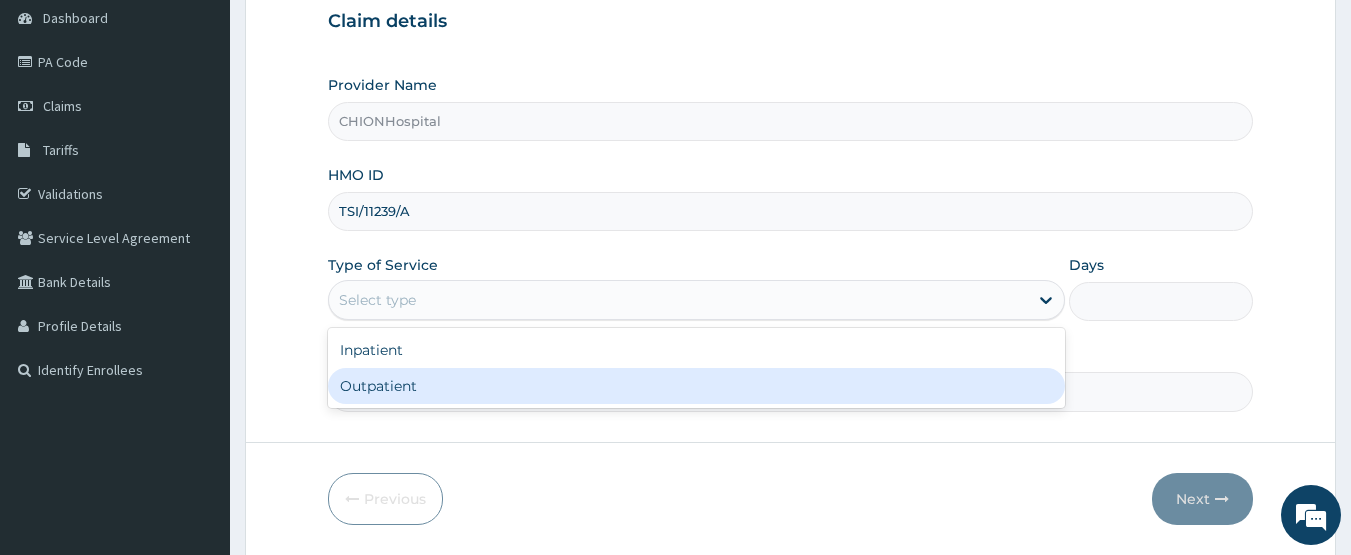 click on "Outpatient" at bounding box center (696, 386) 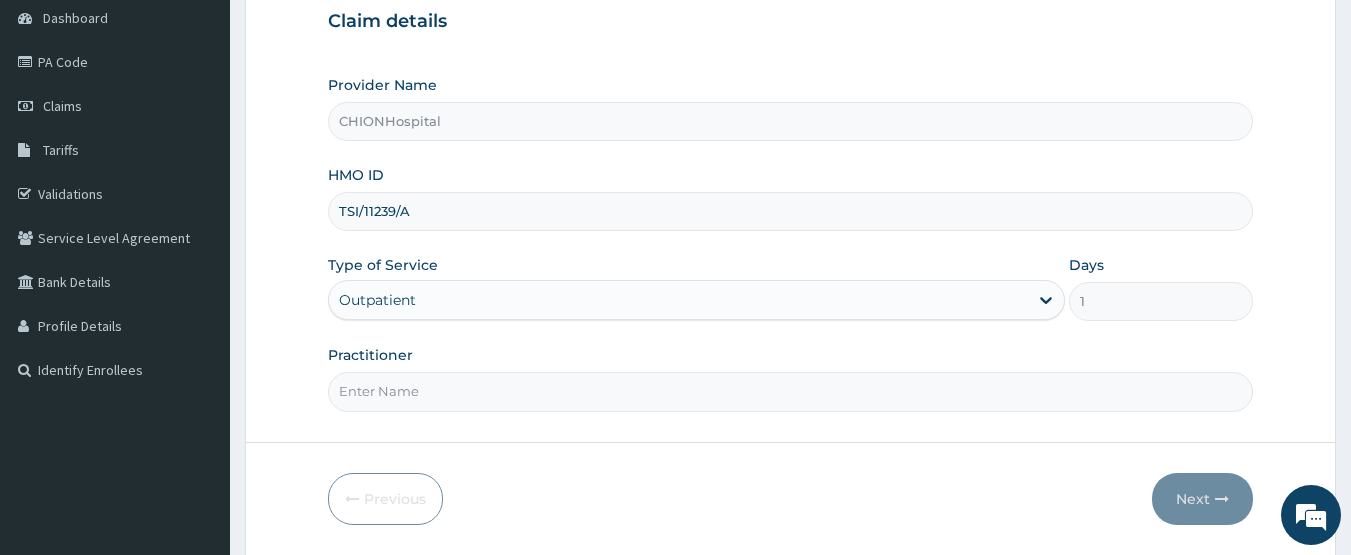 click on "Practitioner" at bounding box center [791, 391] 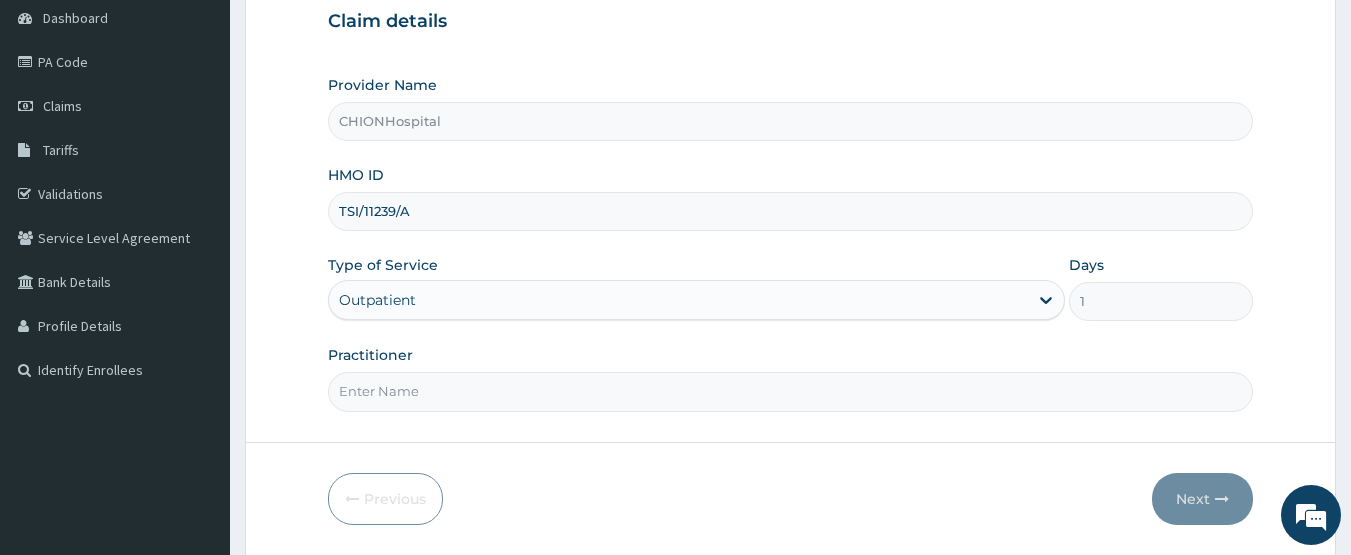 type on "DR [NAME]" 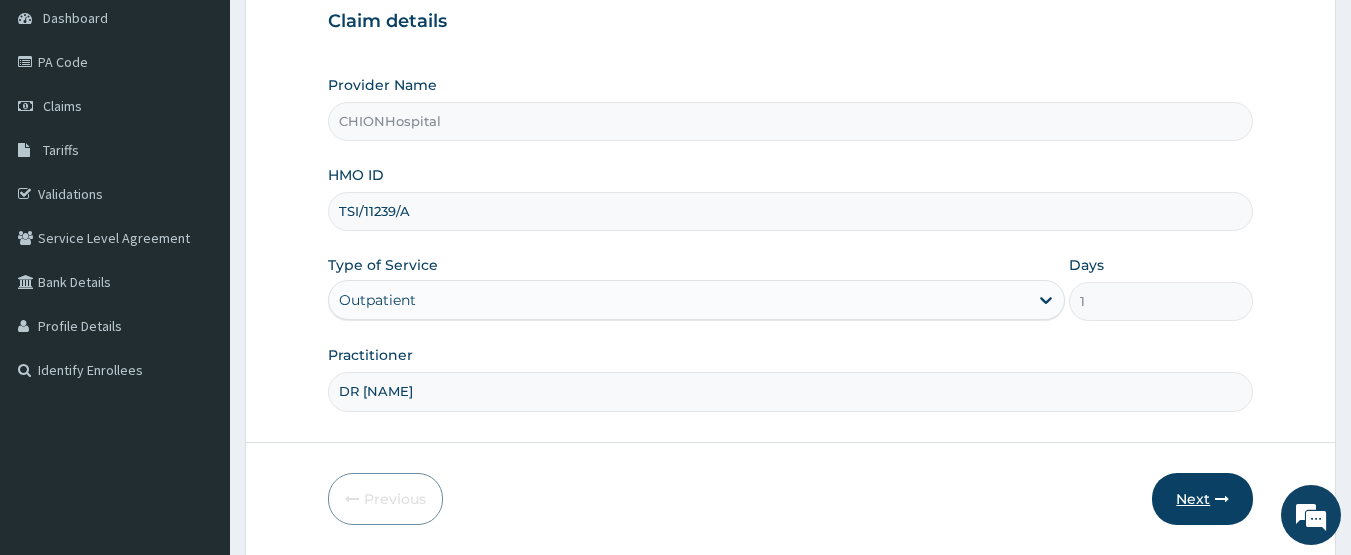 scroll, scrollTop: 0, scrollLeft: 0, axis: both 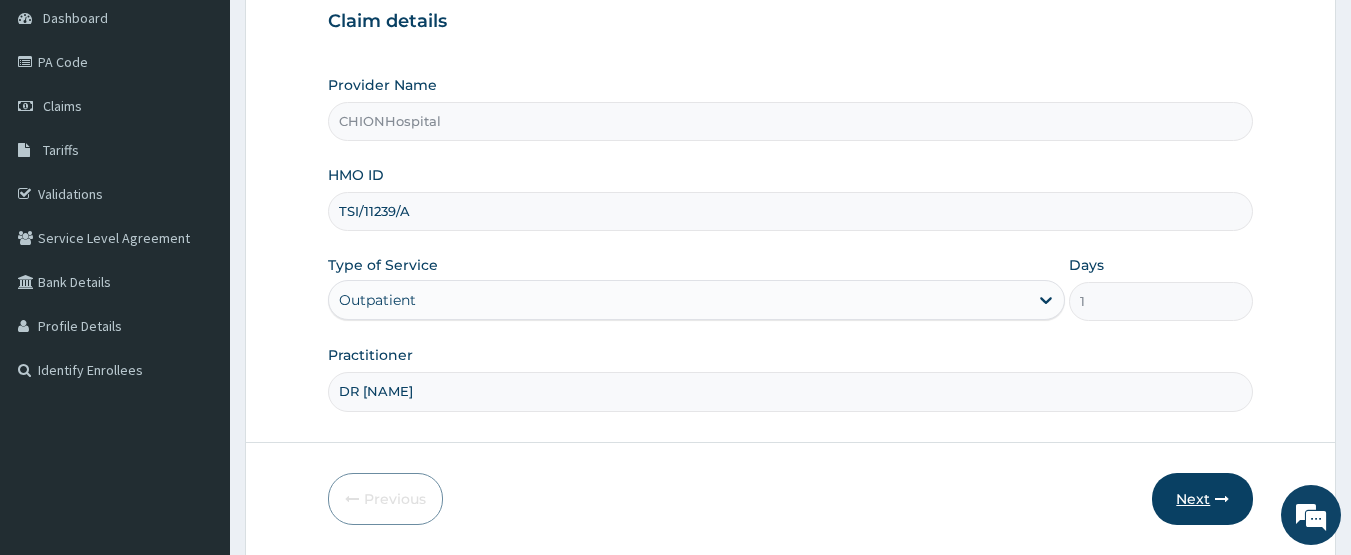 click on "Next" at bounding box center (1202, 499) 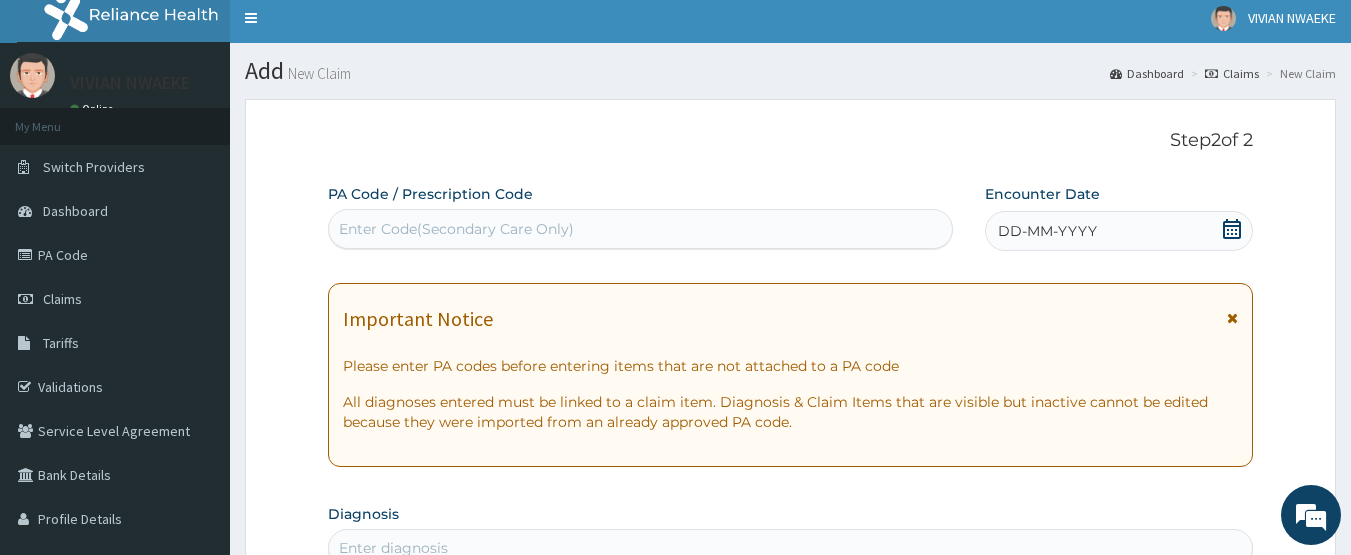 scroll, scrollTop: 0, scrollLeft: 0, axis: both 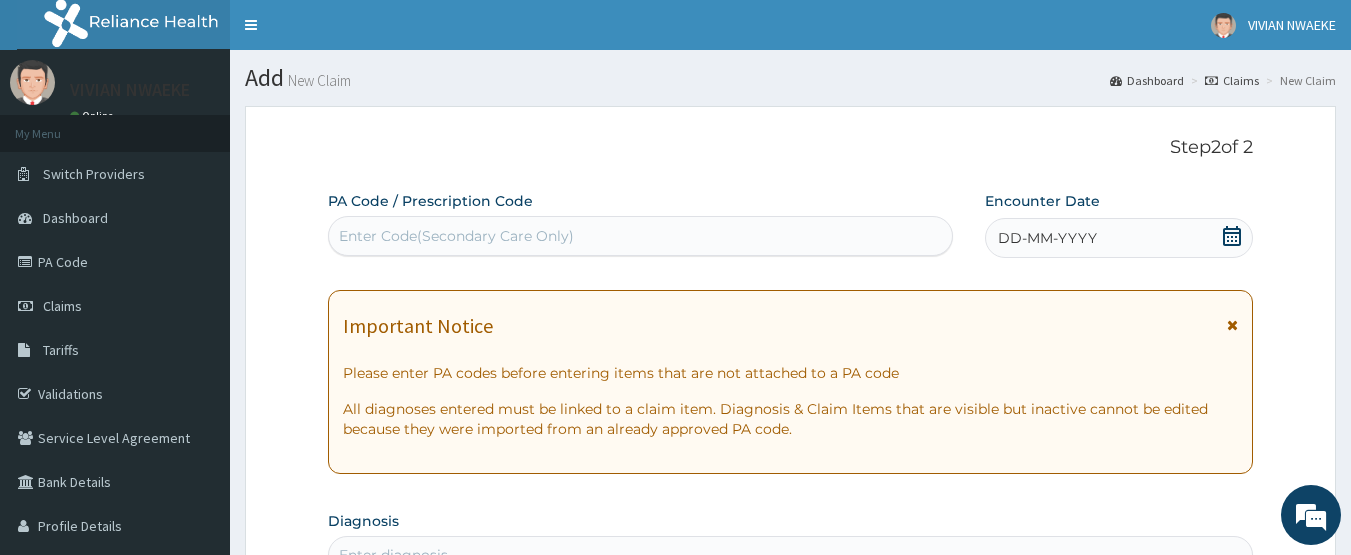 click 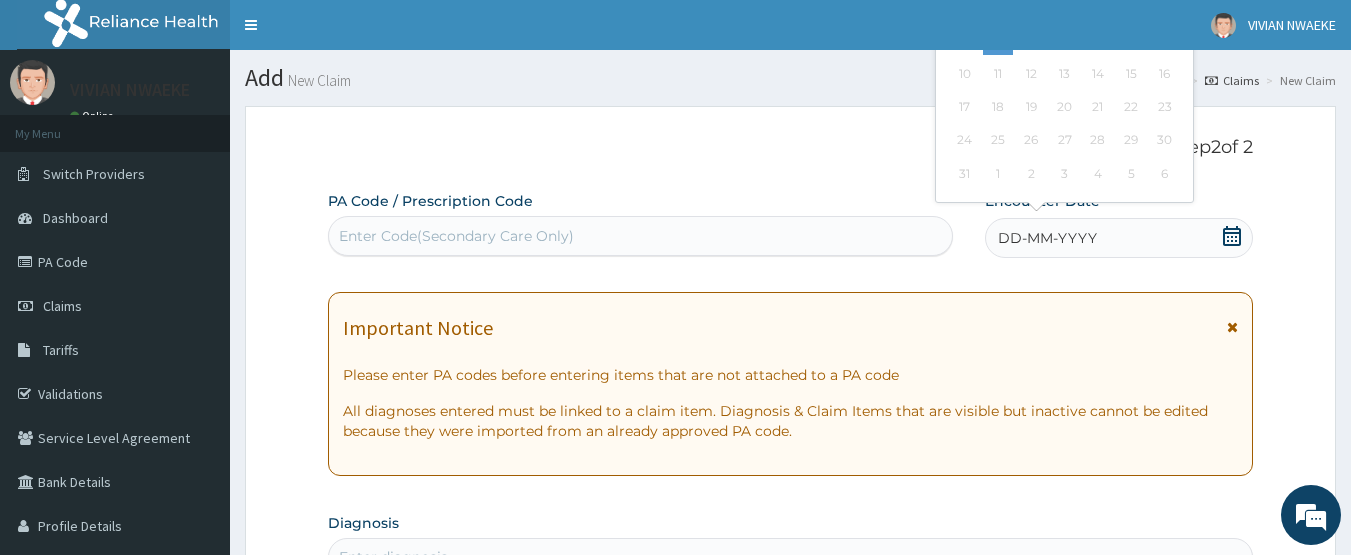 click 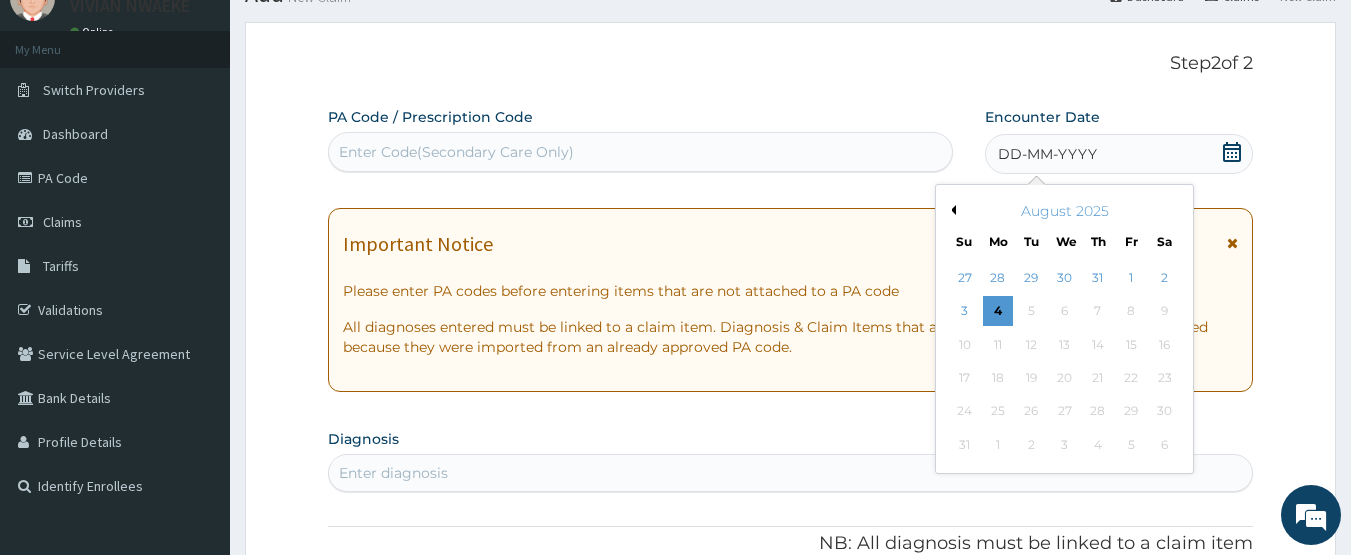 scroll, scrollTop: 100, scrollLeft: 0, axis: vertical 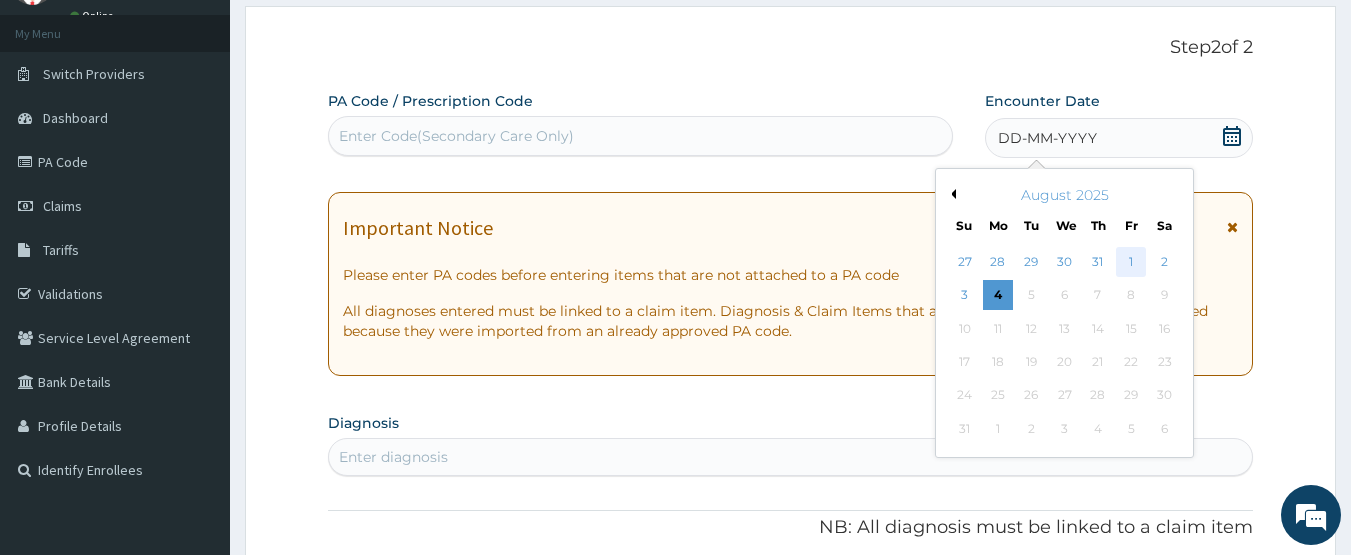 click on "1" at bounding box center (1131, 262) 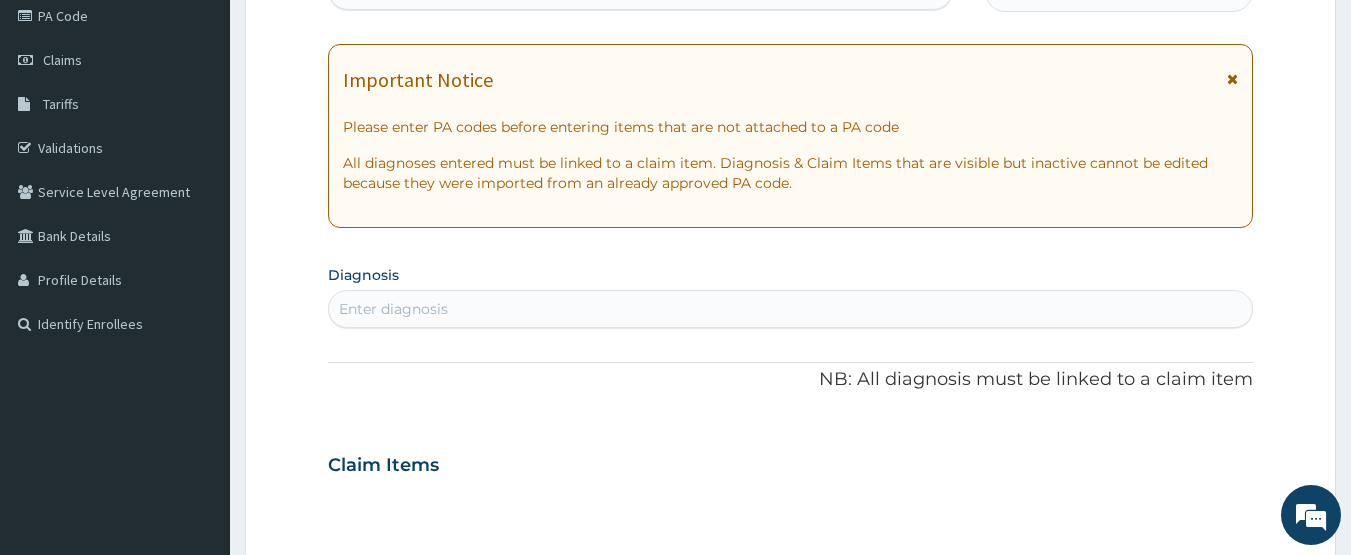 scroll, scrollTop: 300, scrollLeft: 0, axis: vertical 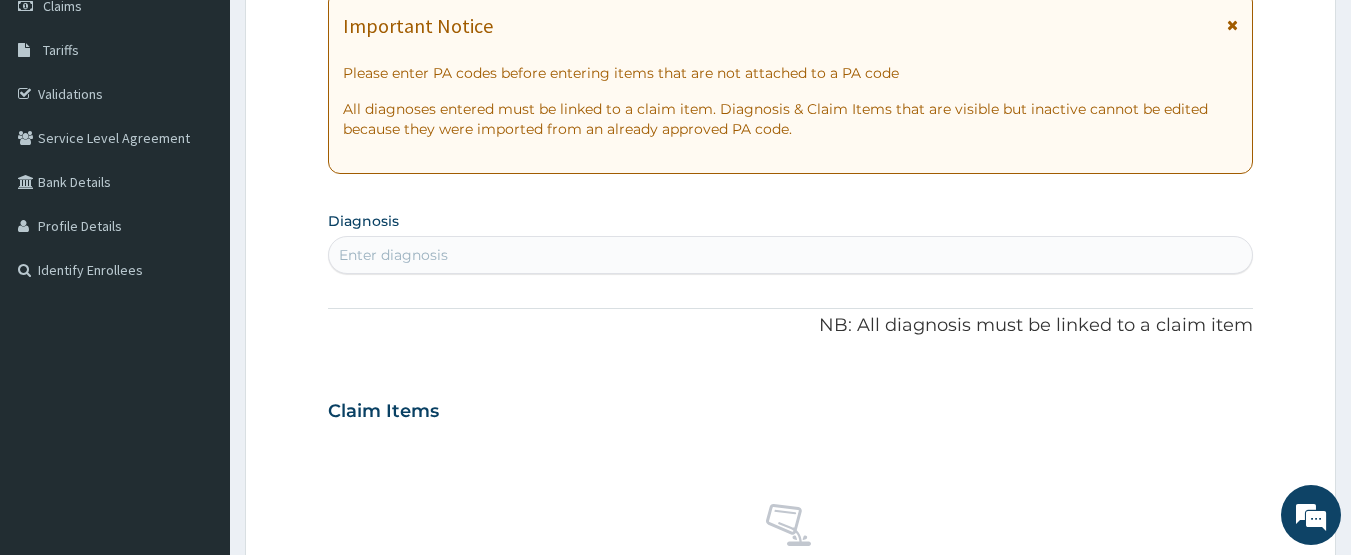 click on "Enter diagnosis" at bounding box center (393, 255) 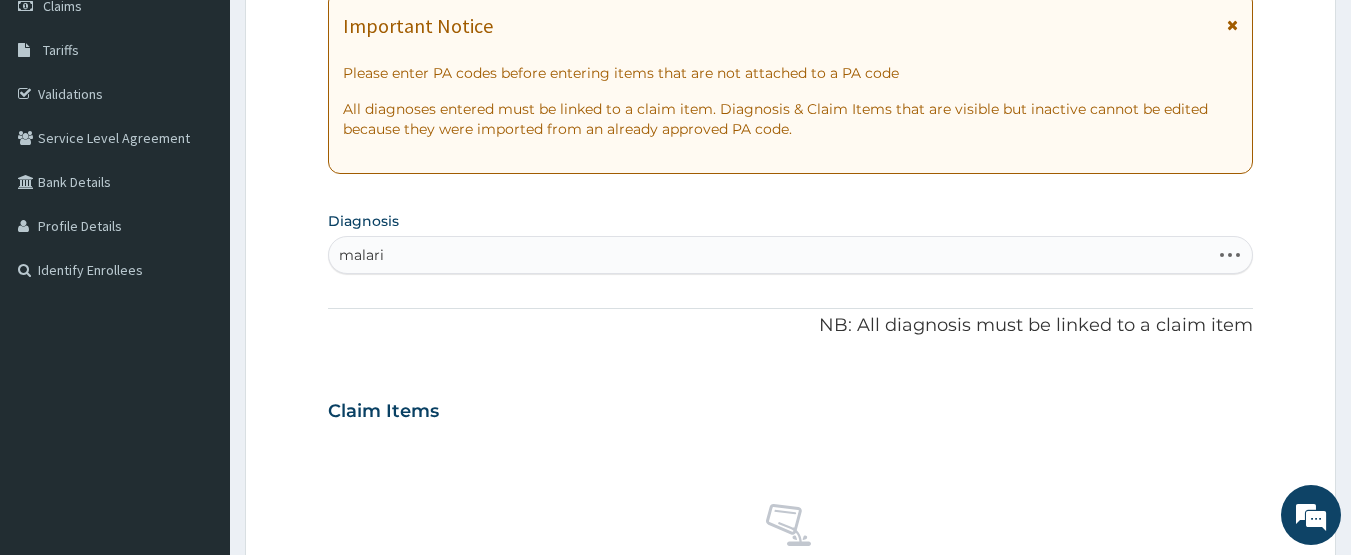 type on "malaria" 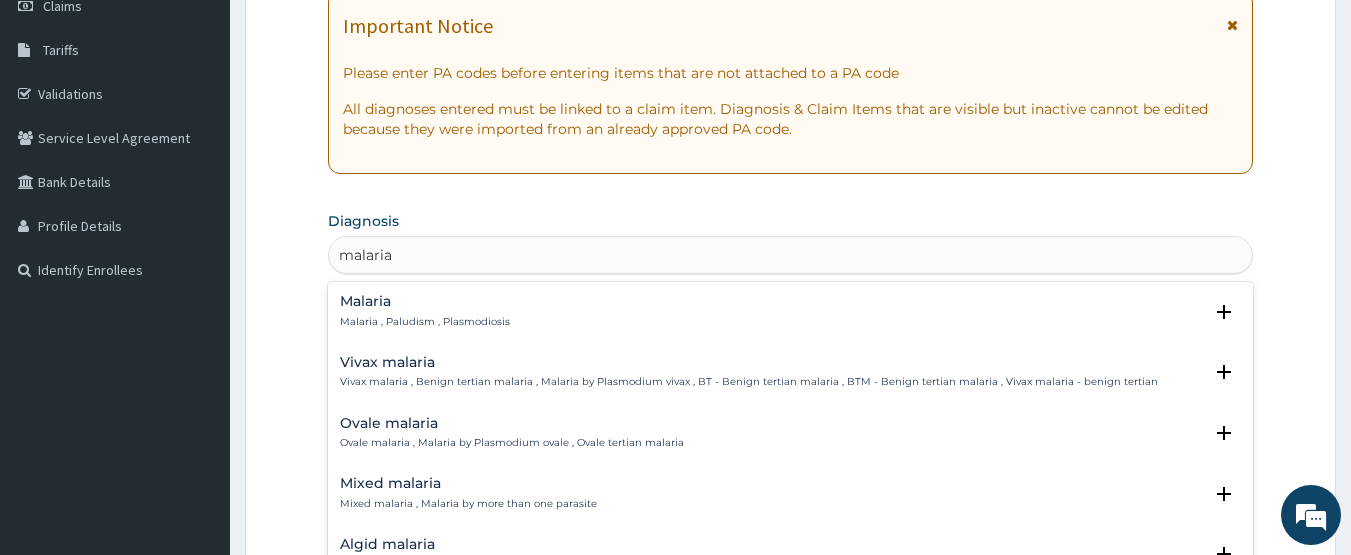 click on "Malaria , Paludism , Plasmodiosis" at bounding box center [425, 322] 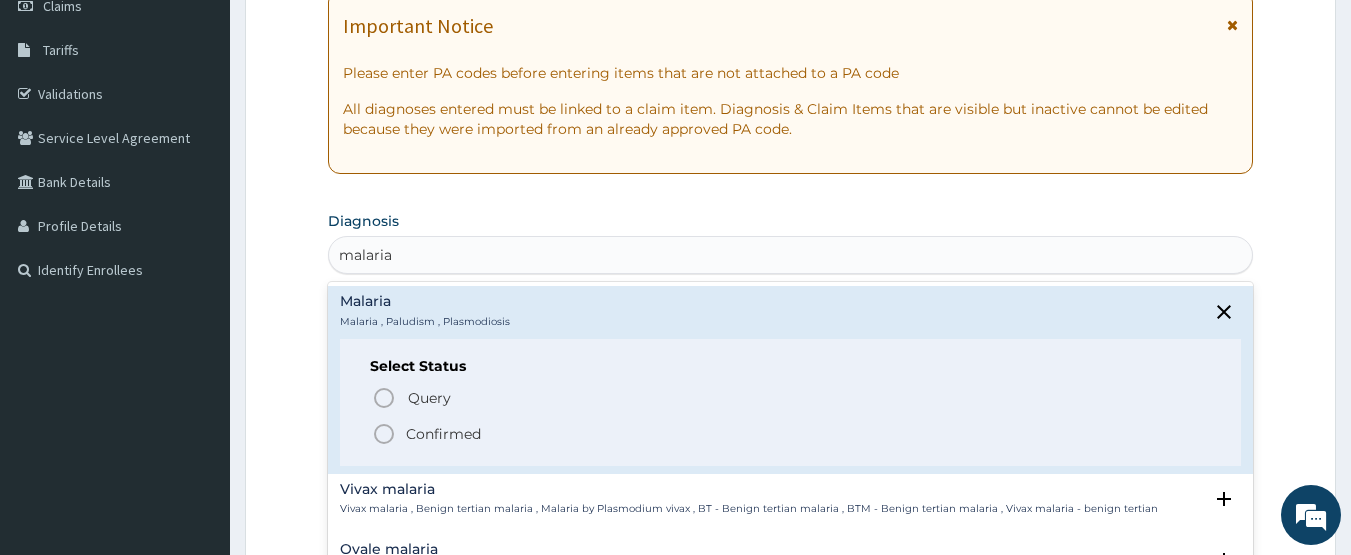 click 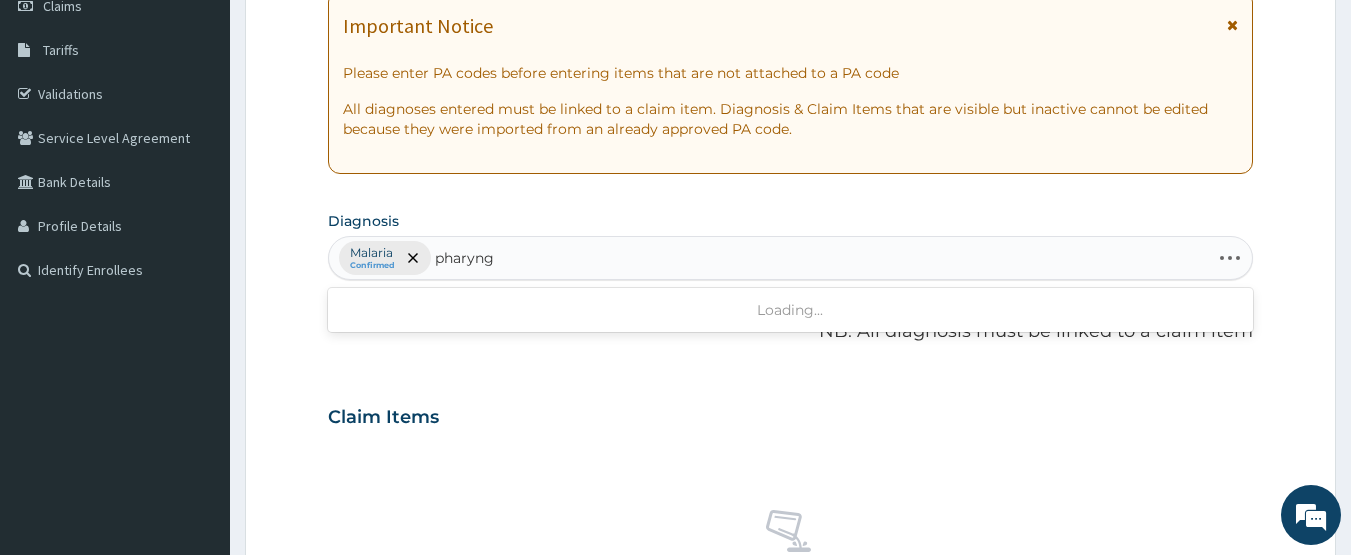 type on "pharyngi" 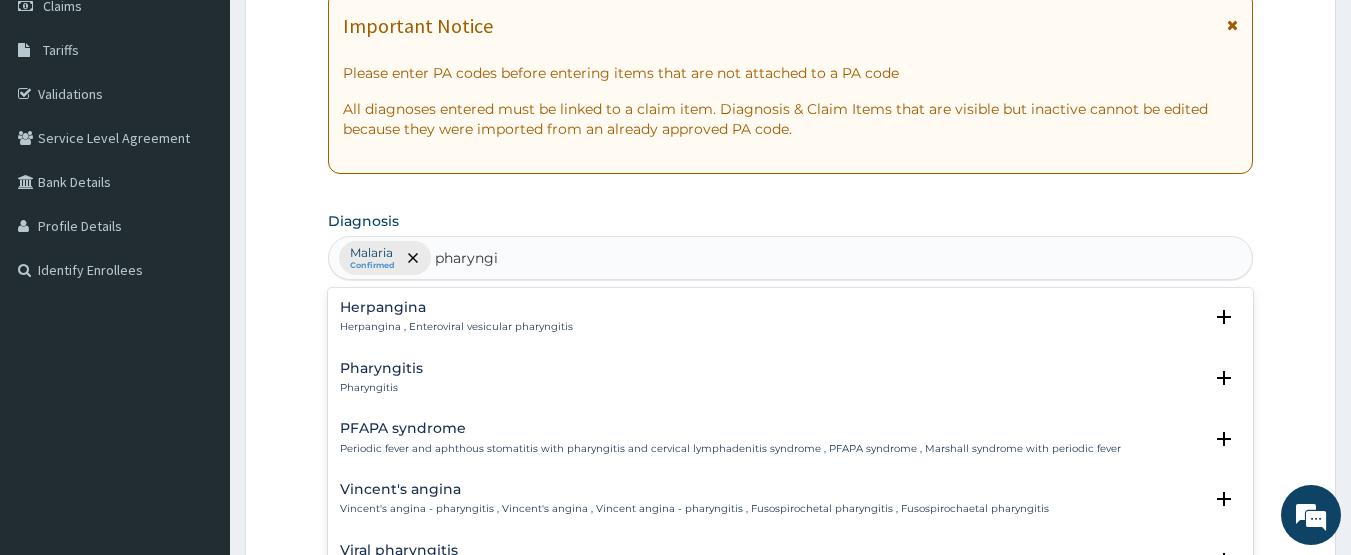 click on "Pharyngitis" at bounding box center (381, 368) 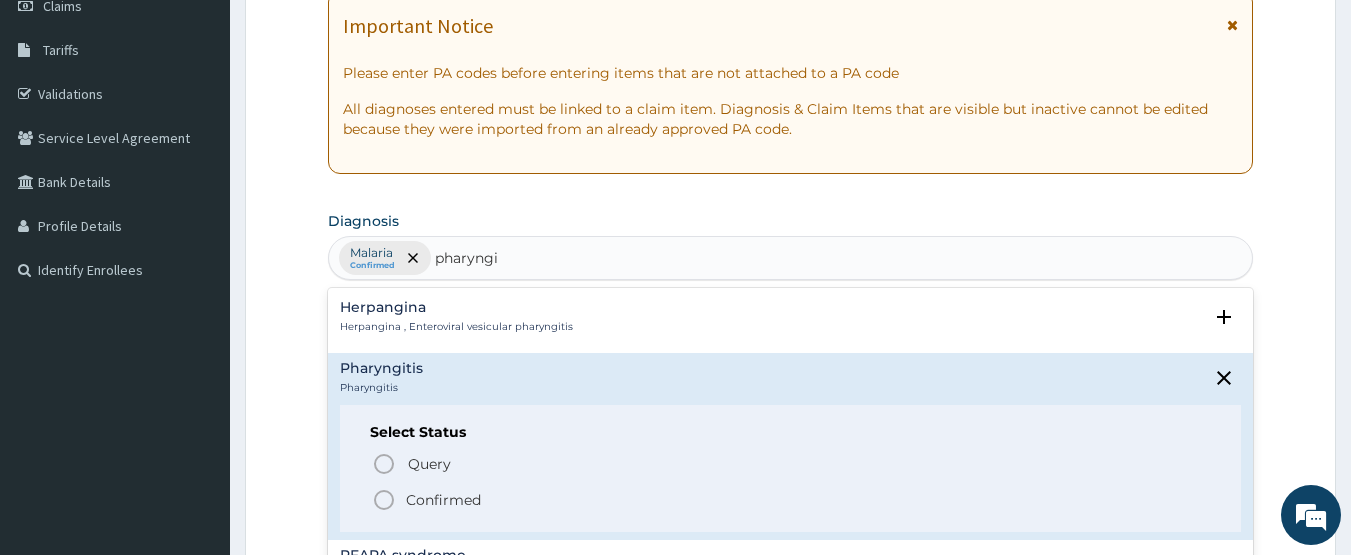 click 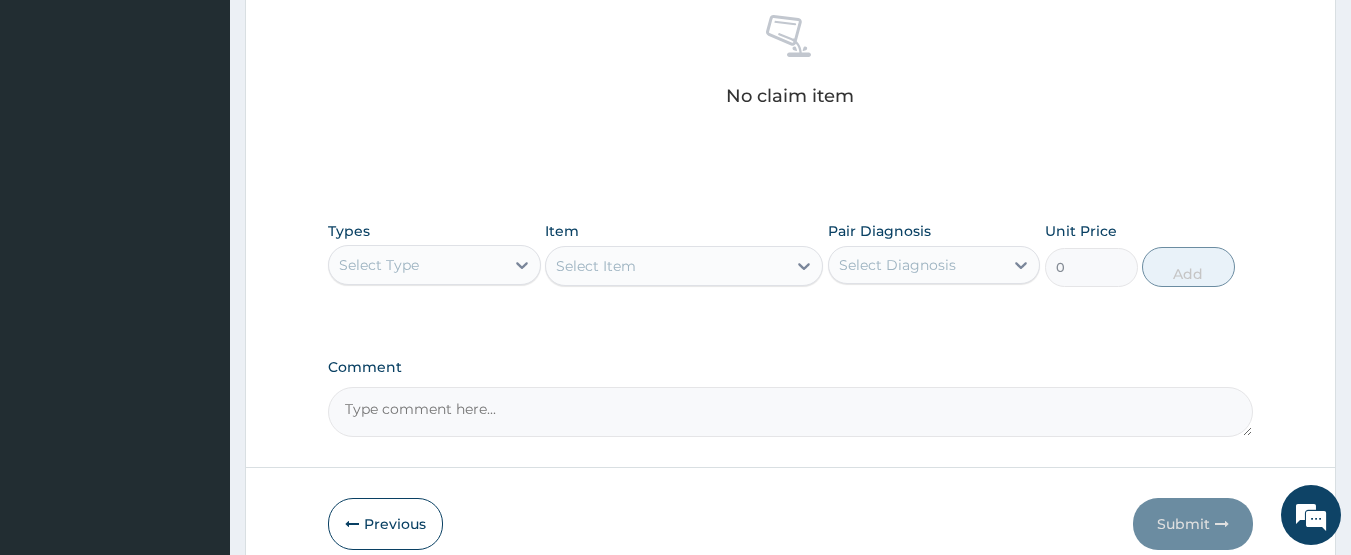 scroll, scrollTop: 887, scrollLeft: 0, axis: vertical 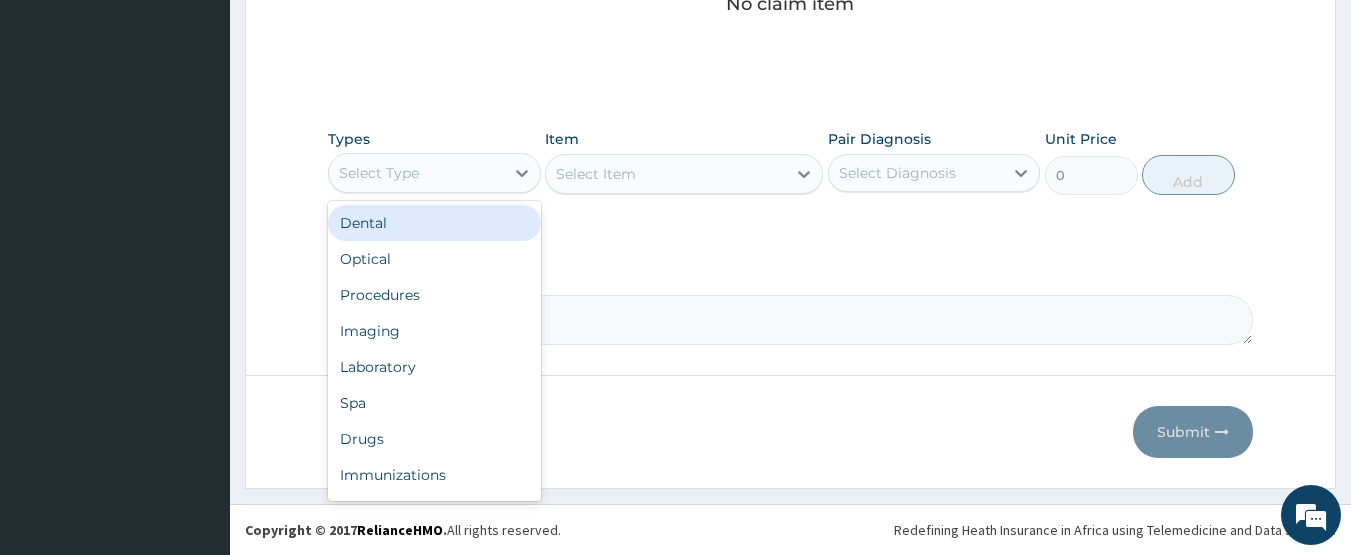 click on "Select Type" at bounding box center [379, 173] 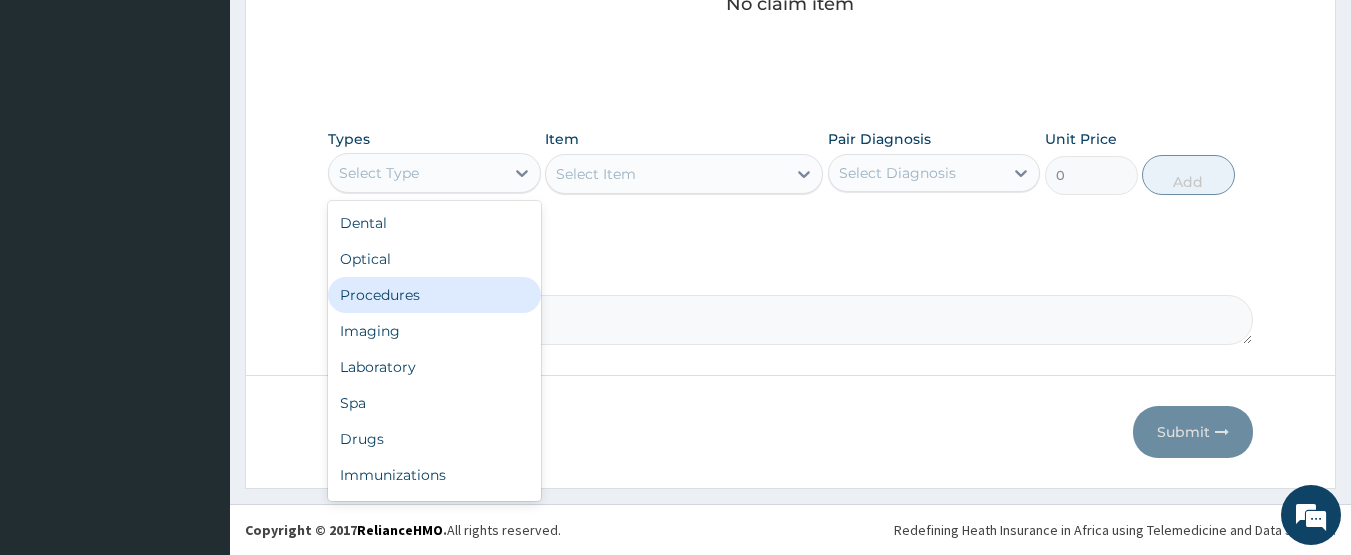 click on "Procedures" at bounding box center [434, 295] 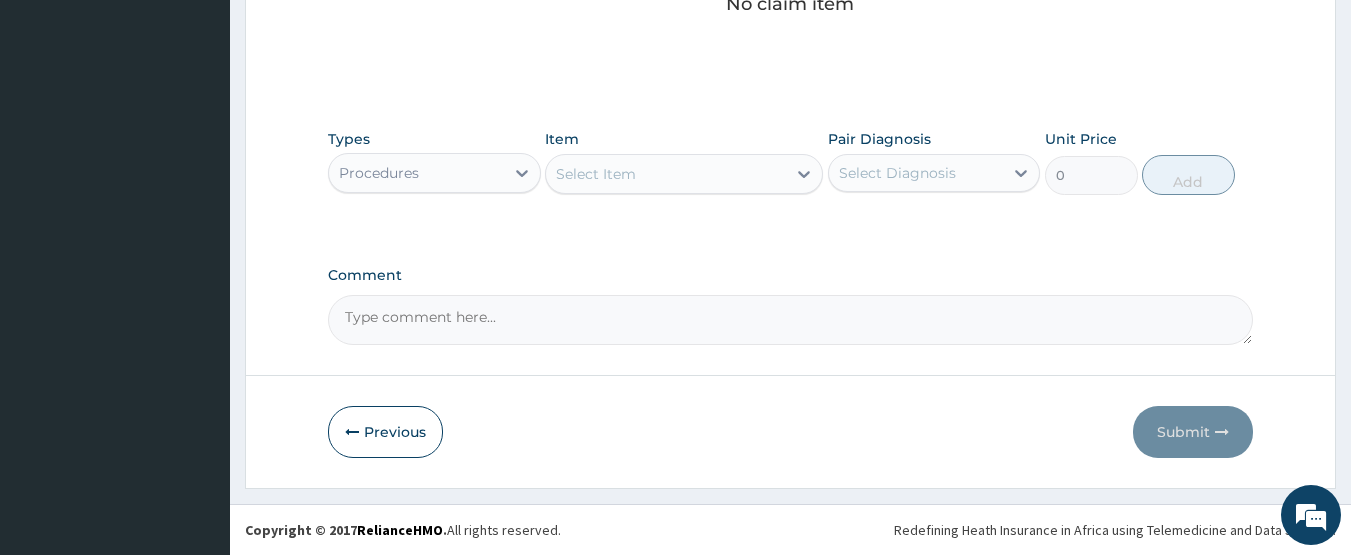 click on "Select Item" at bounding box center [596, 174] 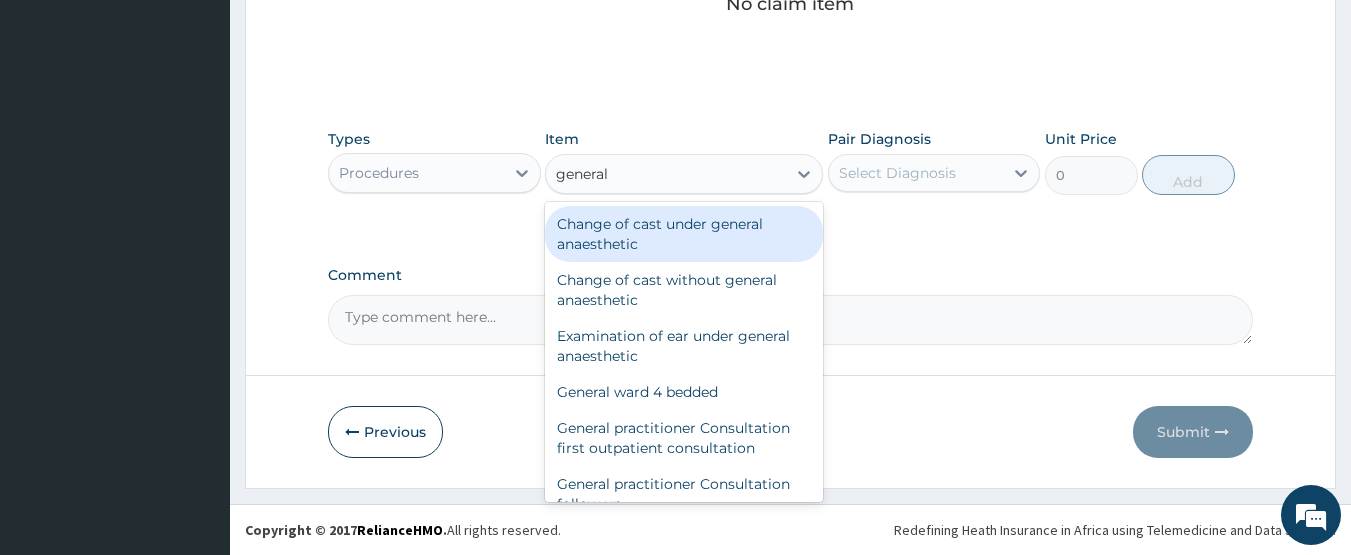 type on "general p" 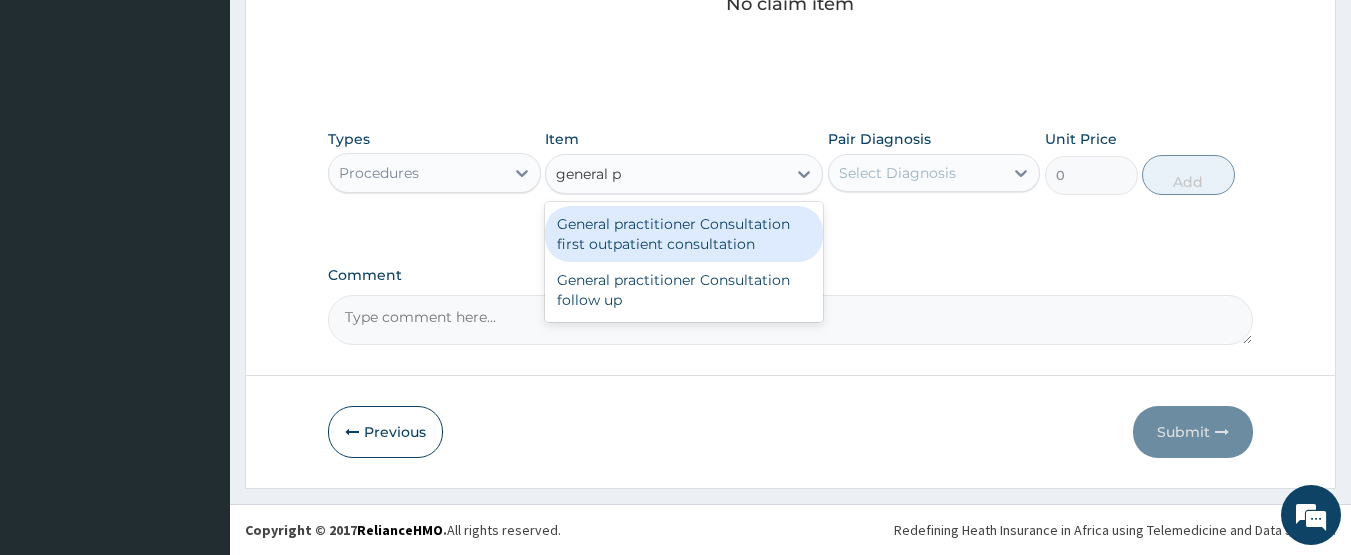 click on "General practitioner Consultation first outpatient consultation" at bounding box center [684, 234] 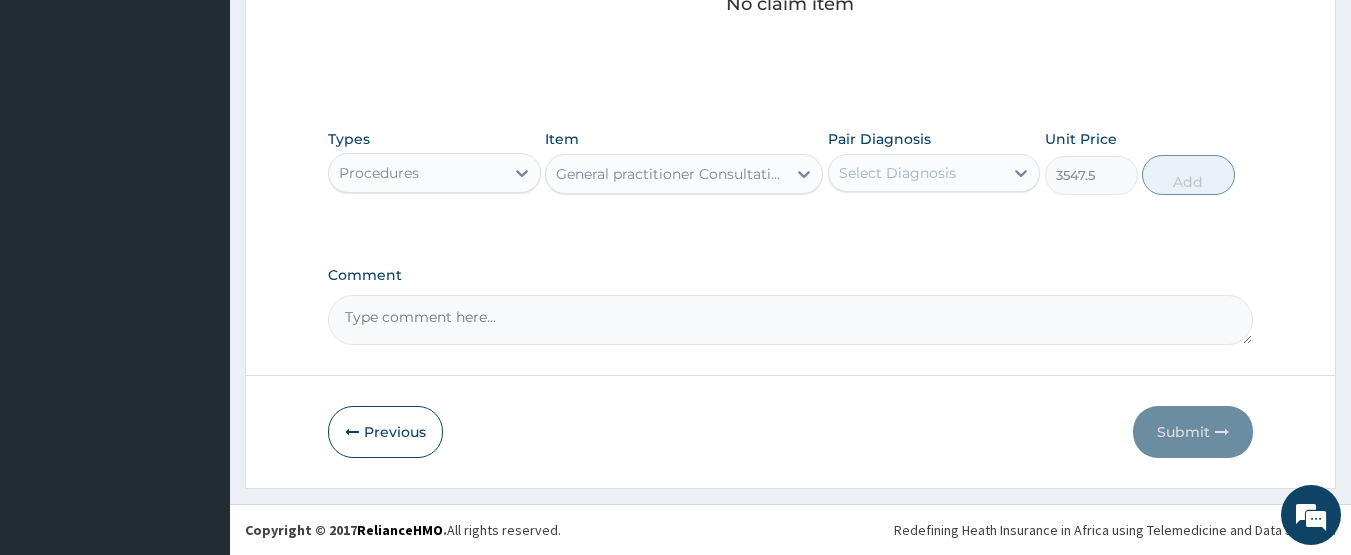 drag, startPoint x: 931, startPoint y: 160, endPoint x: 931, endPoint y: 197, distance: 37 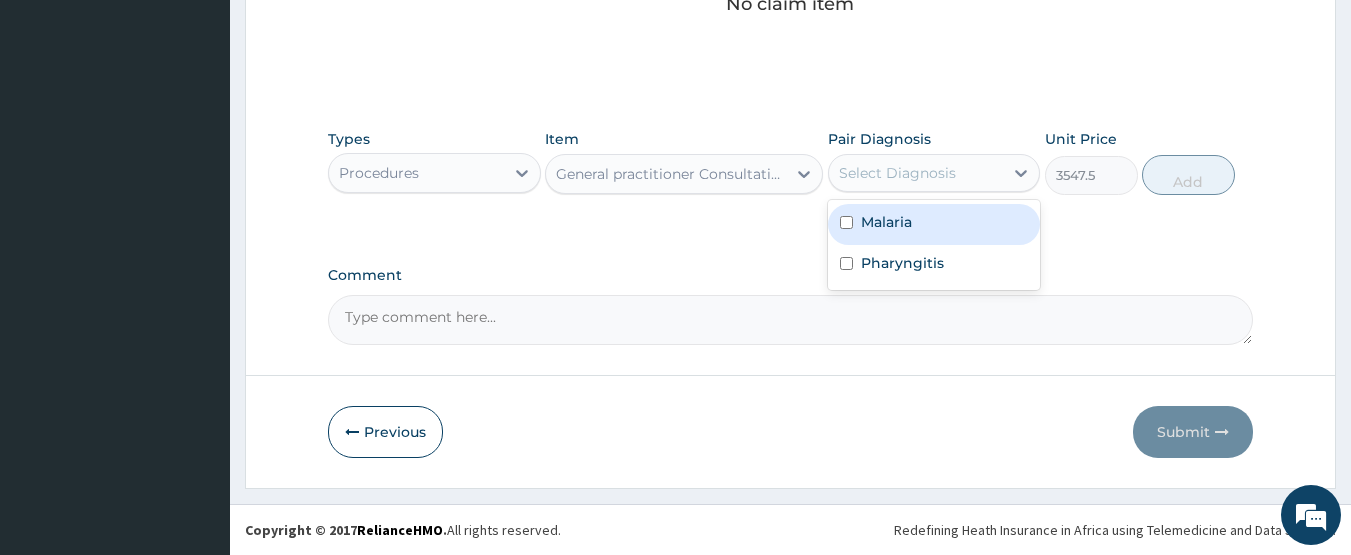 drag, startPoint x: 922, startPoint y: 225, endPoint x: 913, endPoint y: 258, distance: 34.20526 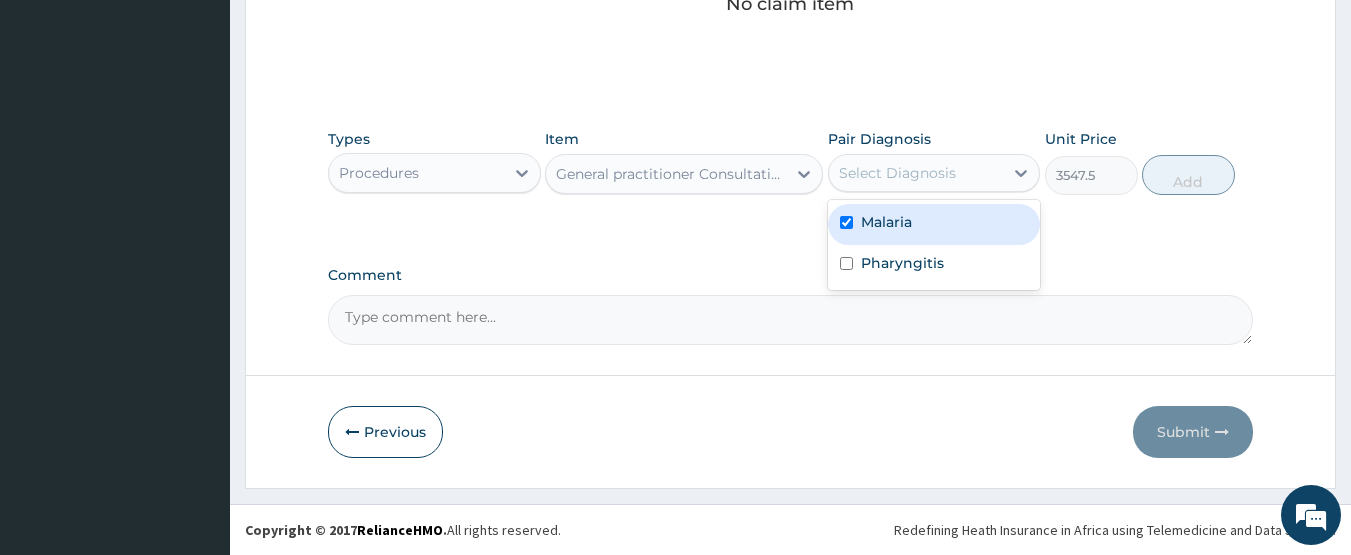 checkbox on "true" 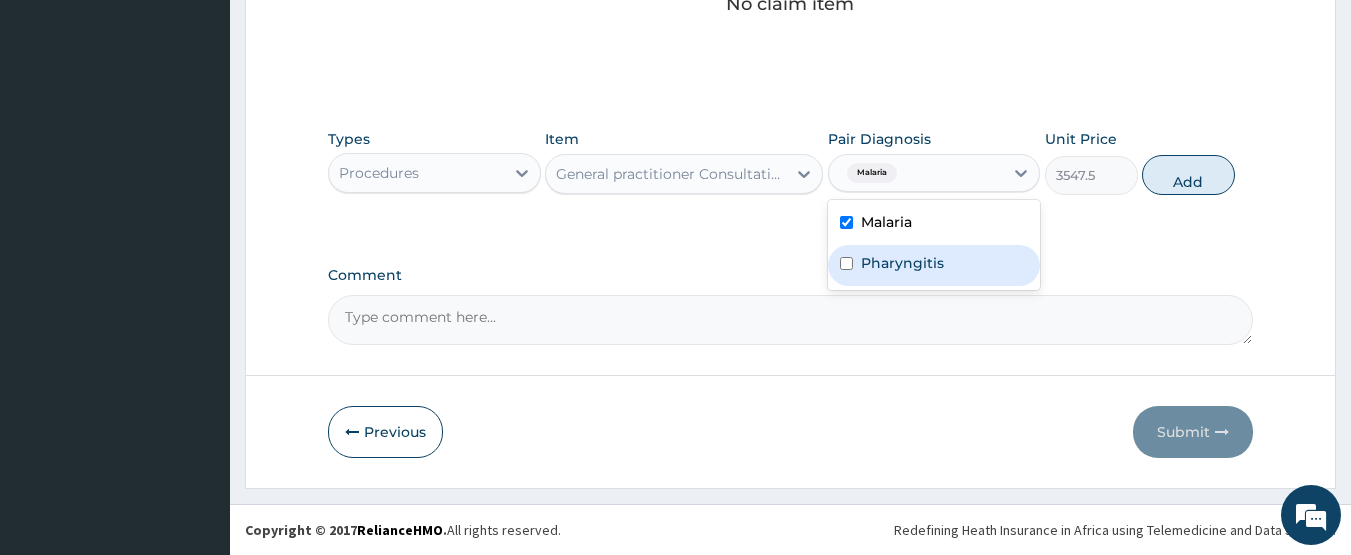 click on "Pharyngitis" at bounding box center (902, 263) 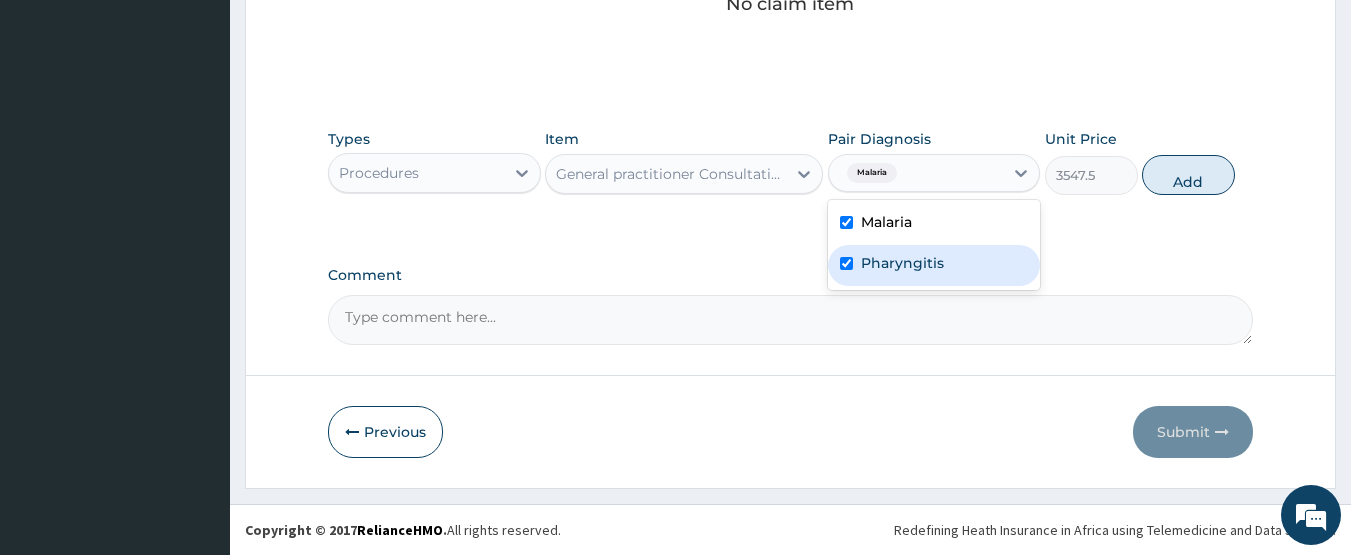 checkbox on "true" 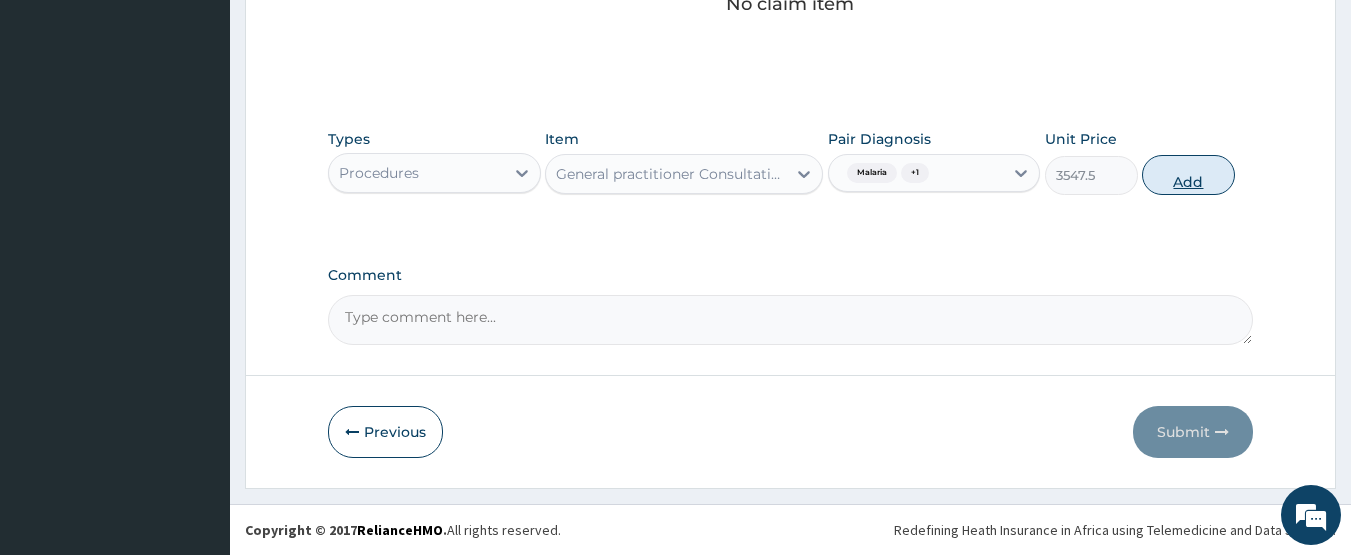 click on "Add" at bounding box center [1188, 175] 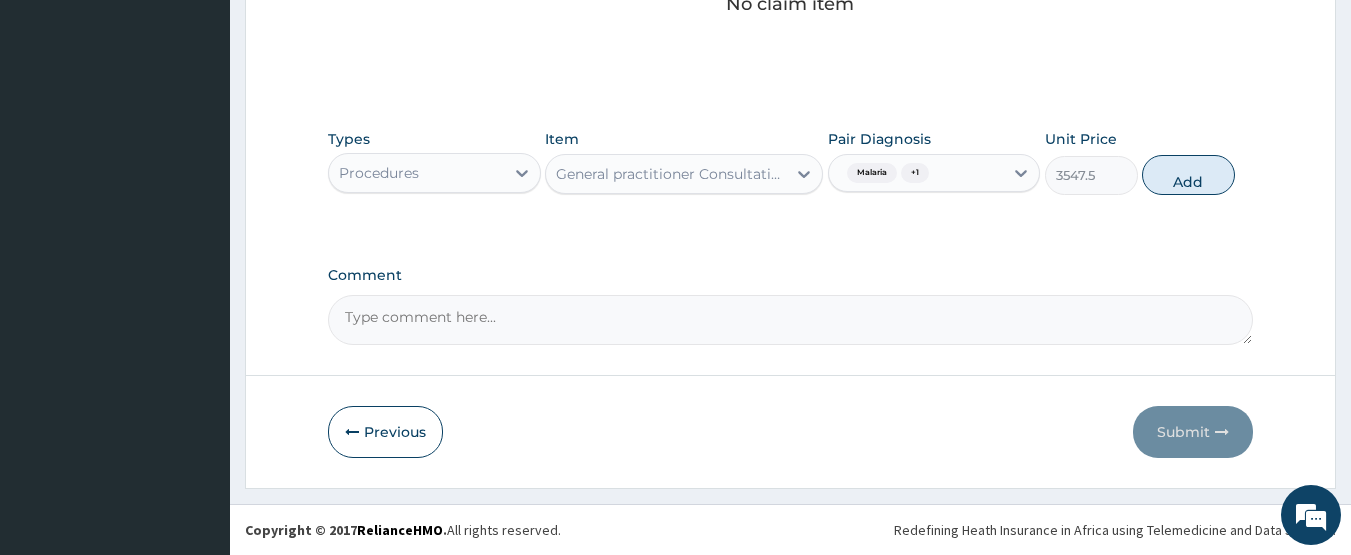 type on "0" 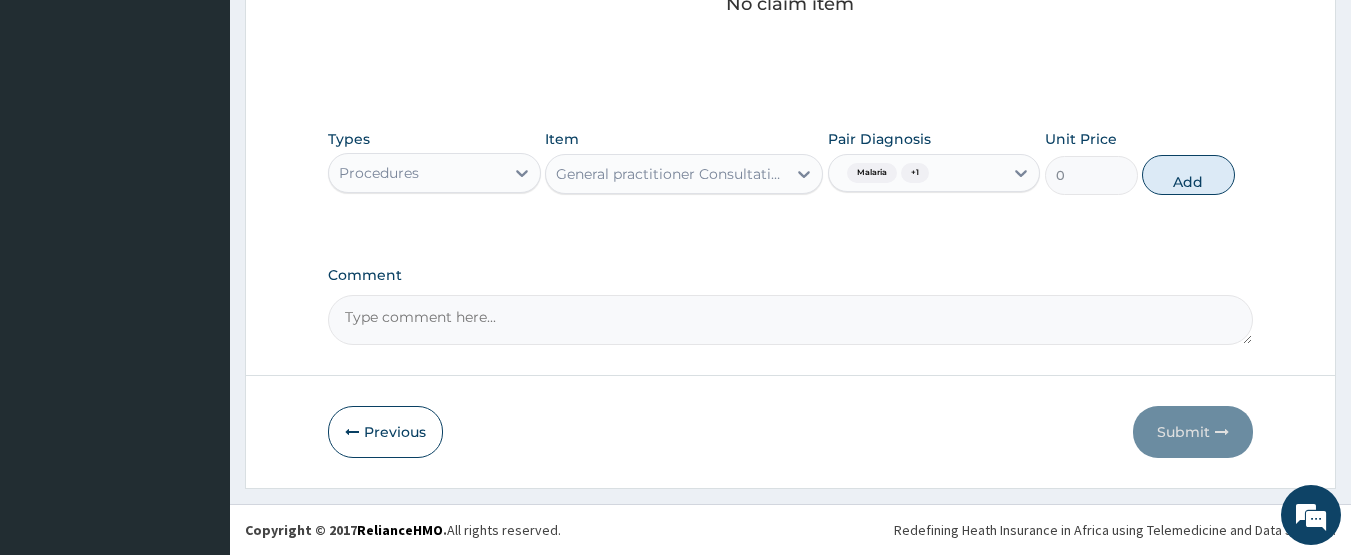 scroll, scrollTop: 818, scrollLeft: 0, axis: vertical 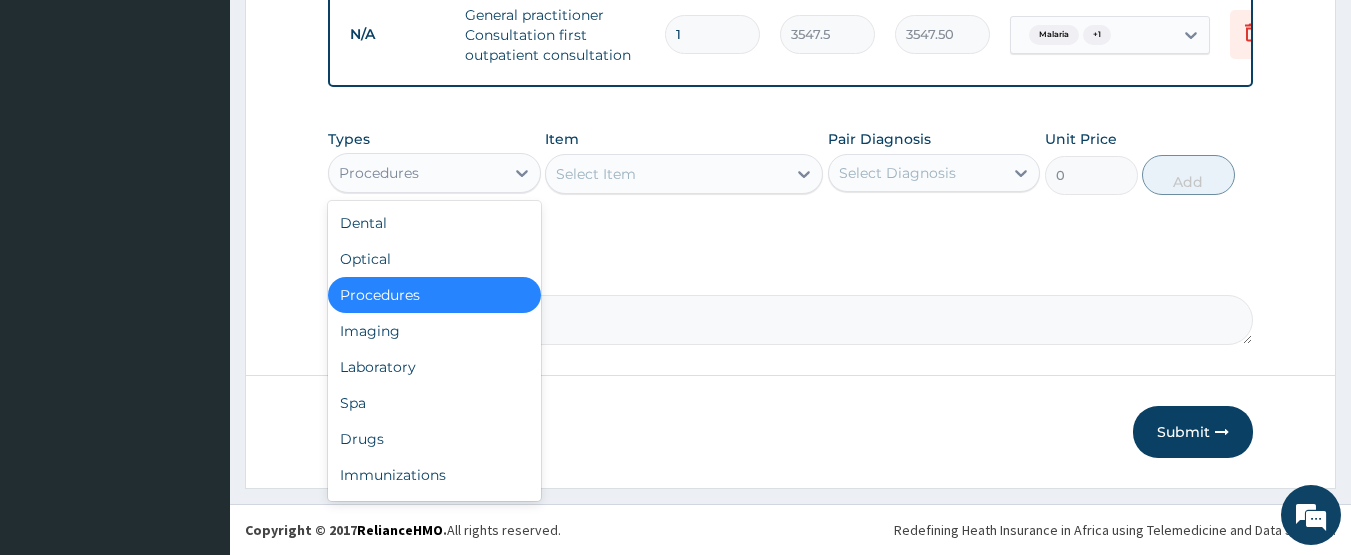 click on "Procedures" at bounding box center (416, 173) 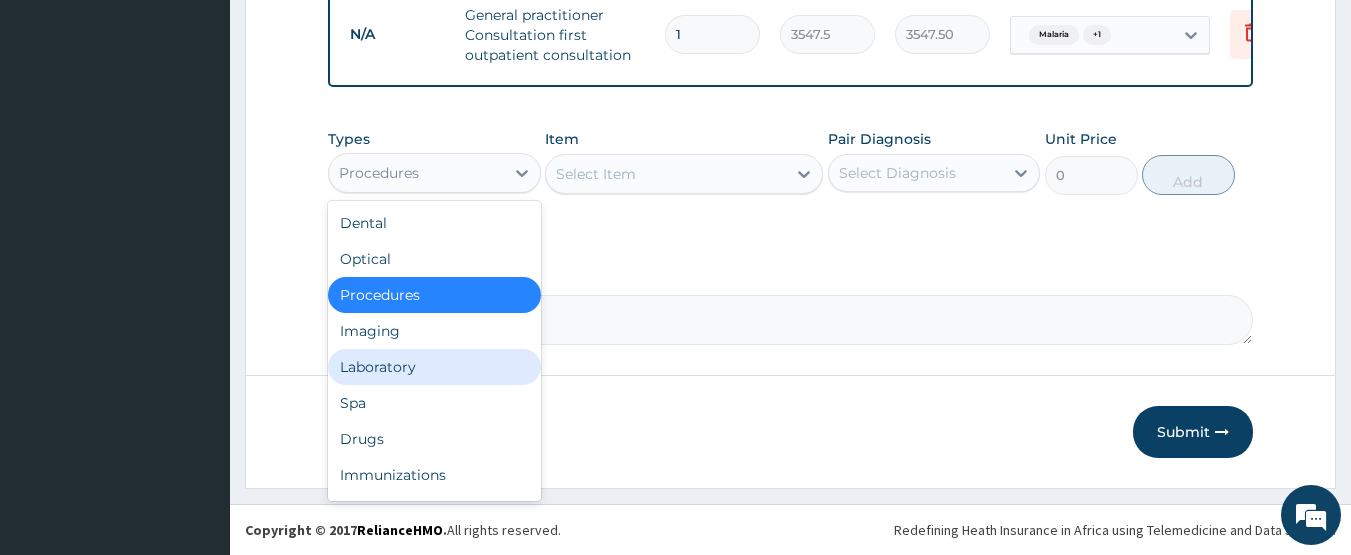 drag, startPoint x: 388, startPoint y: 364, endPoint x: 468, endPoint y: 324, distance: 89.44272 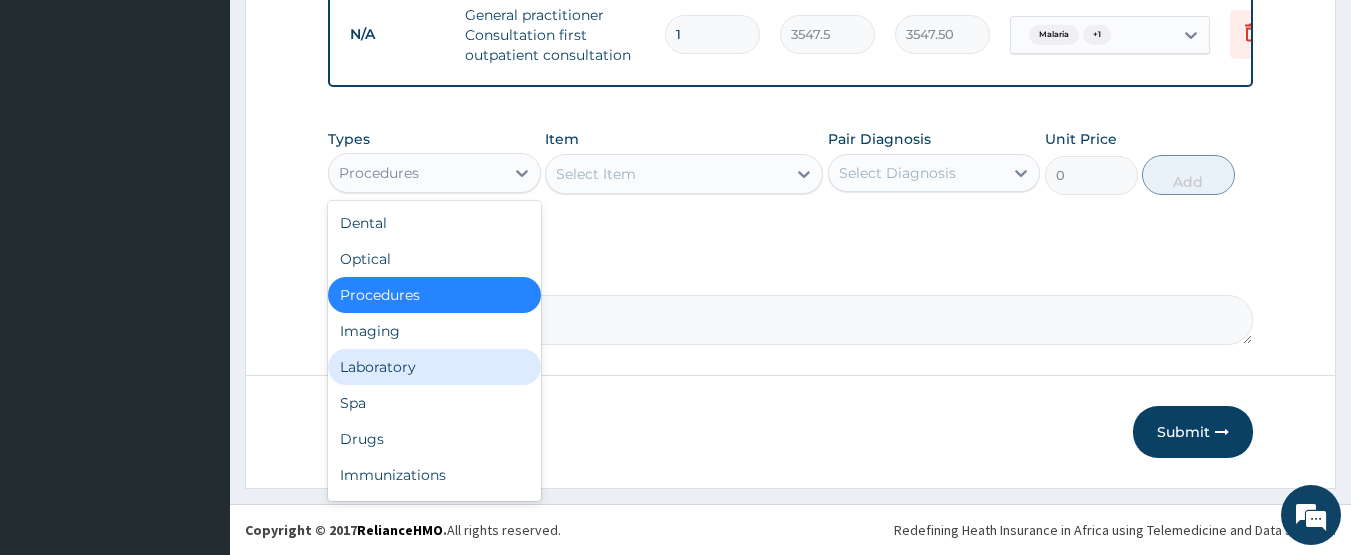 click on "Laboratory" at bounding box center [434, 367] 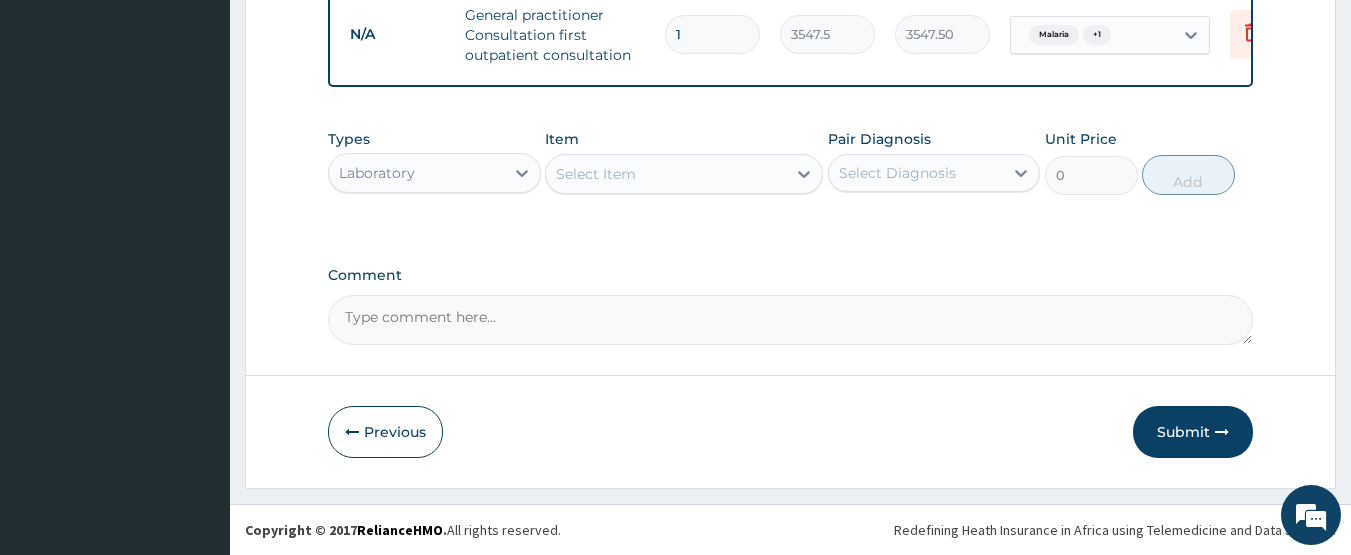 click on "Select Item" at bounding box center [596, 174] 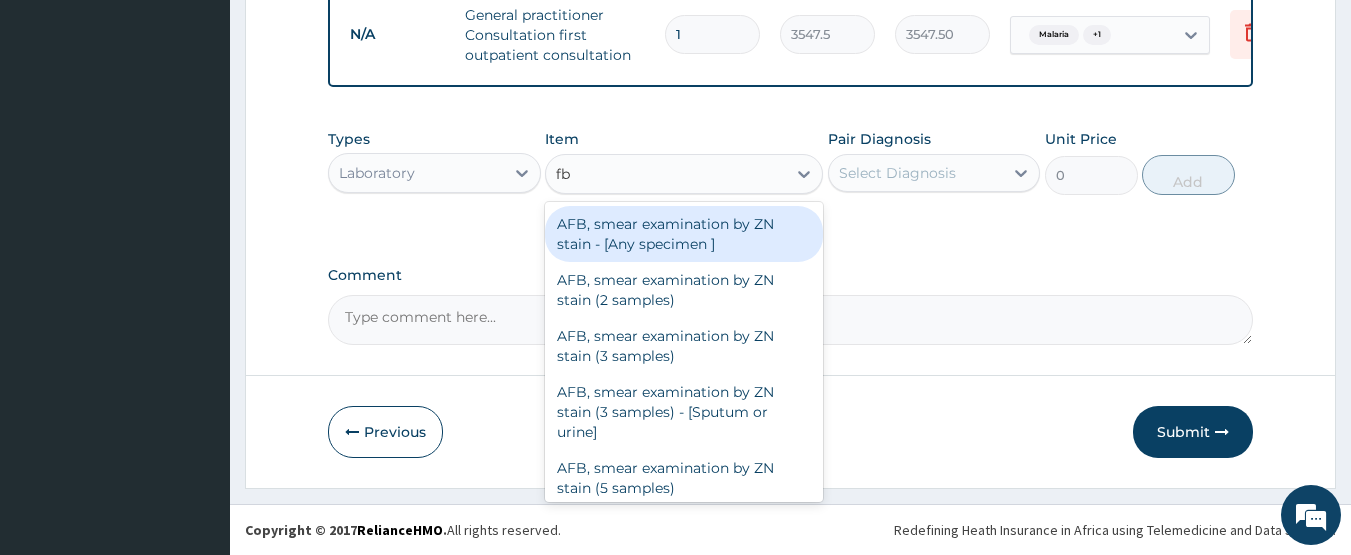 type on "fbc" 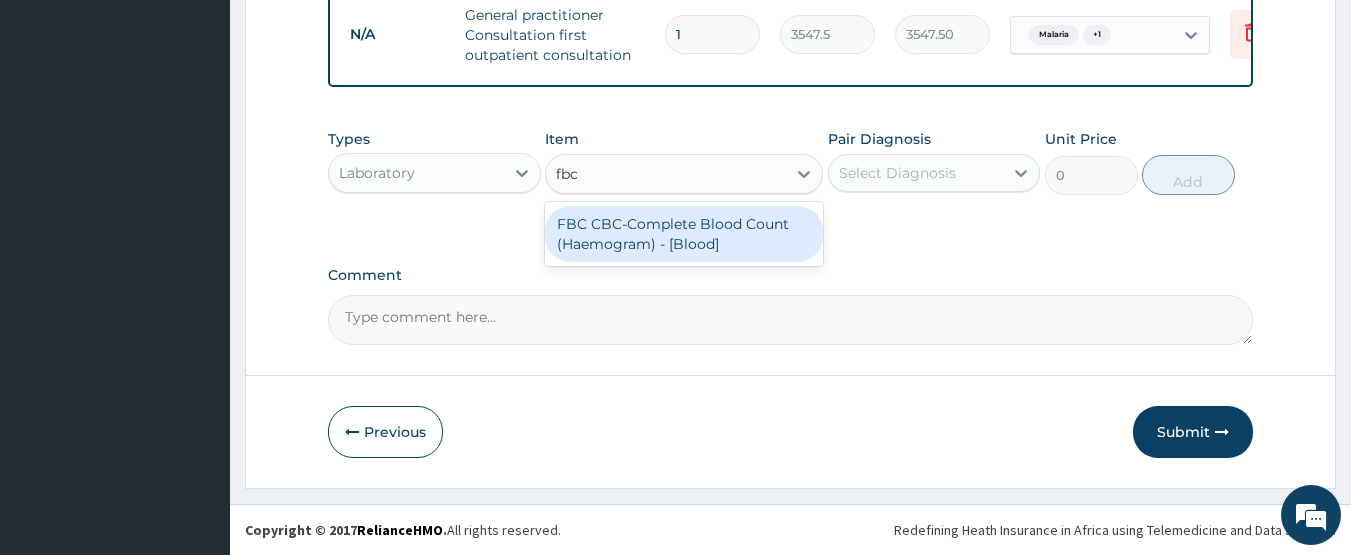 click on "FBC CBC-Complete Blood Count (Haemogram) - [Blood]" at bounding box center (684, 234) 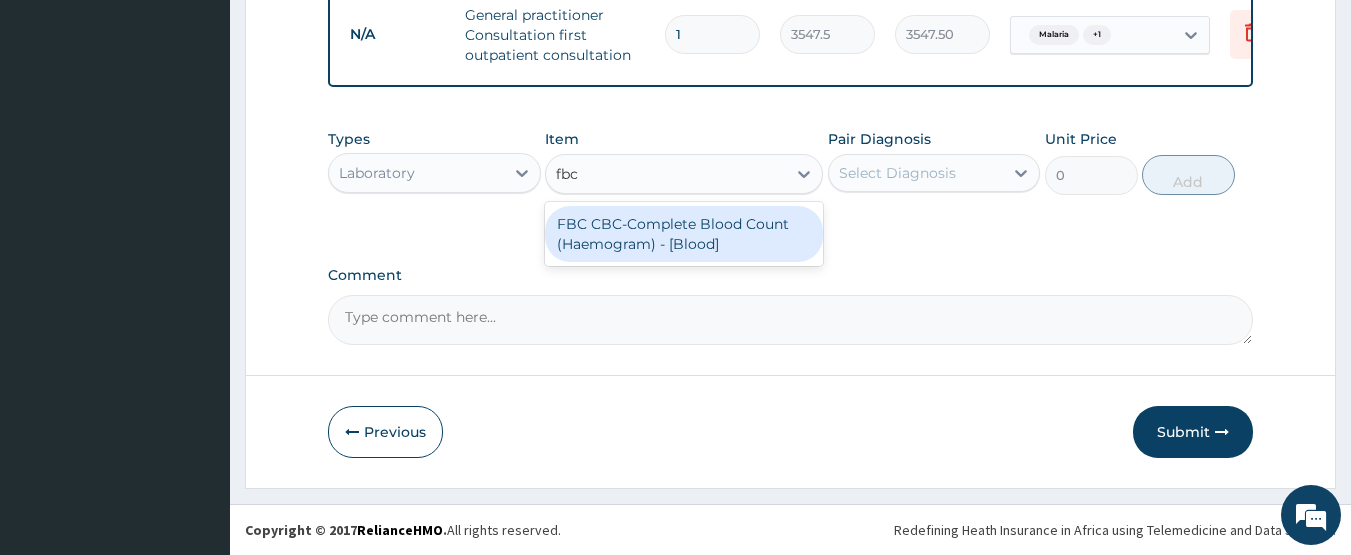 type 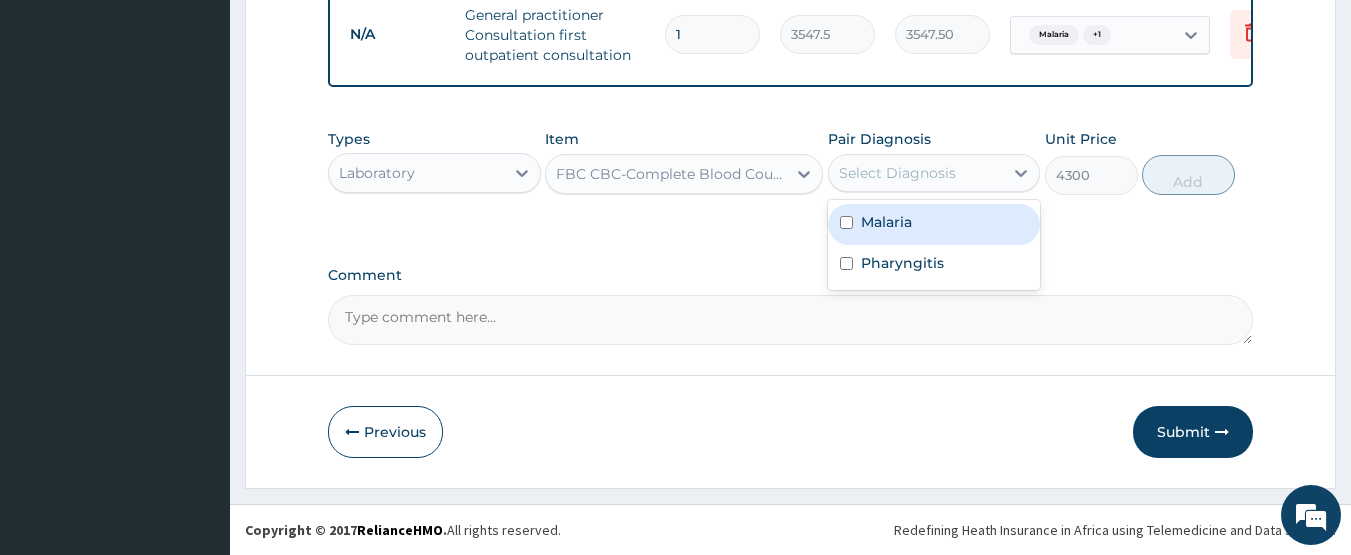 click on "Select Diagnosis" at bounding box center [897, 173] 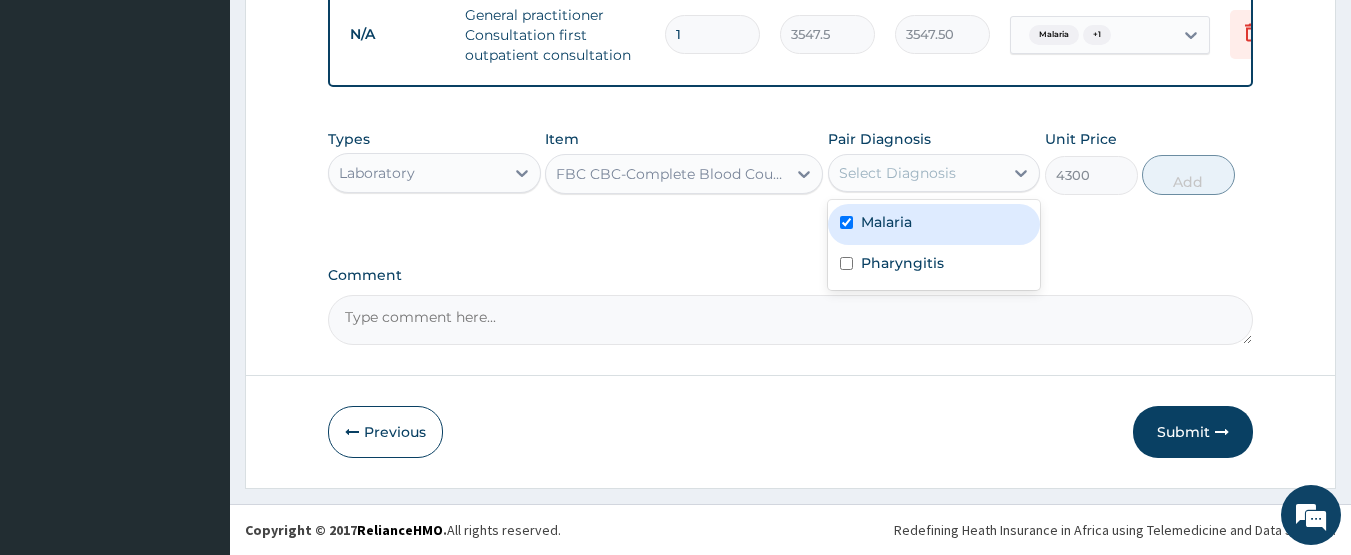 checkbox on "true" 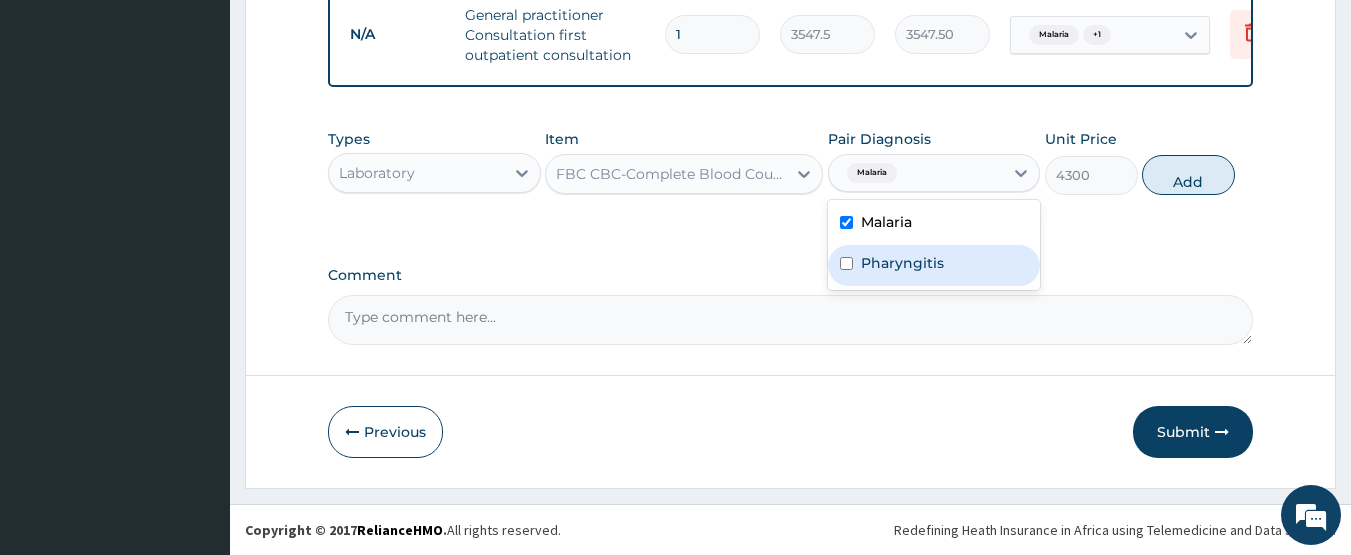 drag, startPoint x: 903, startPoint y: 269, endPoint x: 931, endPoint y: 253, distance: 32.24903 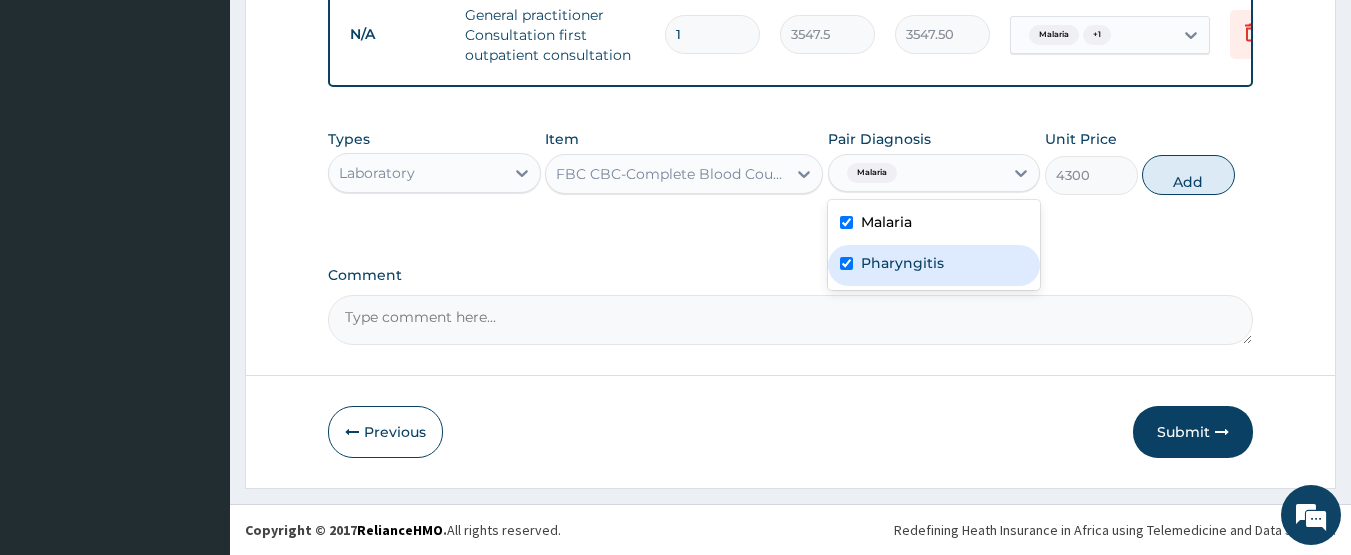 checkbox on "true" 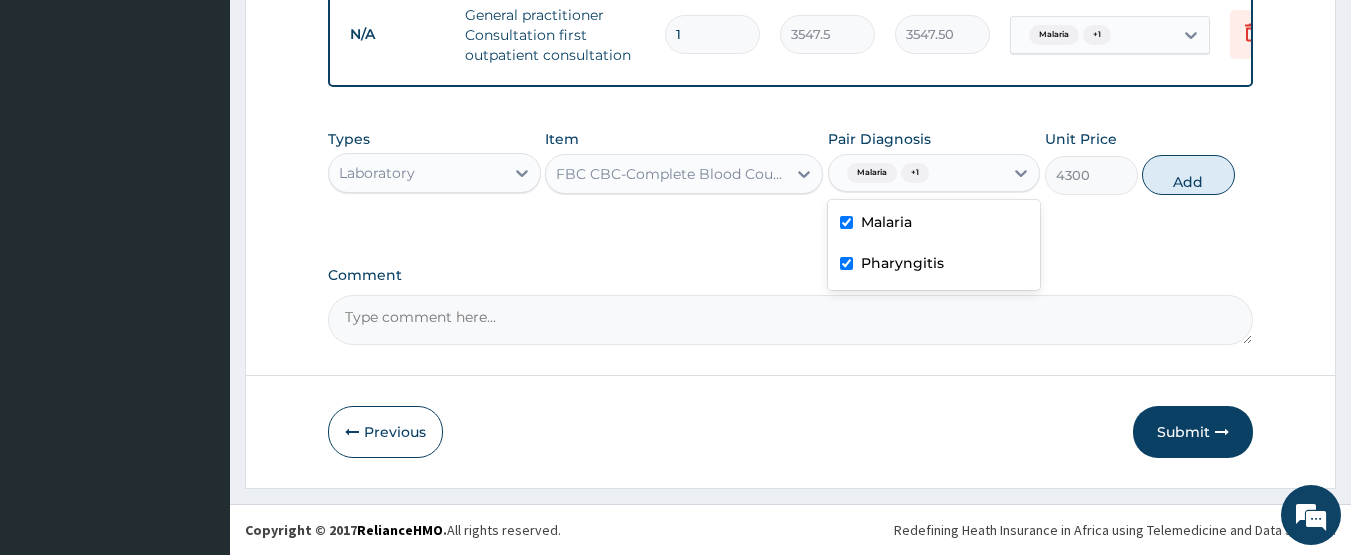 click on "Add" at bounding box center (1188, 175) 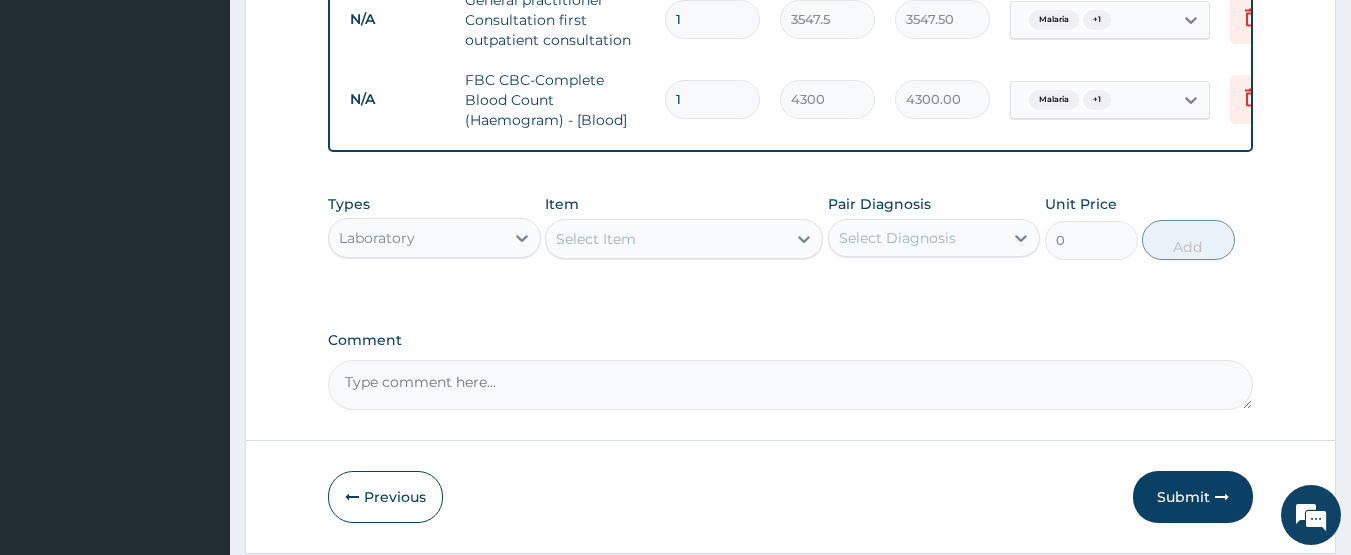 click on "Select Item" at bounding box center [596, 239] 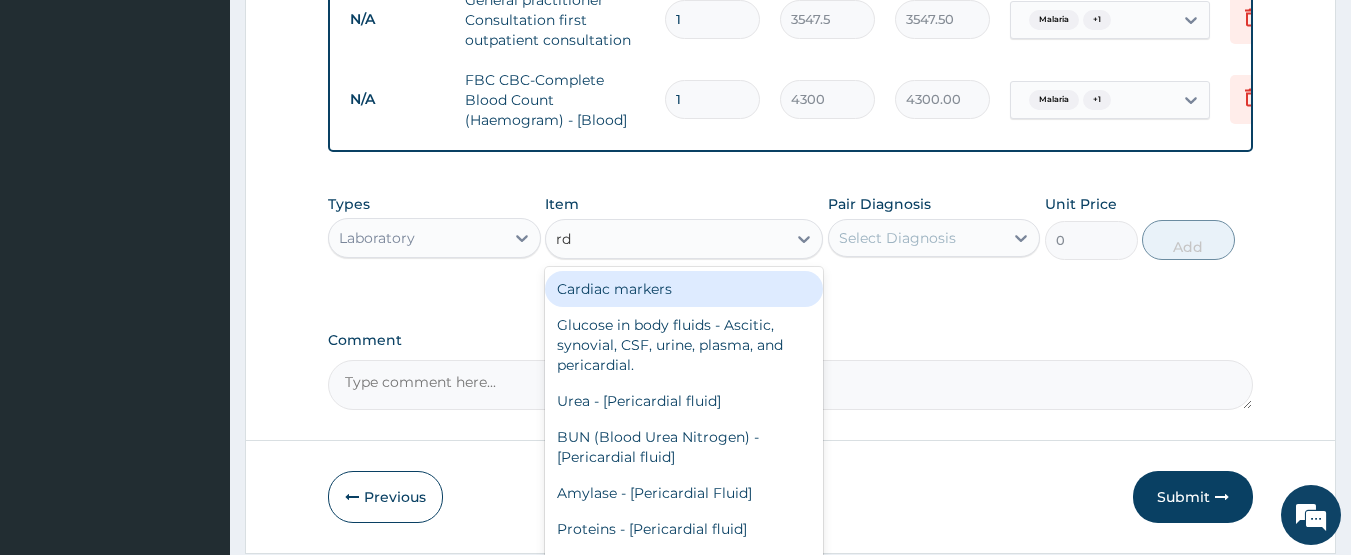 type on "rdt" 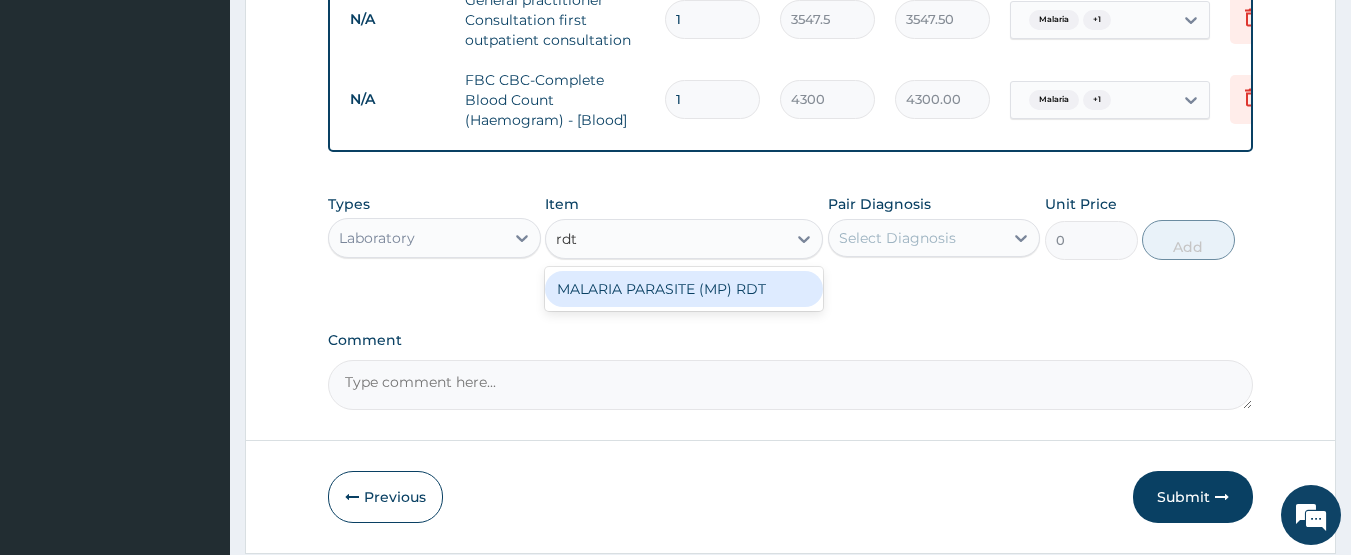 drag, startPoint x: 634, startPoint y: 307, endPoint x: 935, endPoint y: 278, distance: 302.39377 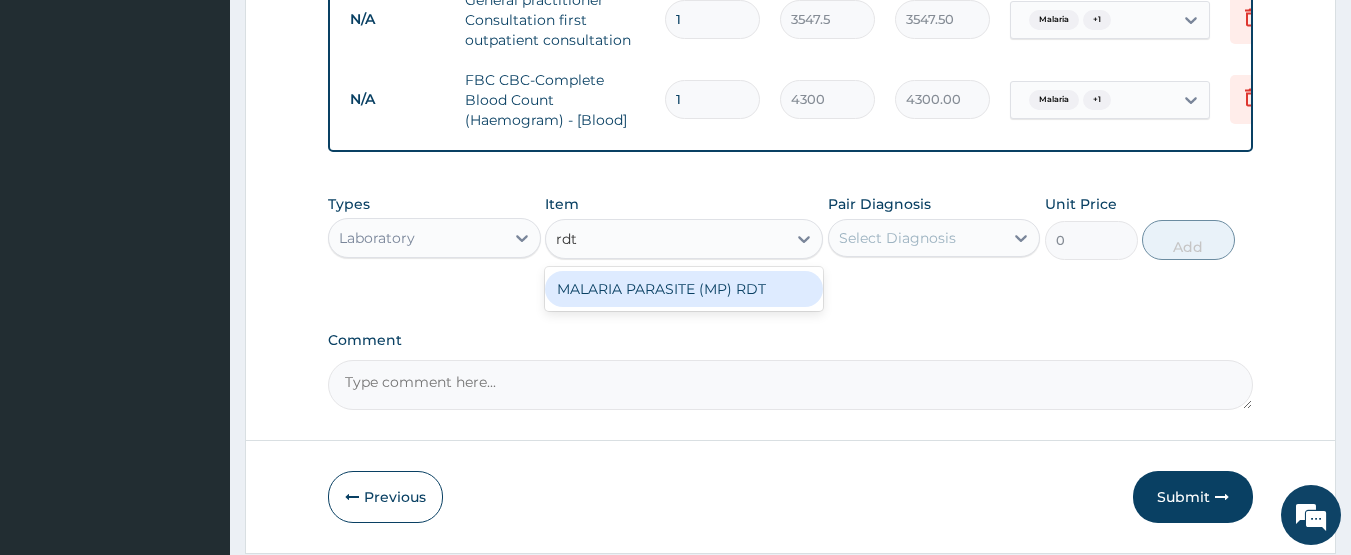 click on "MALARIA PARASITE (MP) RDT" at bounding box center (684, 289) 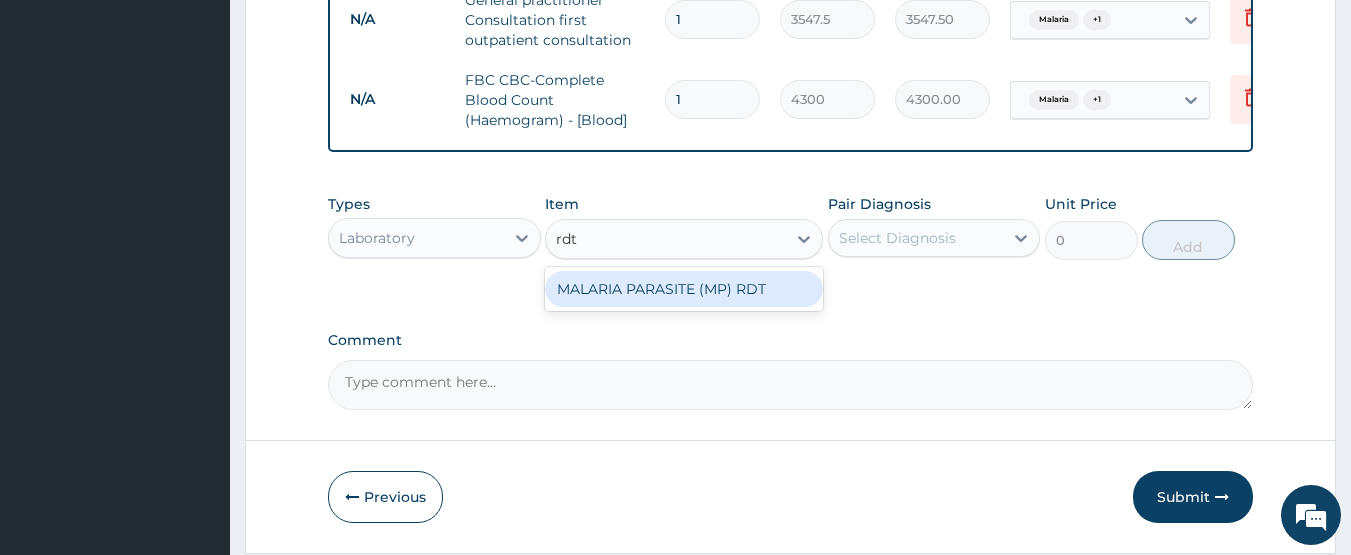 type 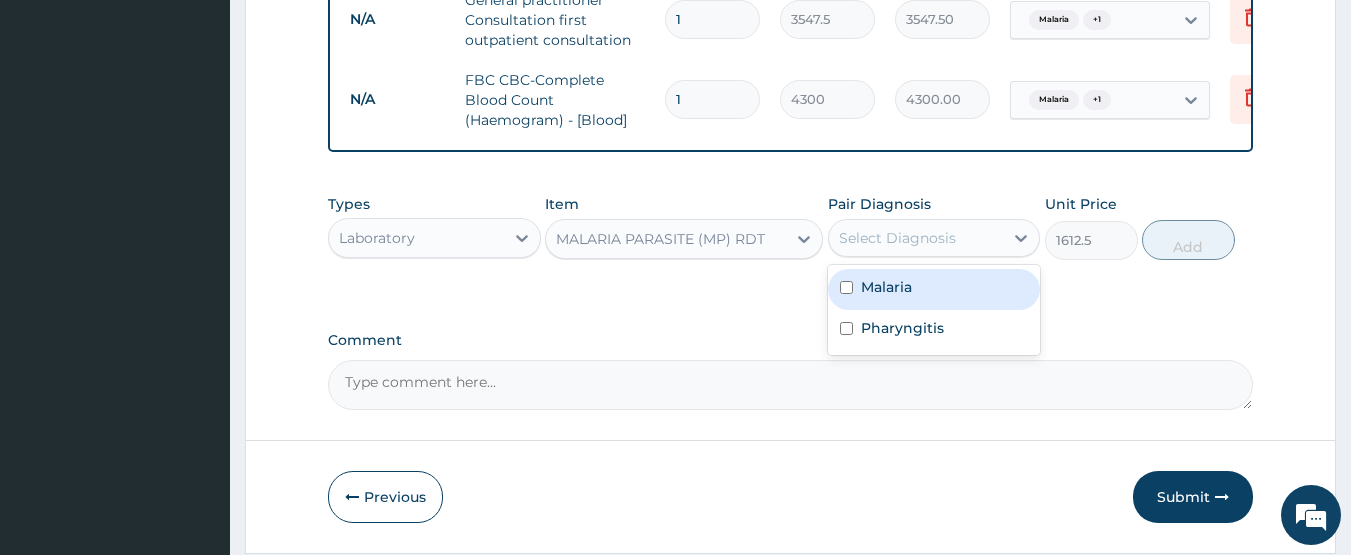 click on "Select Diagnosis" at bounding box center (897, 238) 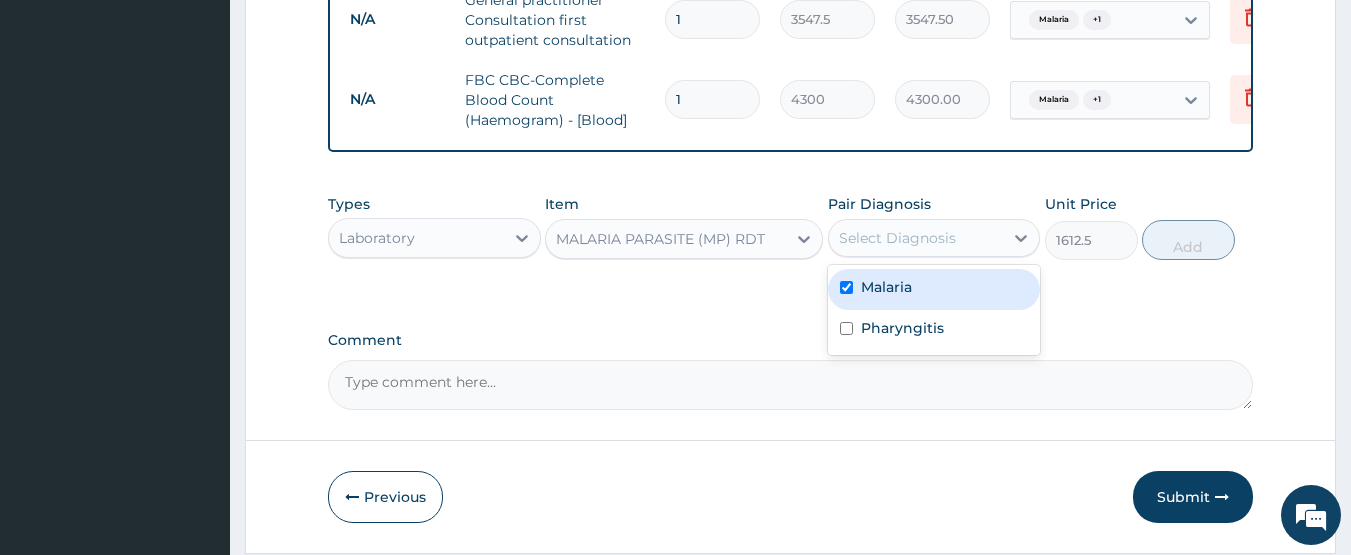 checkbox on "true" 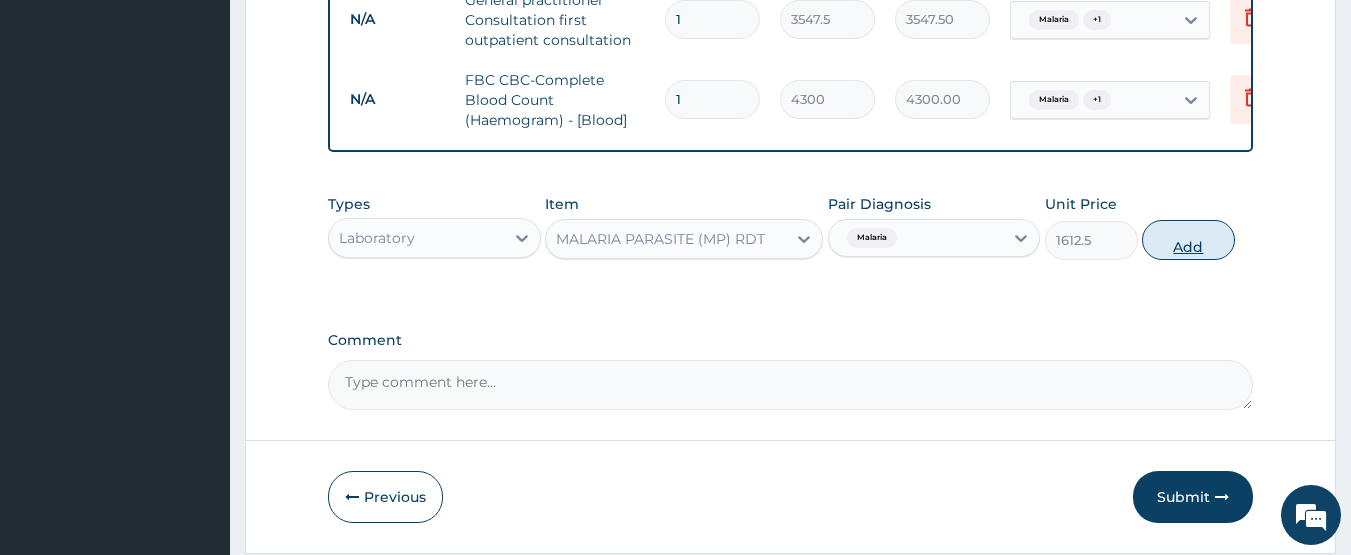 click on "Add" at bounding box center [1188, 240] 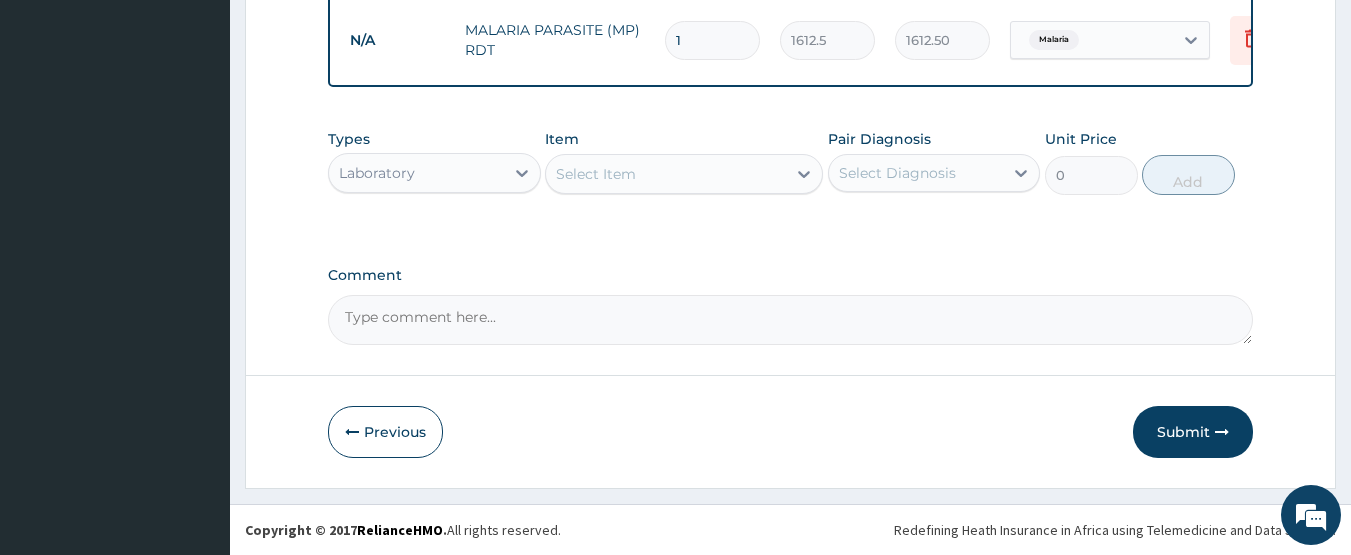 scroll, scrollTop: 967, scrollLeft: 0, axis: vertical 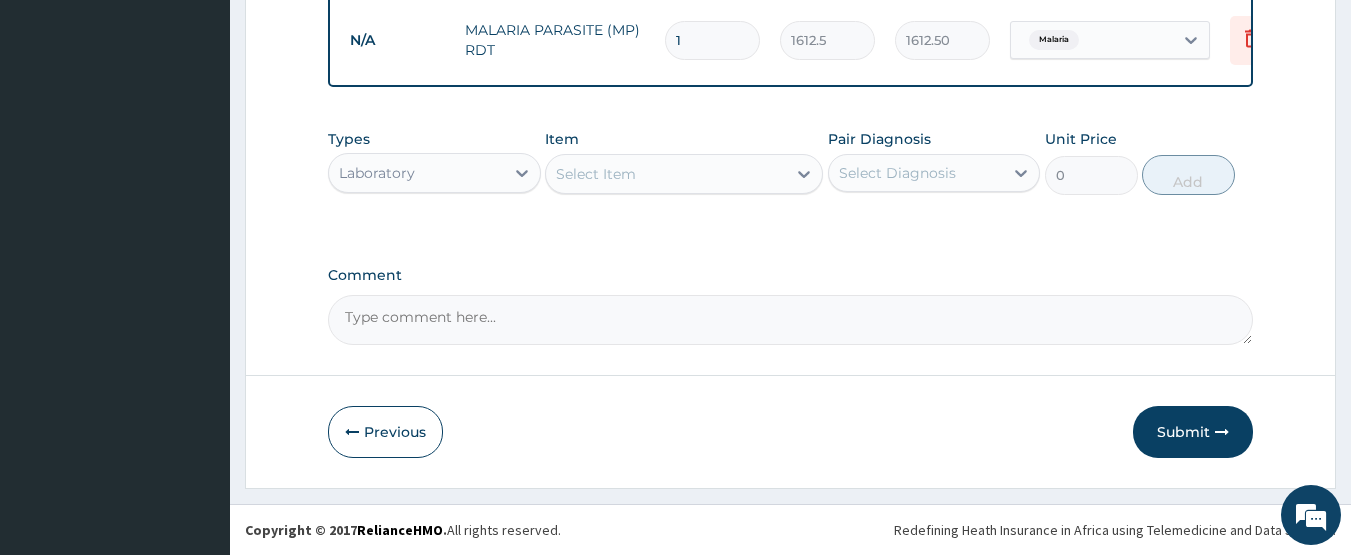 click on "Laboratory" at bounding box center (416, 173) 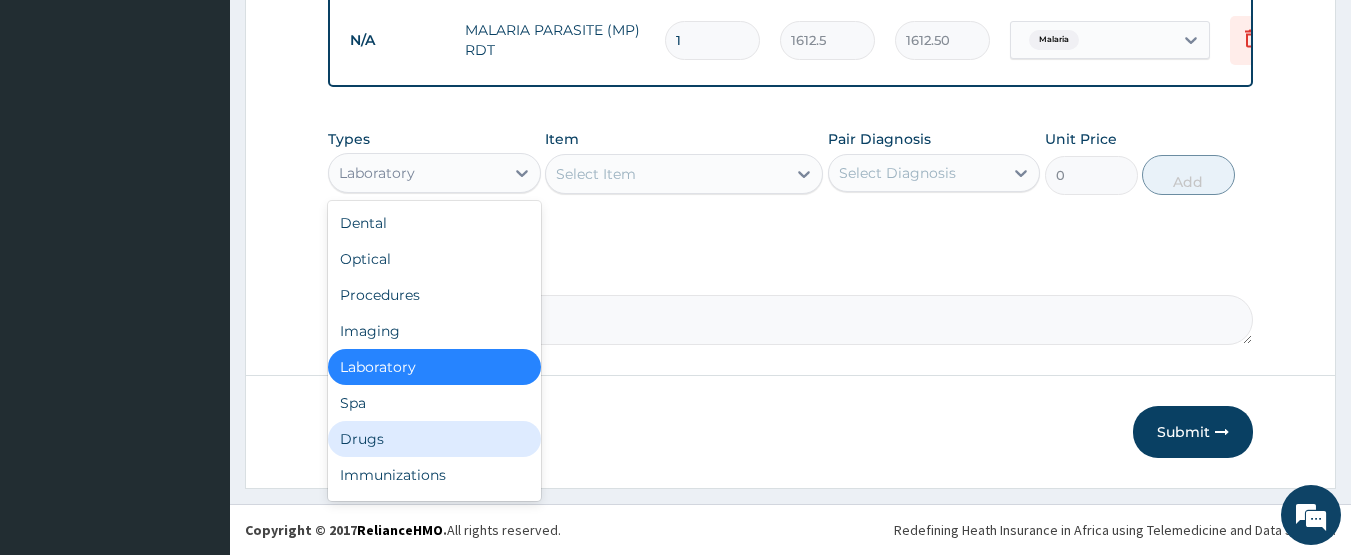 click on "Drugs" at bounding box center (434, 439) 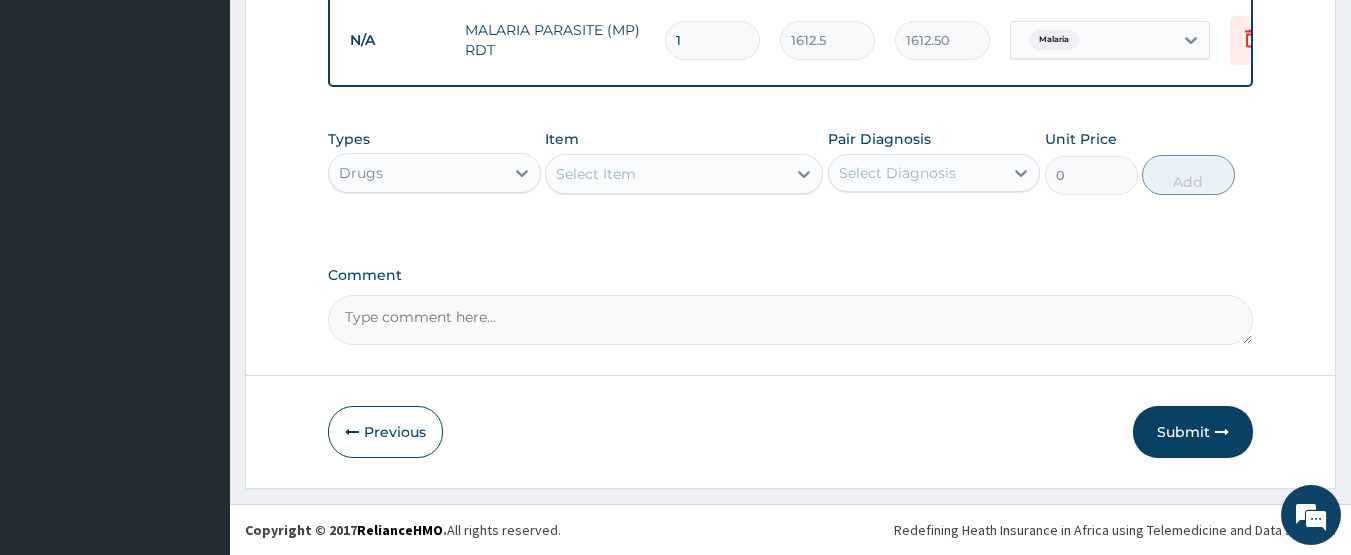 click on "Select Item" at bounding box center [666, 174] 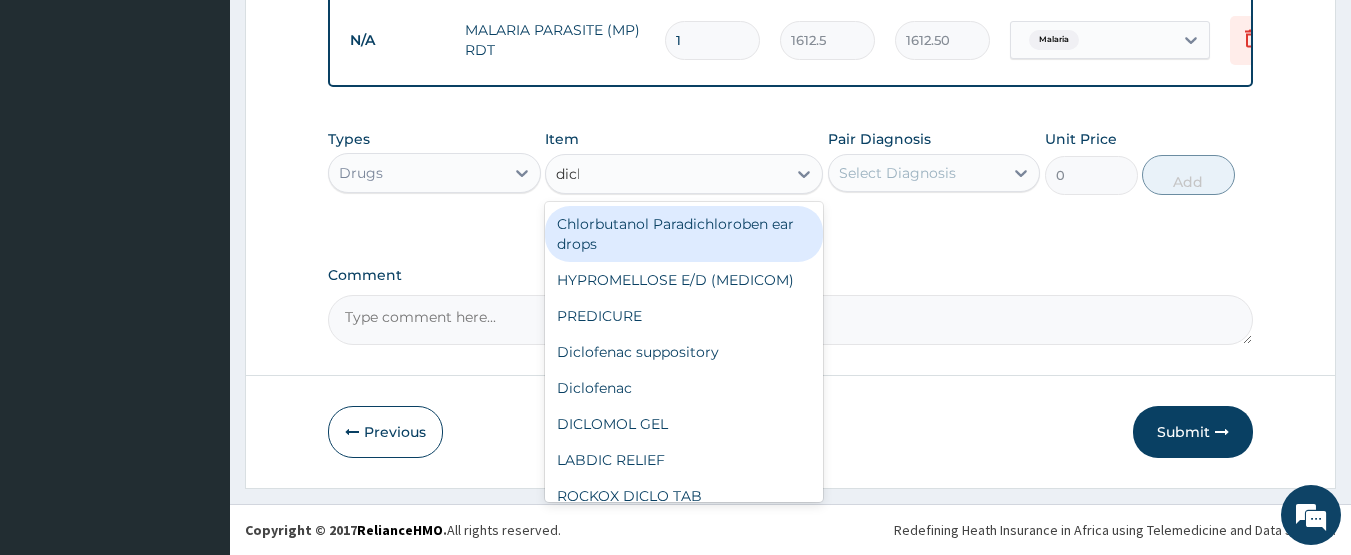 type on "diclo" 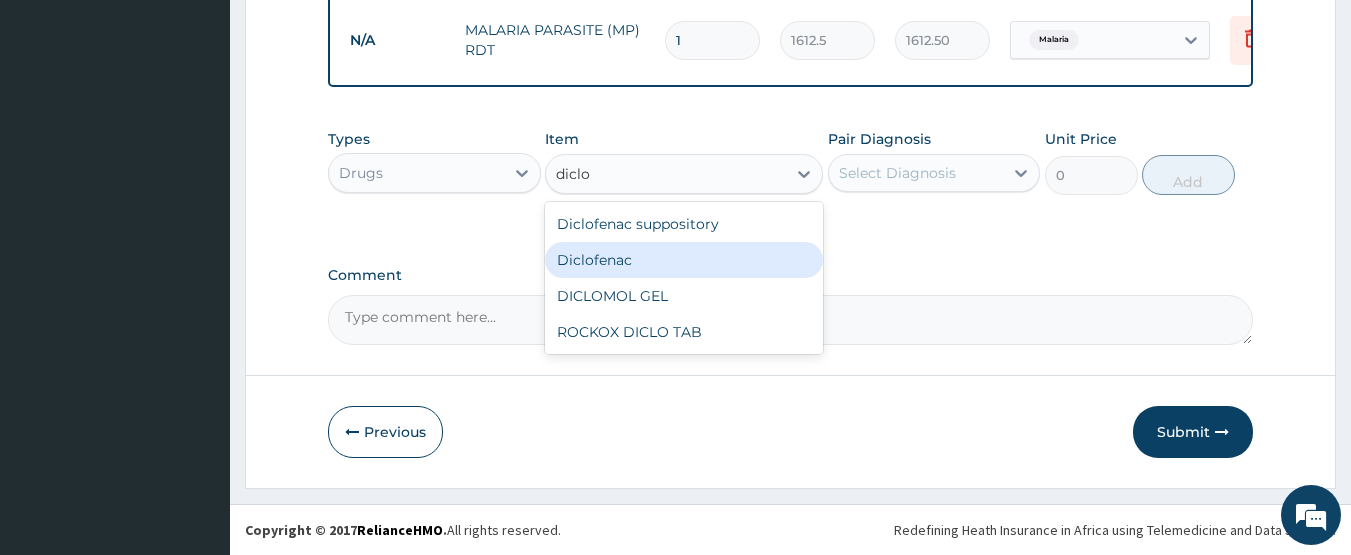 drag, startPoint x: 617, startPoint y: 256, endPoint x: 951, endPoint y: 165, distance: 346.1748 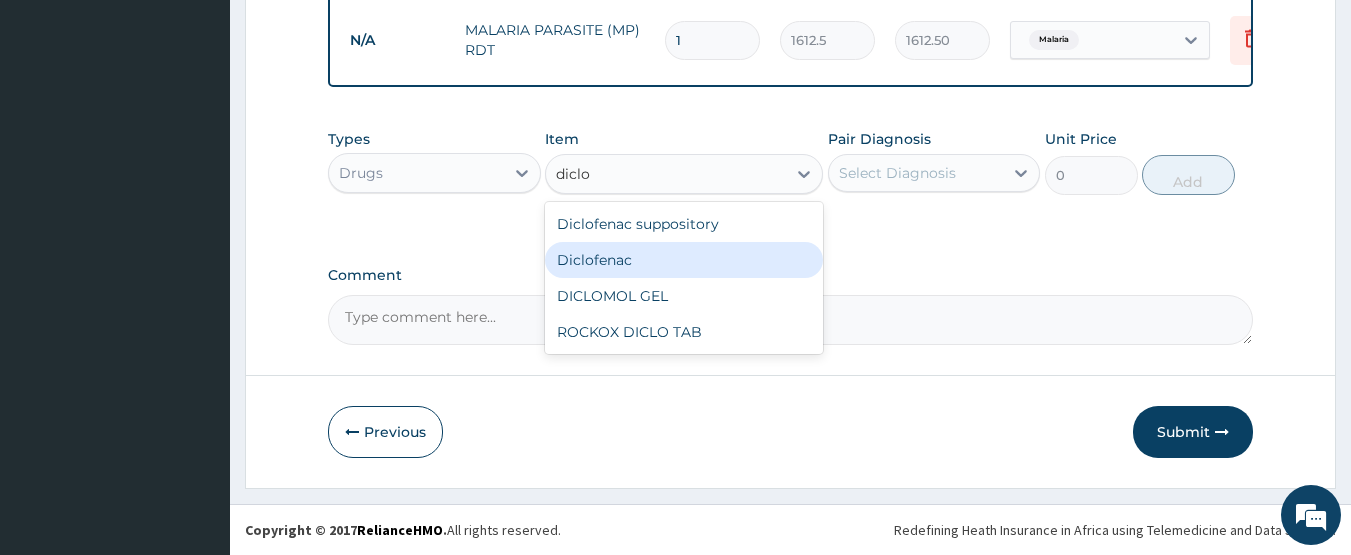 click on "Diclofenac" at bounding box center [684, 260] 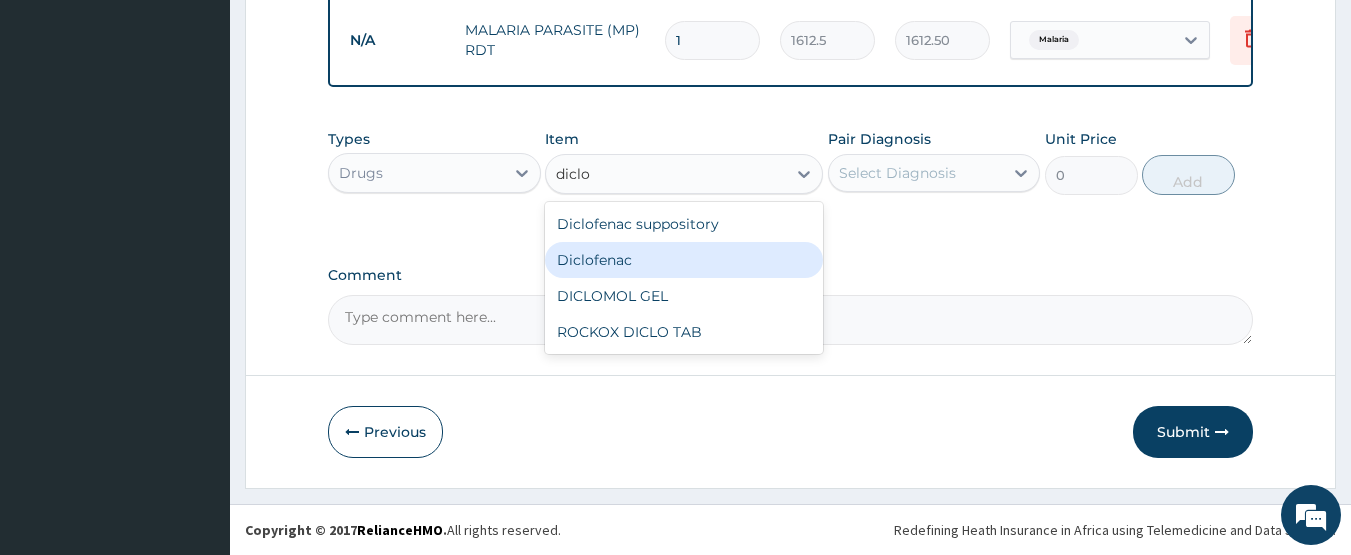 type 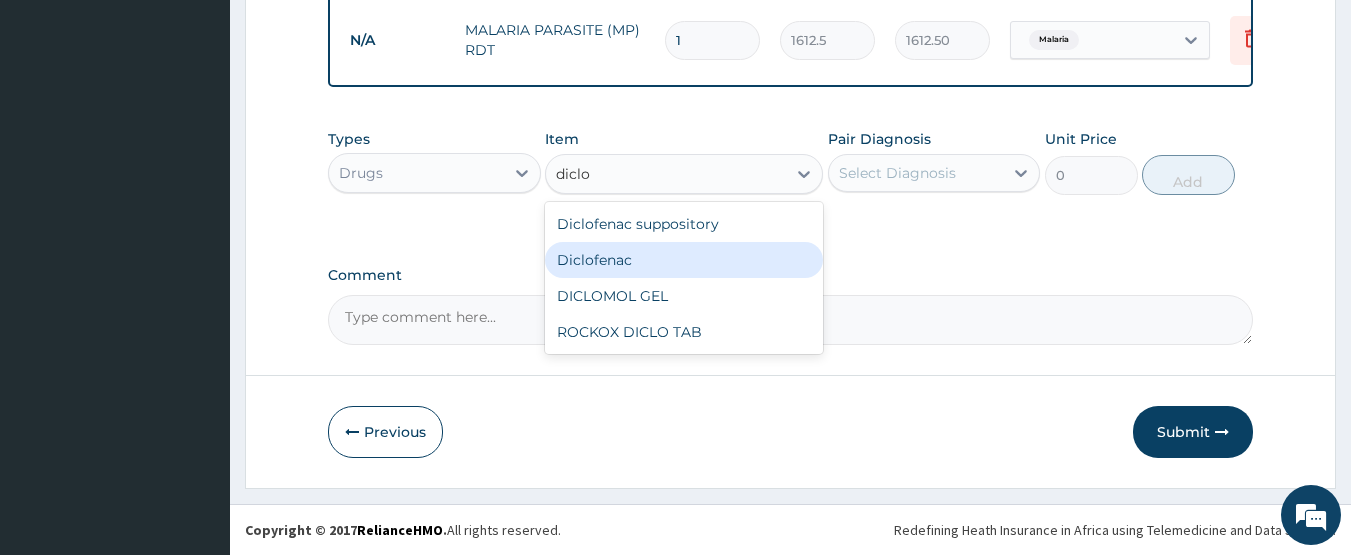 type on "591.25" 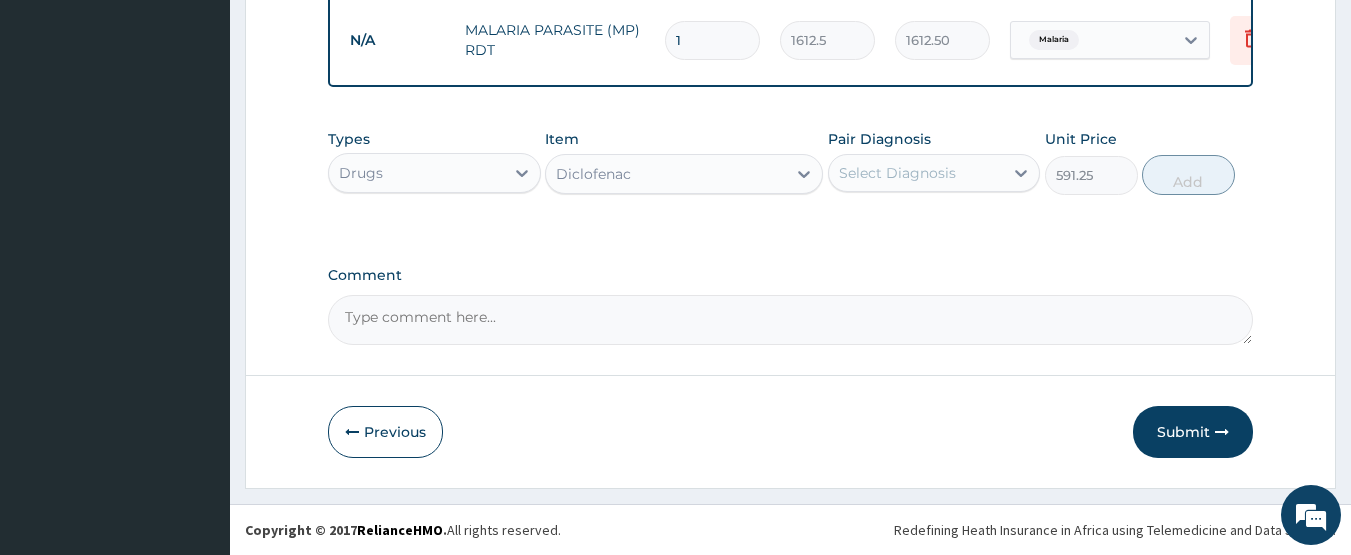 click on "Select Diagnosis" at bounding box center [934, 173] 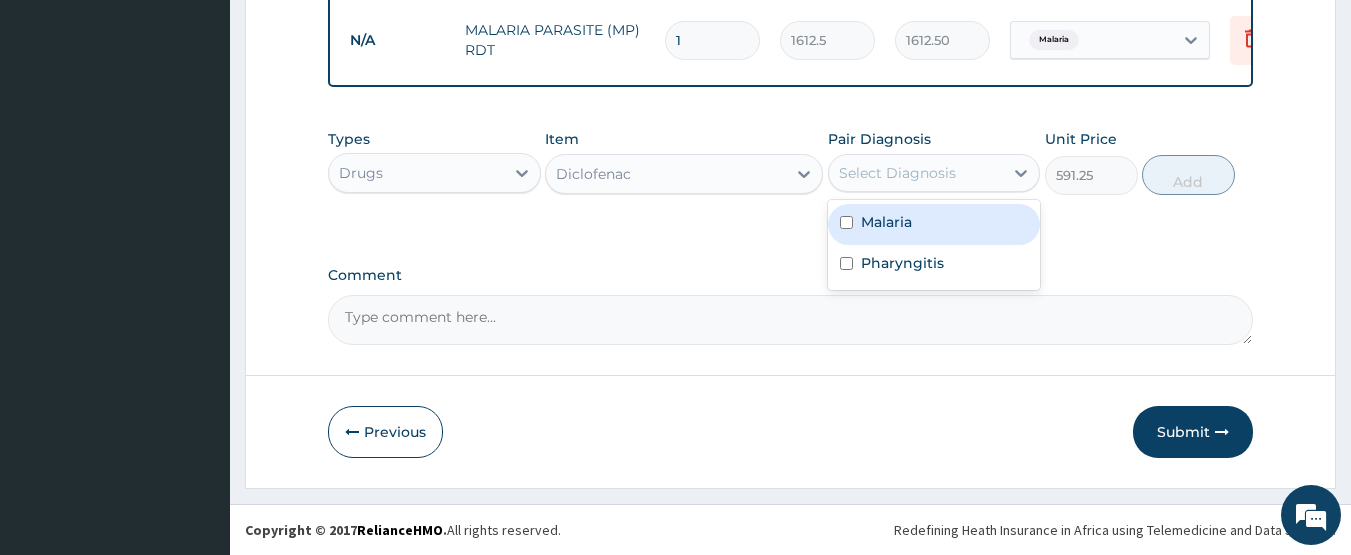 click on "Malaria" at bounding box center [934, 224] 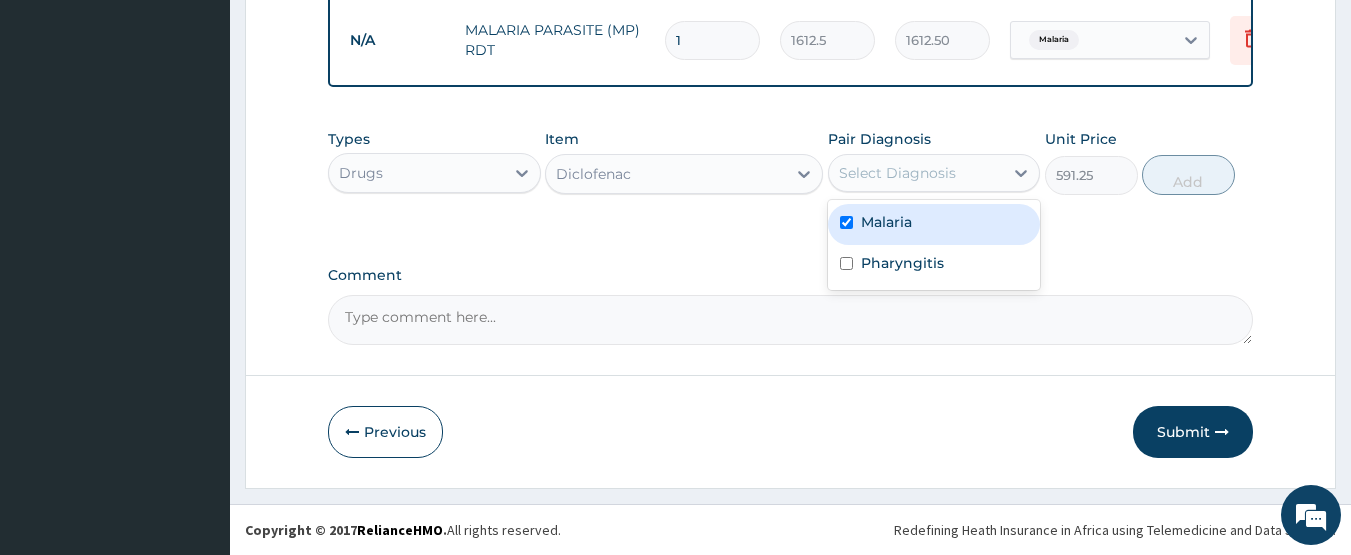 checkbox on "true" 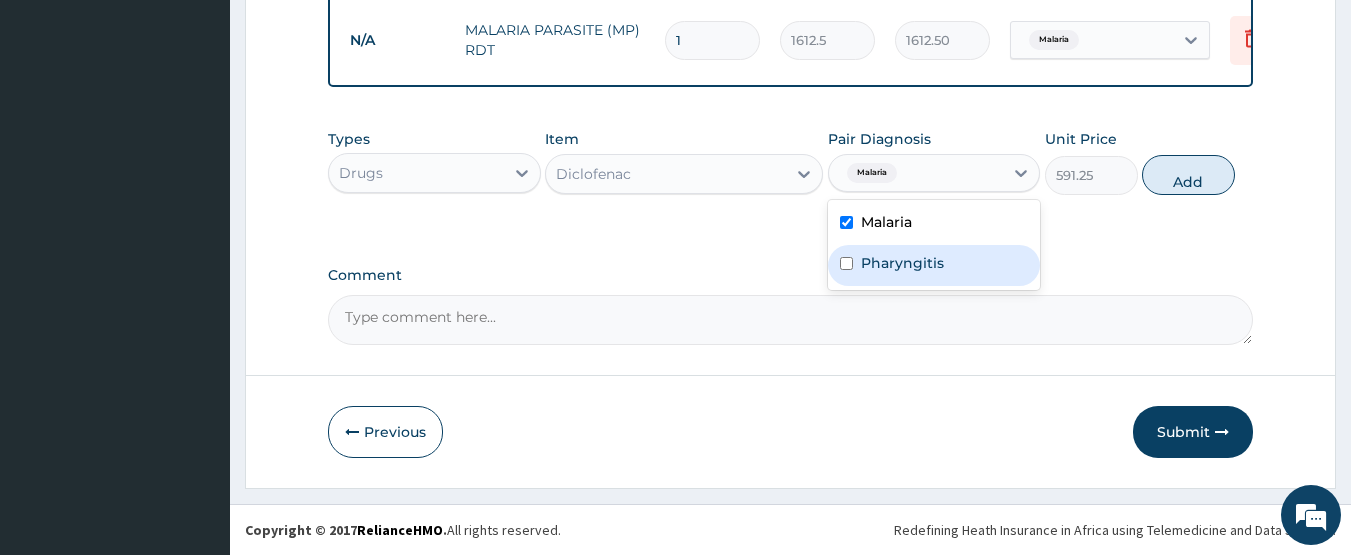 click on "Pharyngitis" at bounding box center [934, 265] 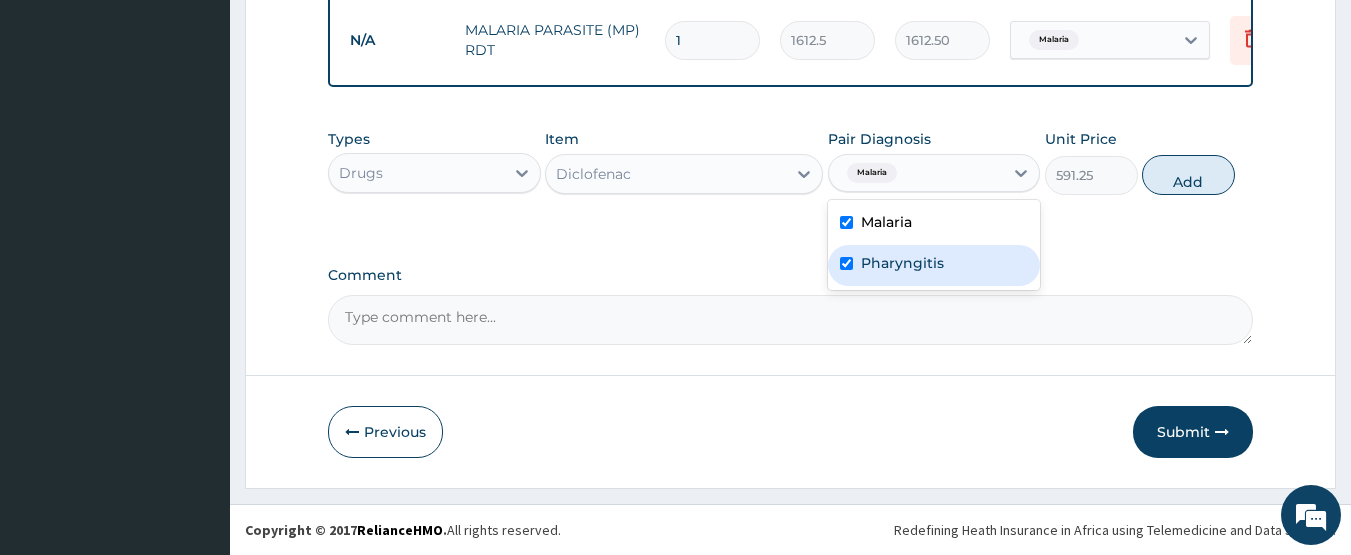 checkbox on "true" 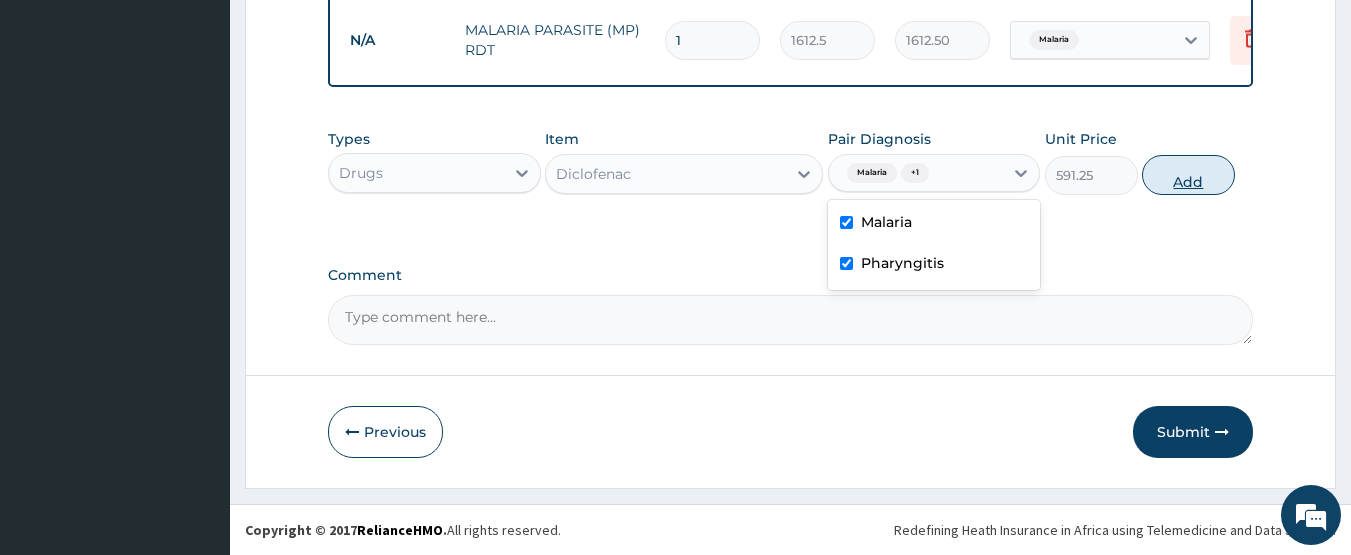 click on "Add" at bounding box center [1188, 175] 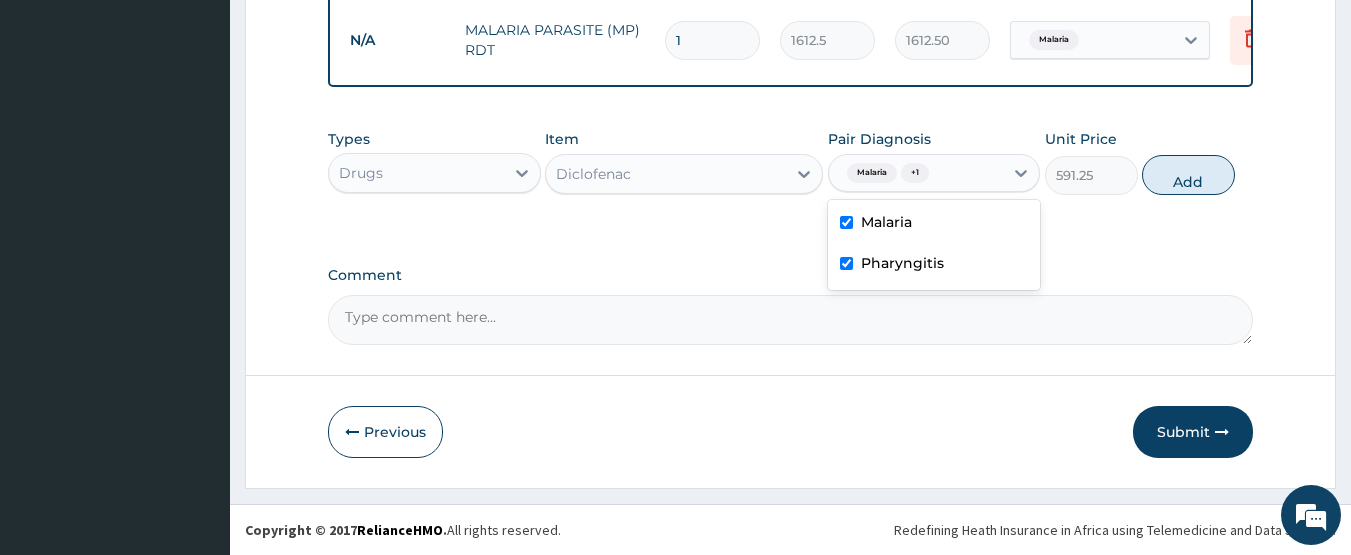 type on "0" 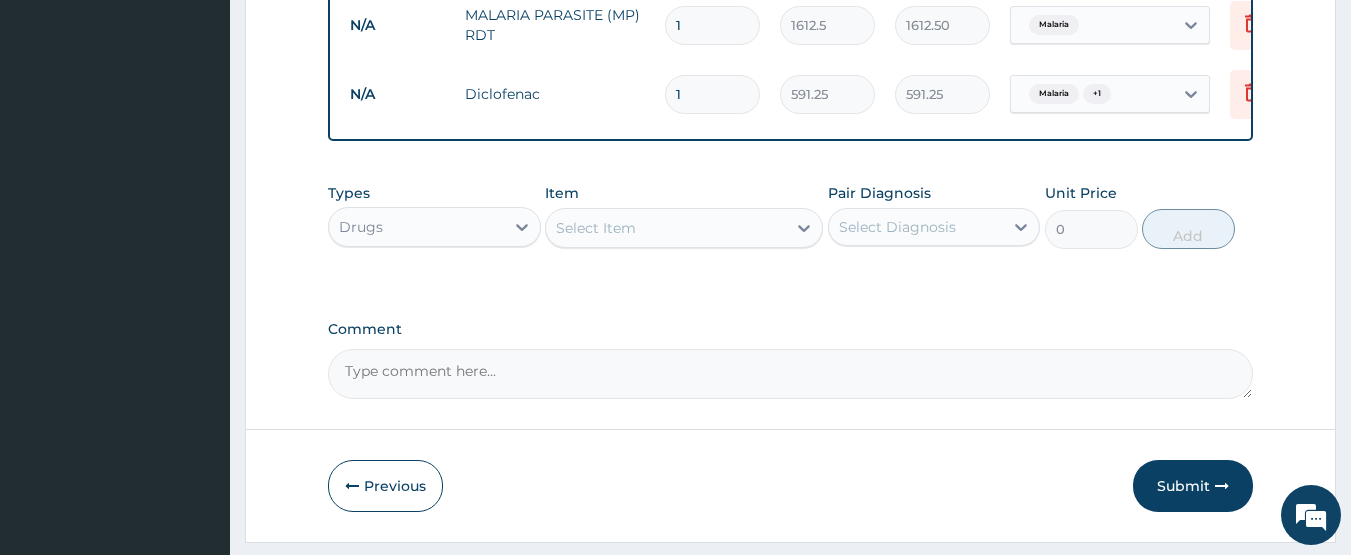 click on "Select Item" at bounding box center [596, 228] 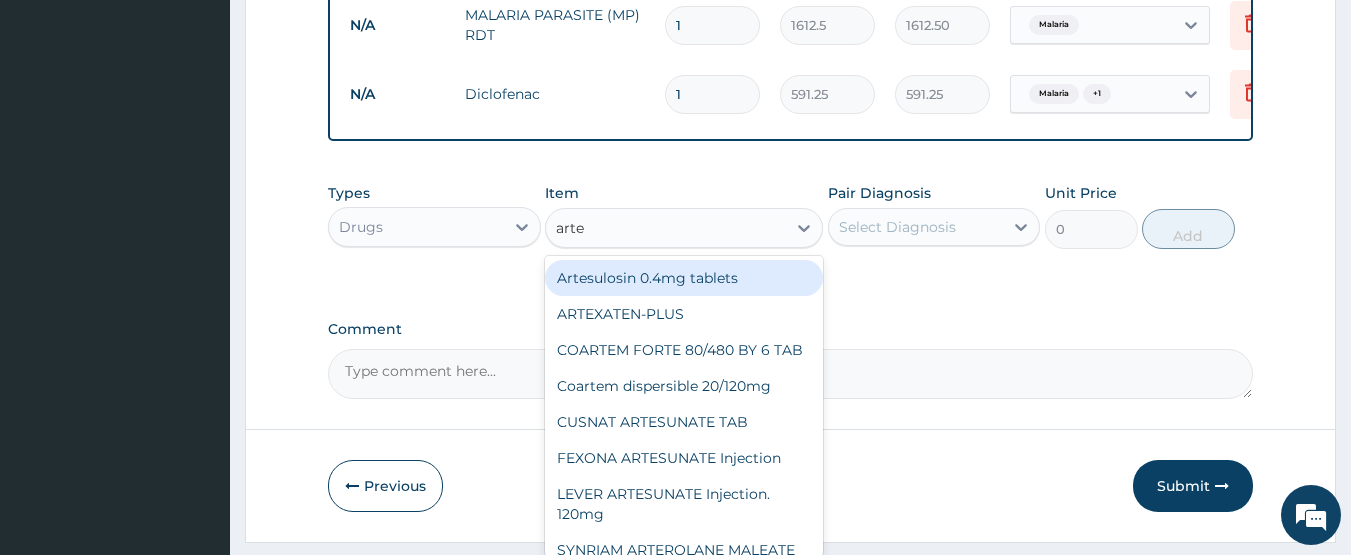 type on "artem" 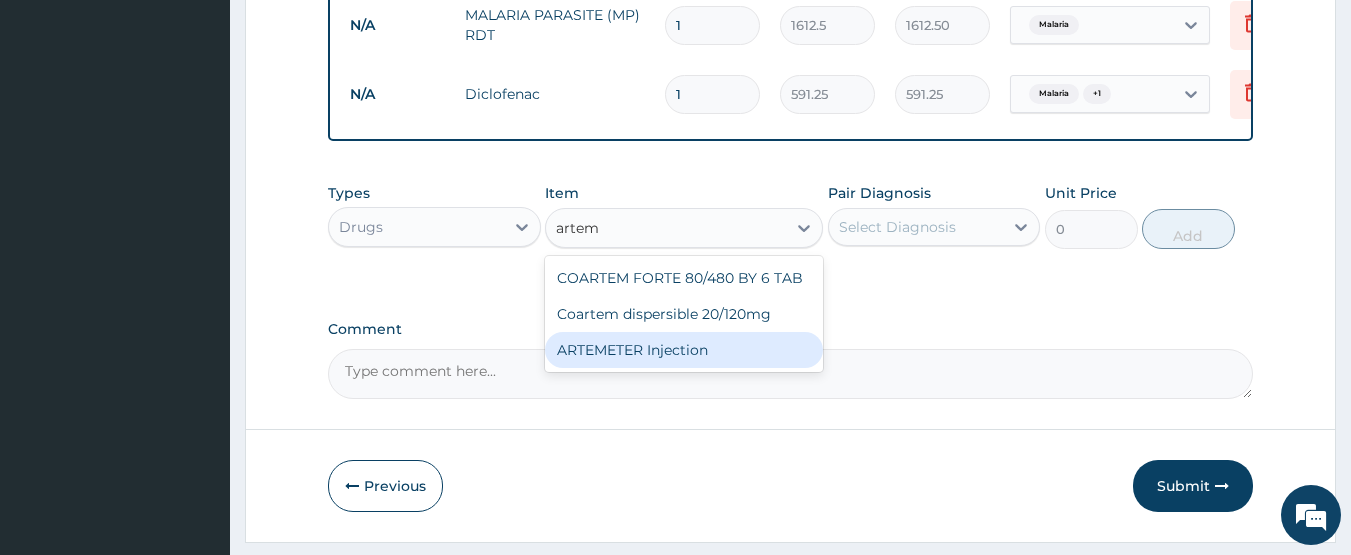 click on "ARTEMETER Injection" at bounding box center [684, 350] 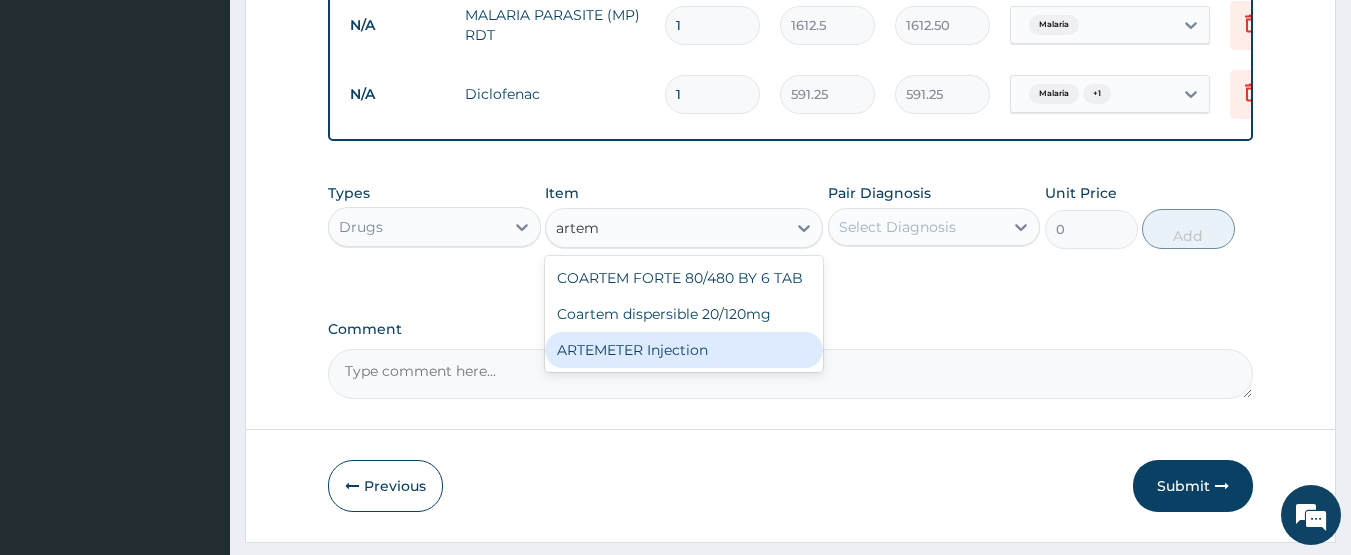 type 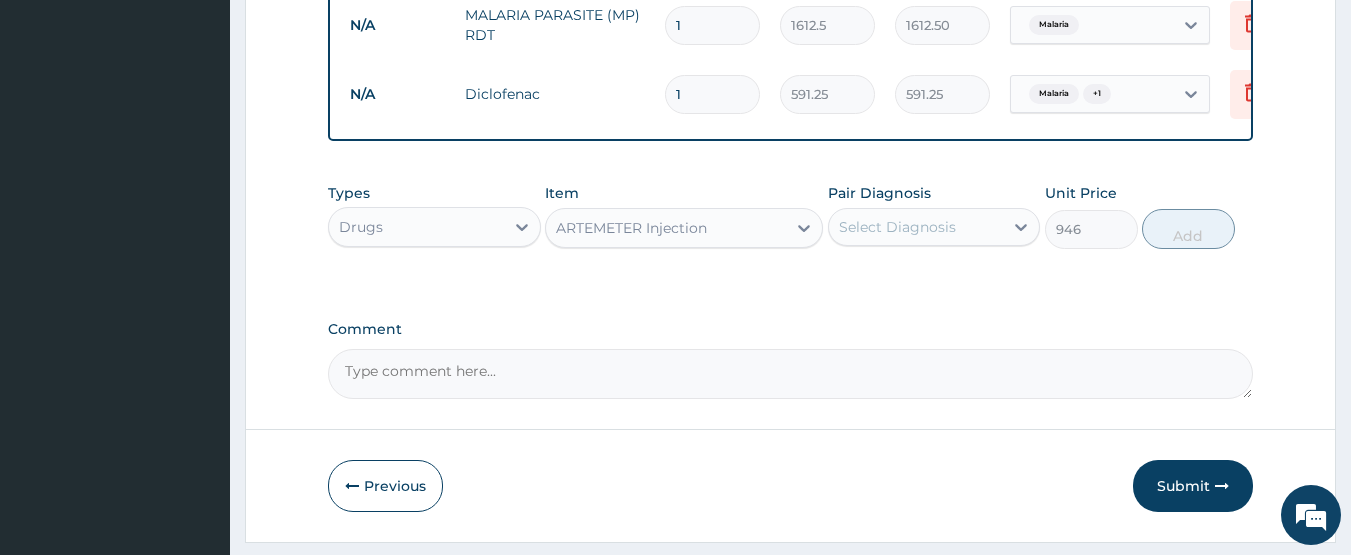 click on "Select Diagnosis" at bounding box center [897, 227] 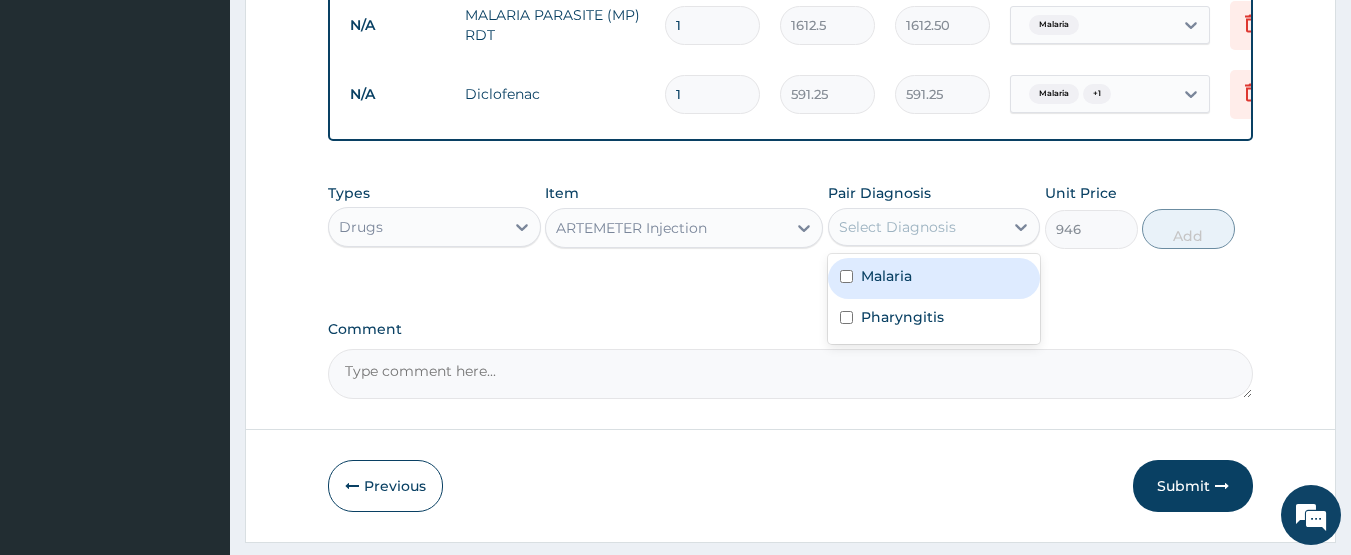click on "Malaria" at bounding box center [886, 276] 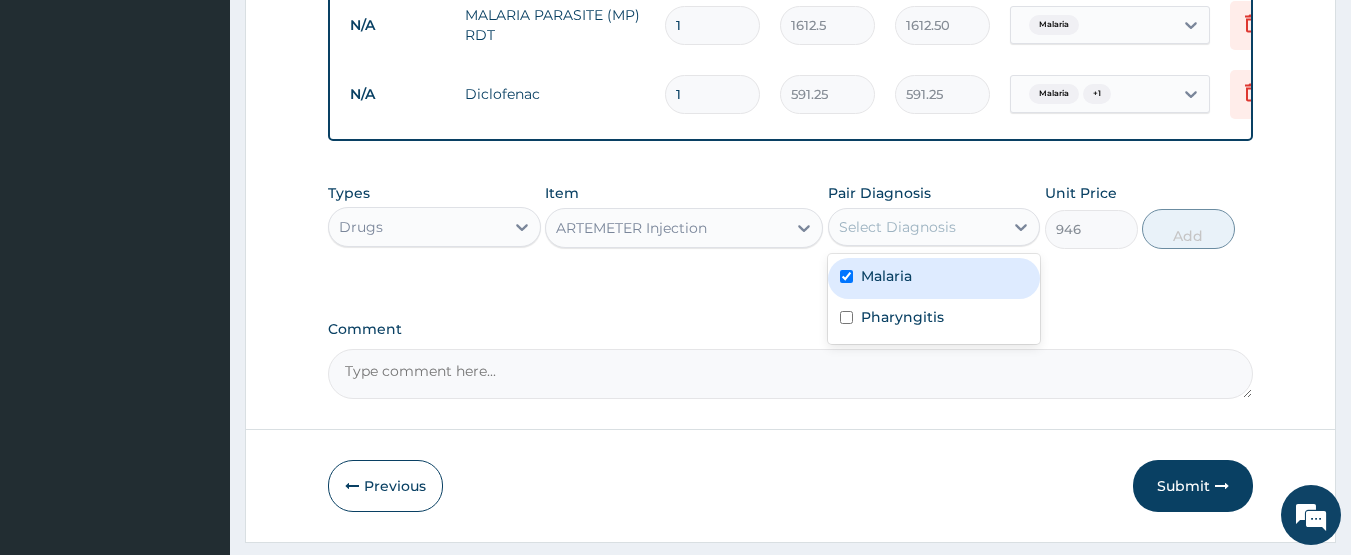 checkbox on "true" 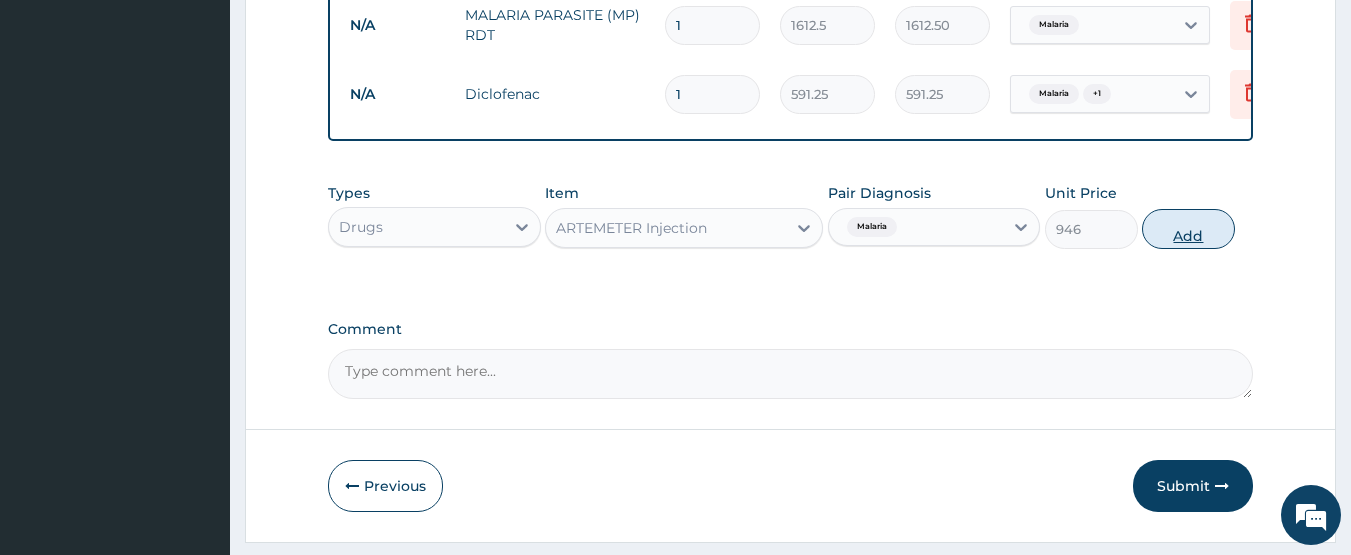 click on "Add" at bounding box center [1188, 229] 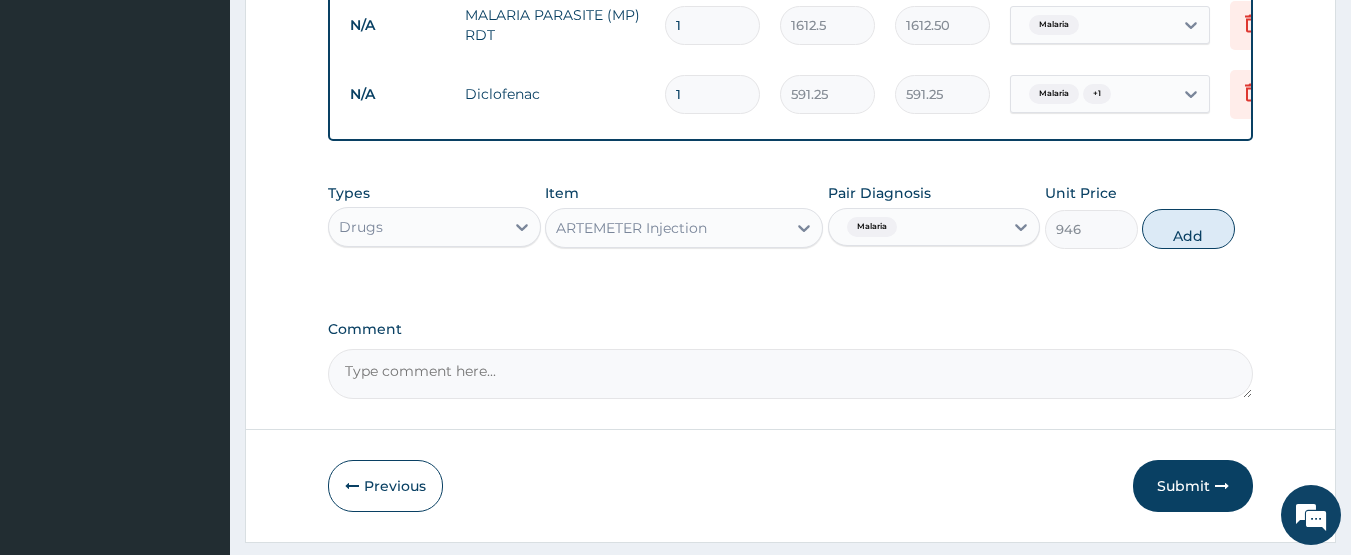 type on "0" 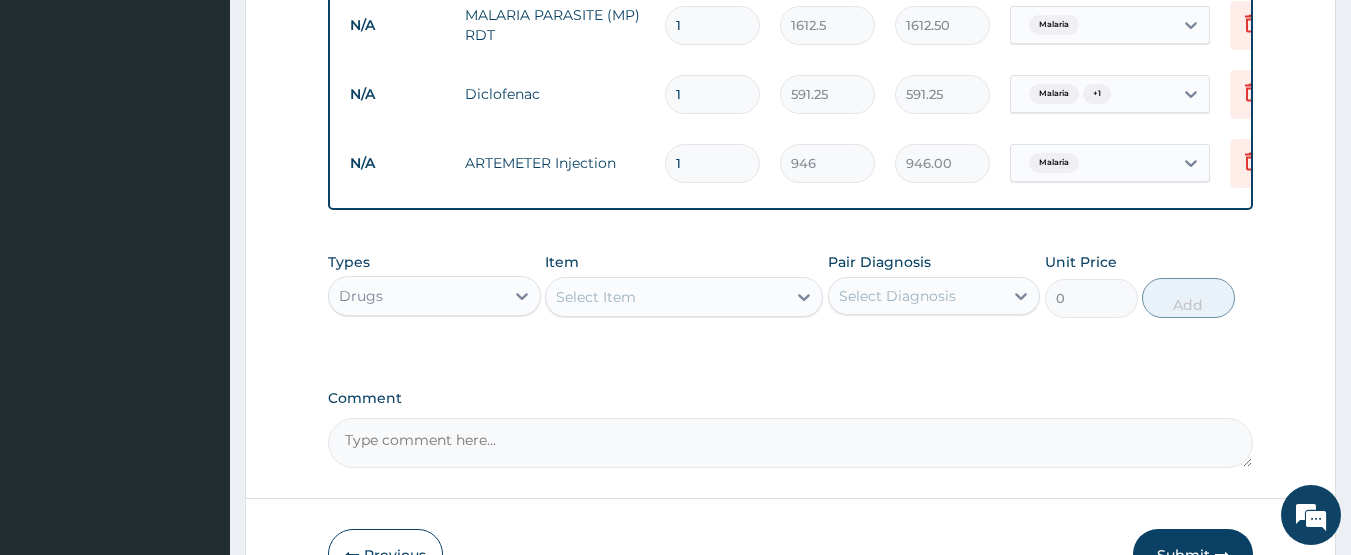 type 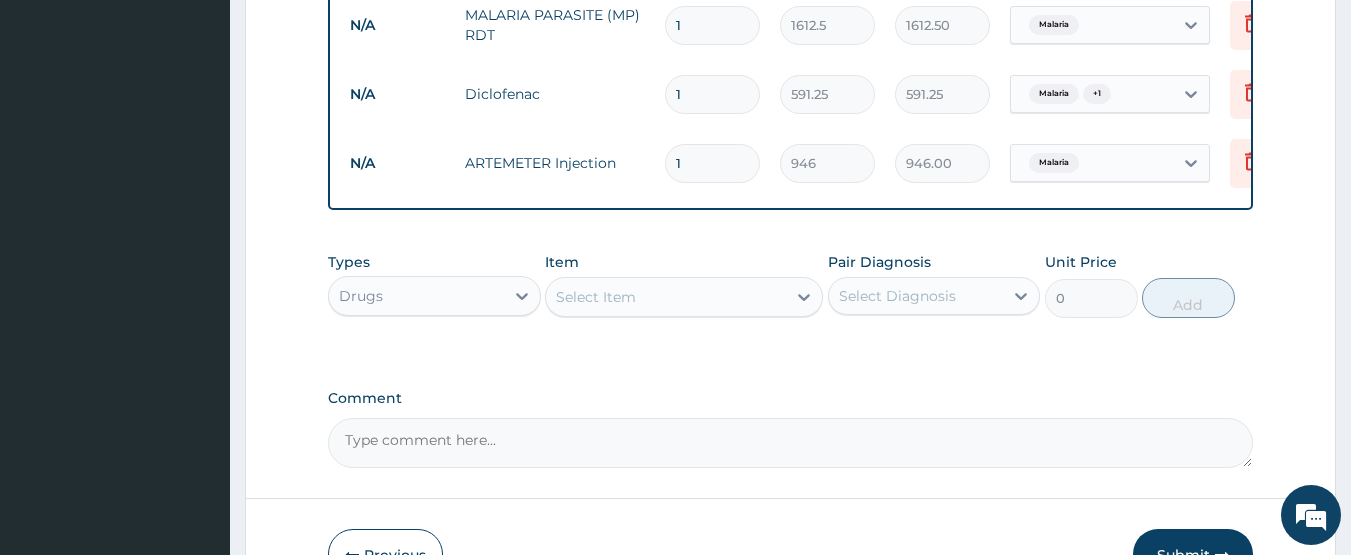 type on "0.00" 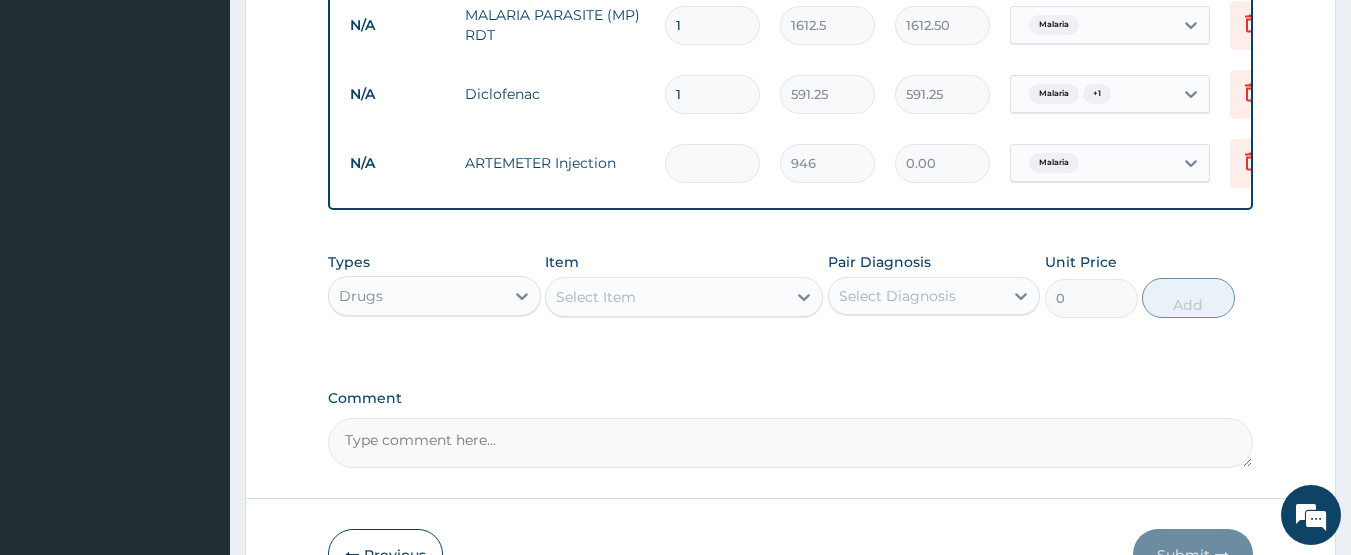 type on "2" 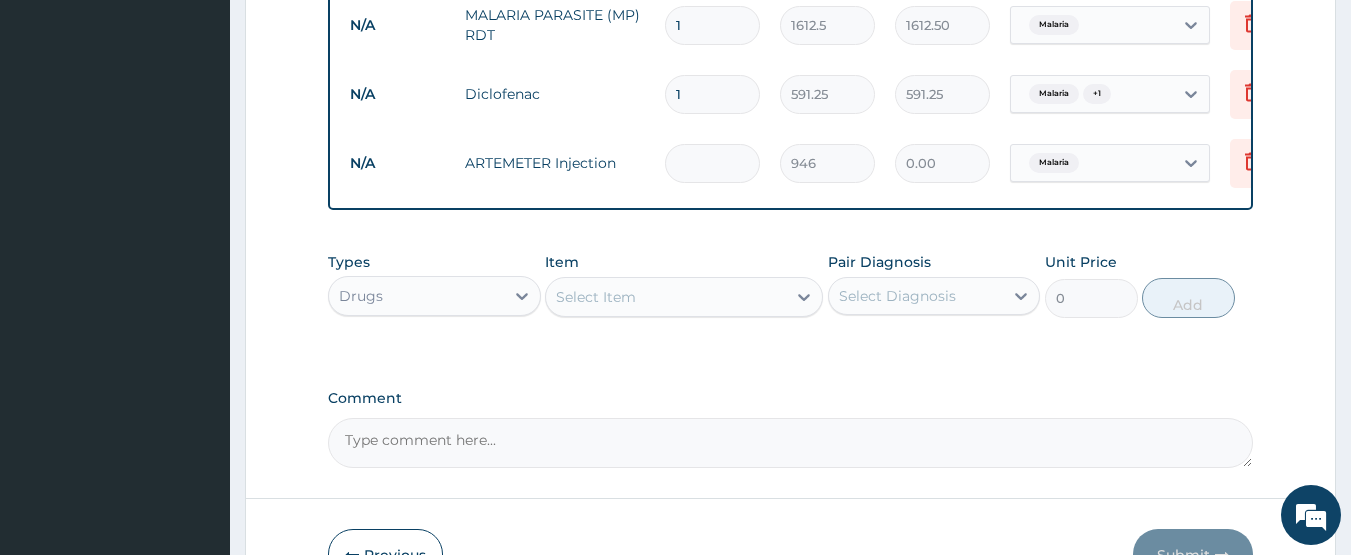 type on "1892.00" 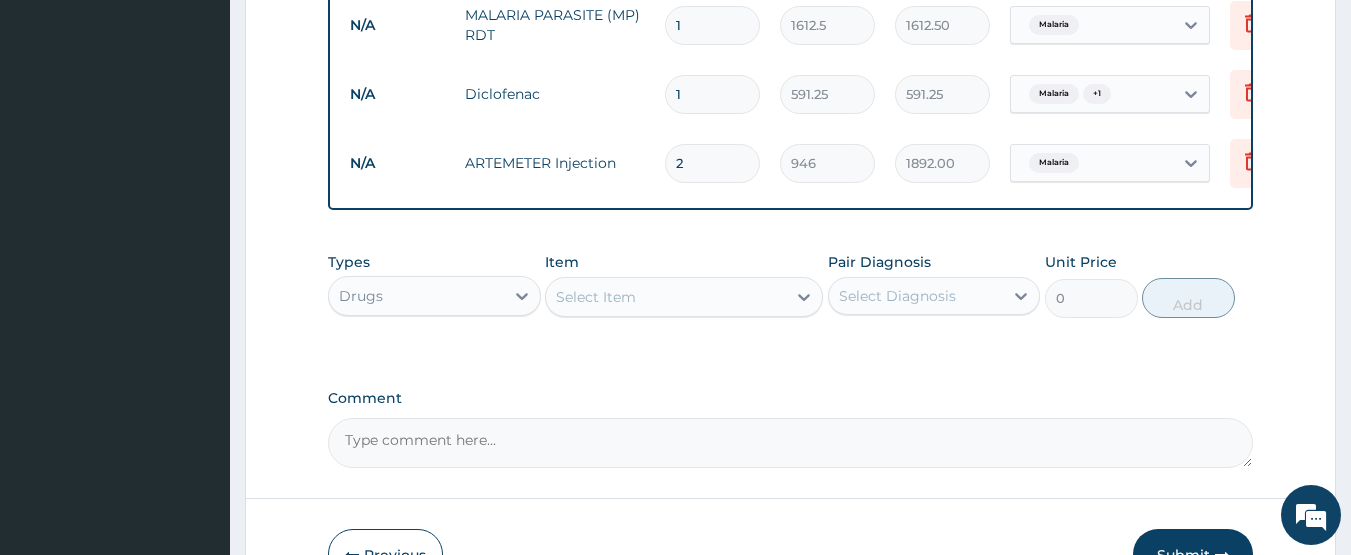 type on "2" 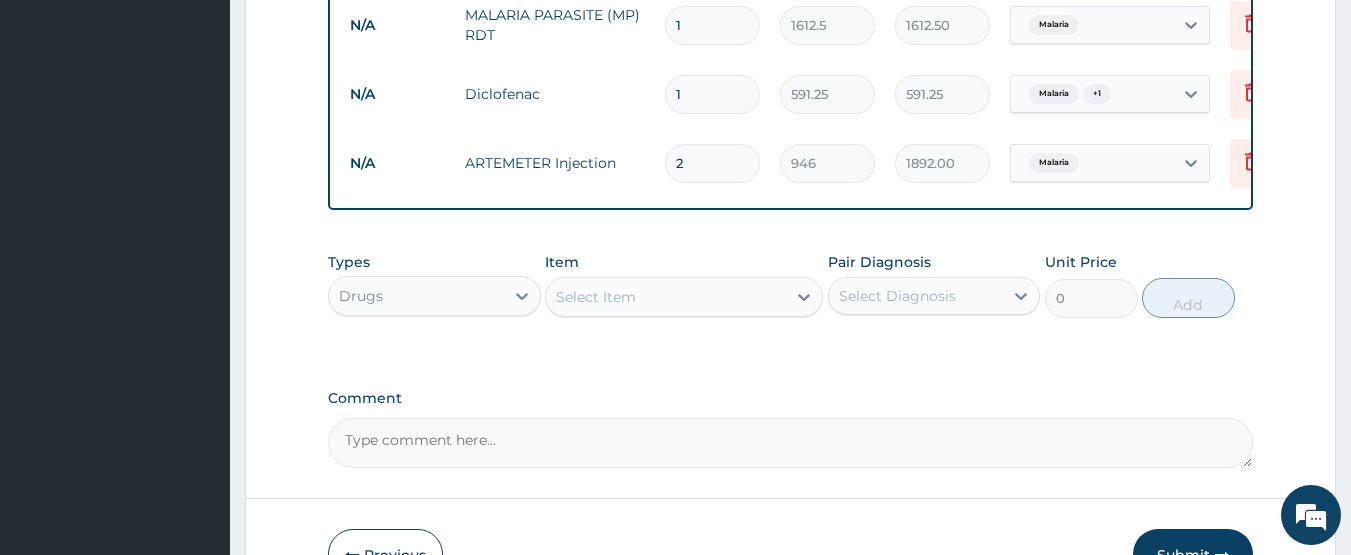 click on "Select Item" at bounding box center [666, 297] 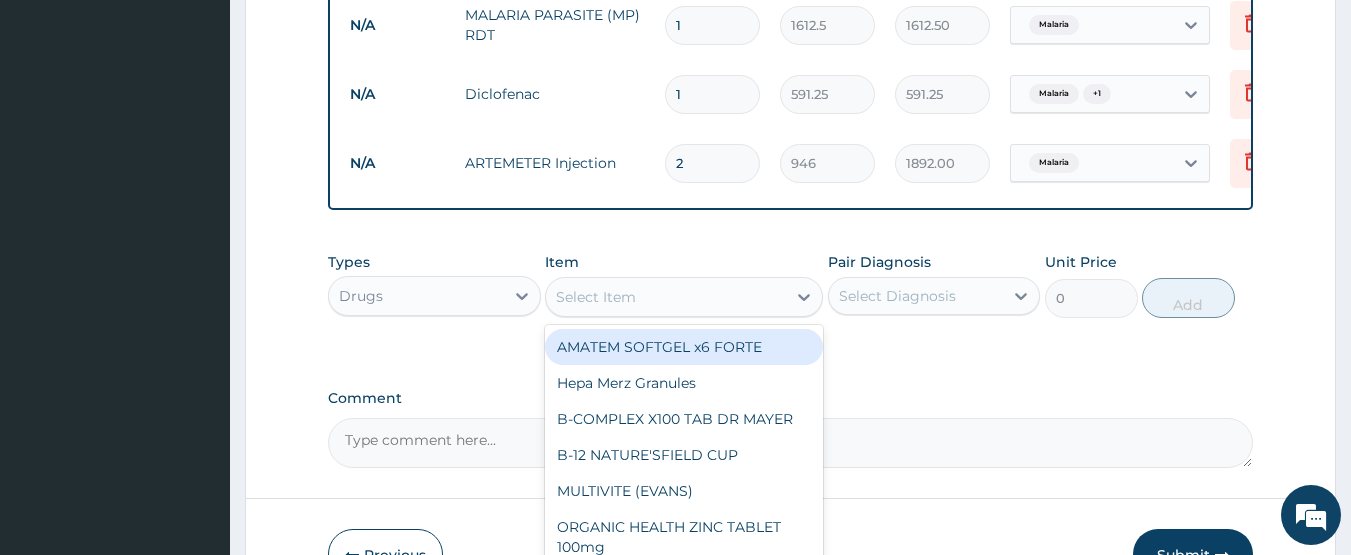 click on "AMATEM SOFTGEL x6 FORTE" at bounding box center (684, 347) 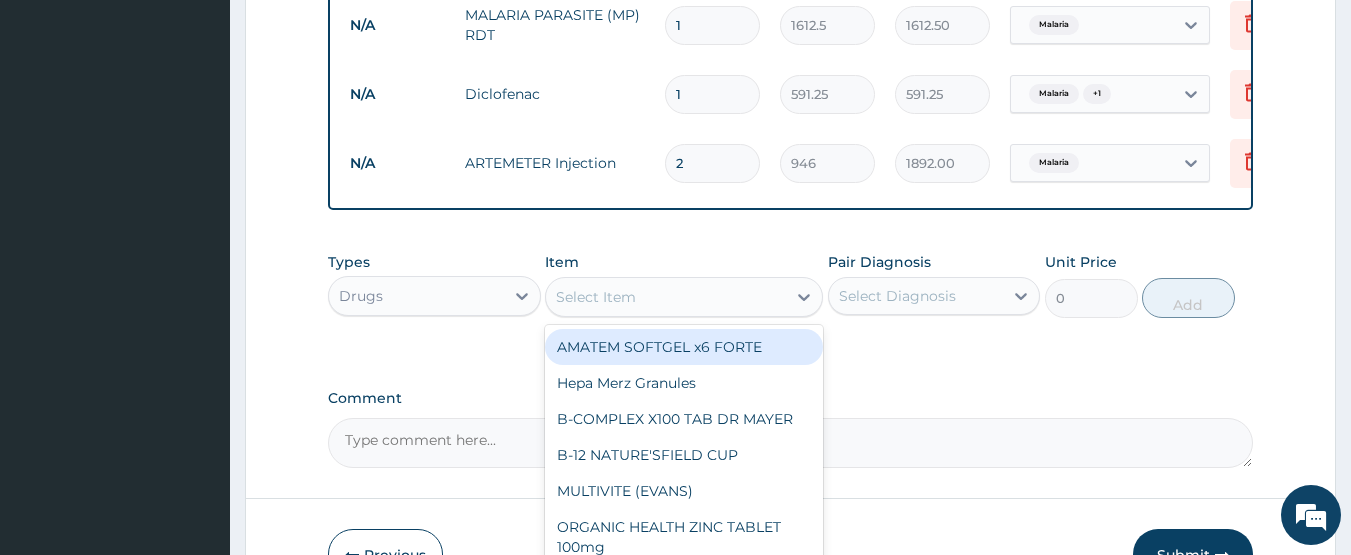 type on "473" 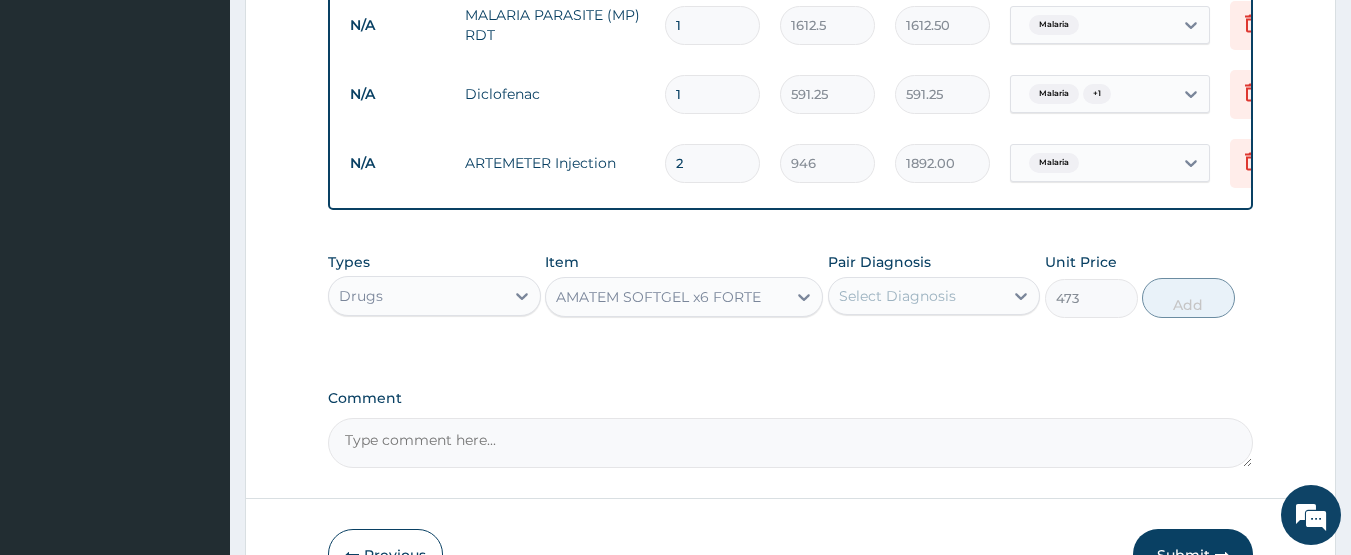drag, startPoint x: 929, startPoint y: 317, endPoint x: 924, endPoint y: 330, distance: 13.928389 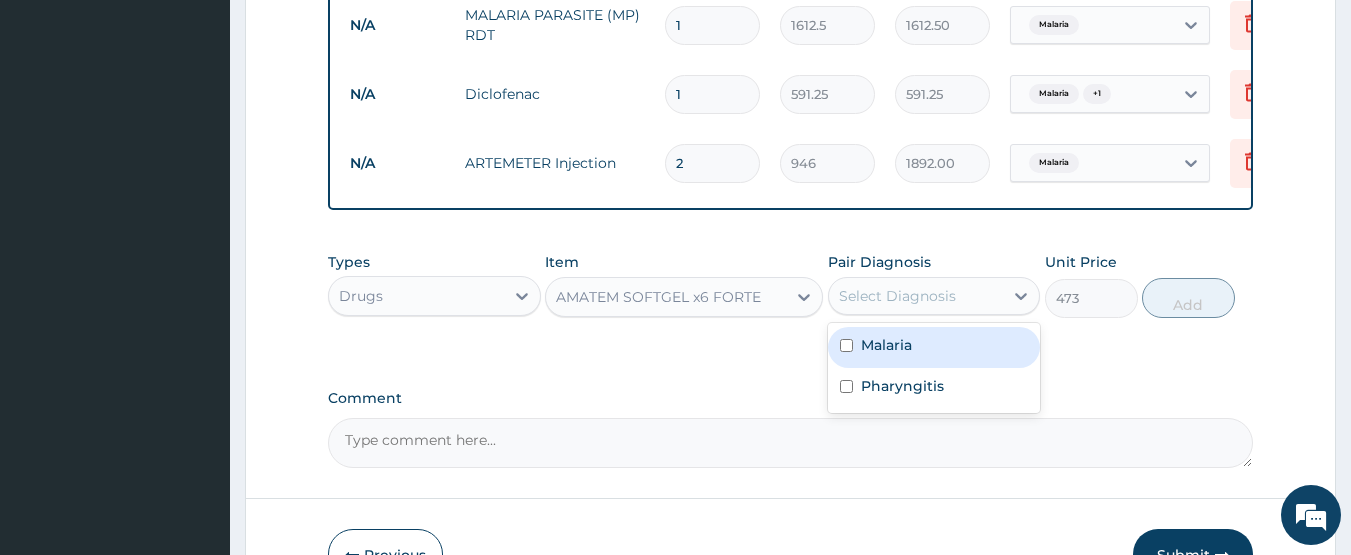 drag, startPoint x: 911, startPoint y: 359, endPoint x: 1115, endPoint y: 314, distance: 208.90428 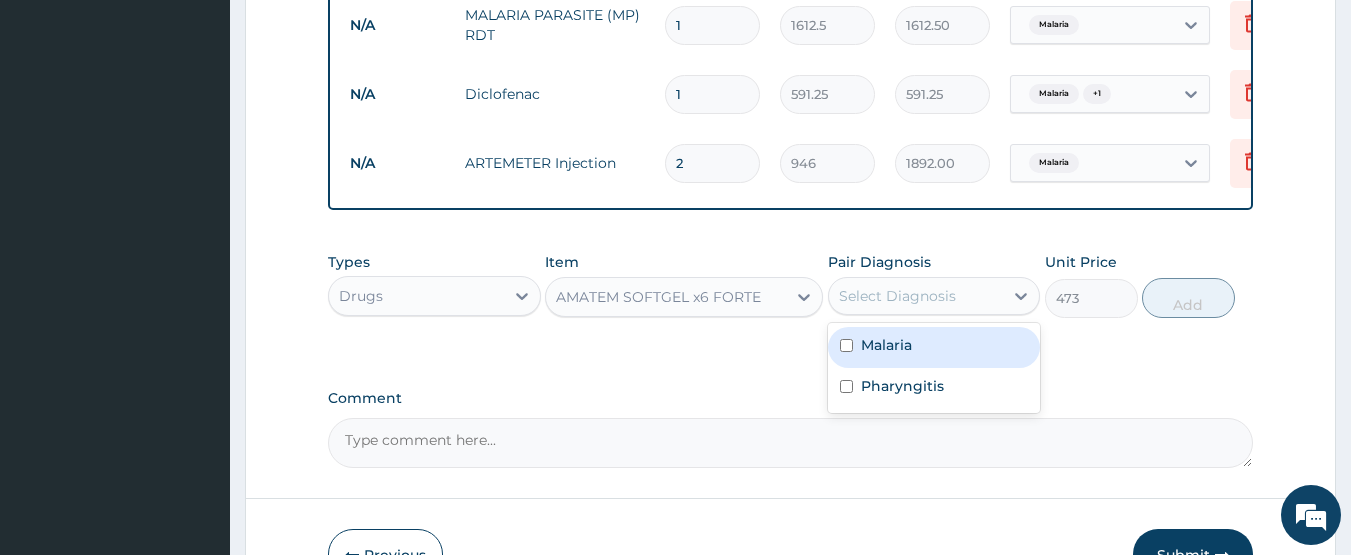 click on "Malaria" at bounding box center [934, 347] 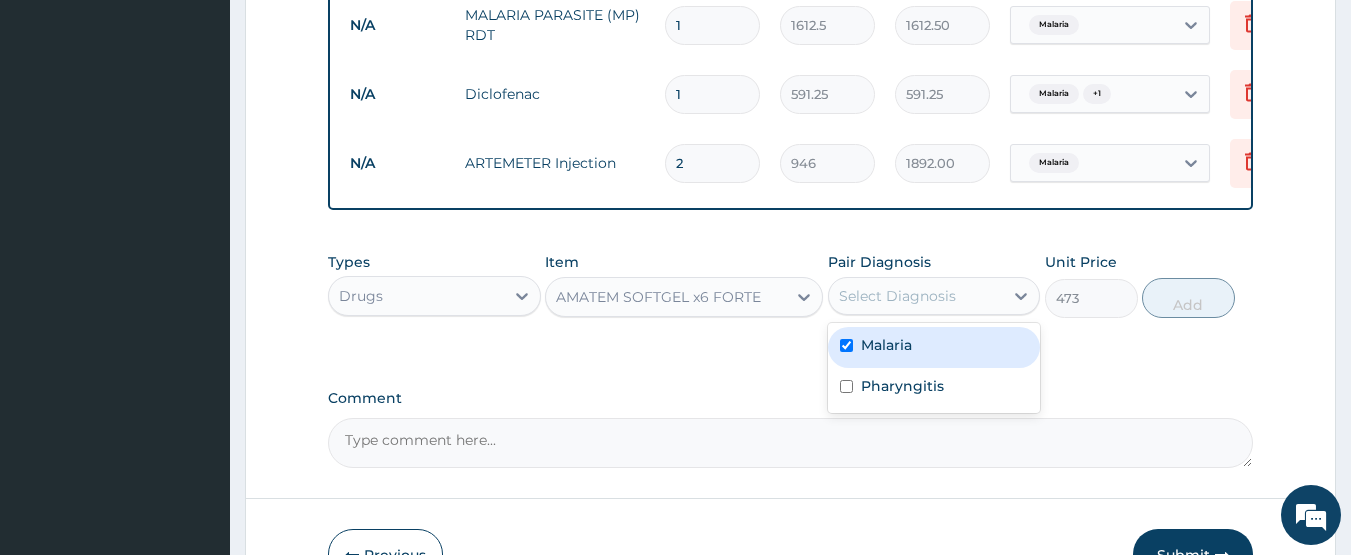 checkbox on "true" 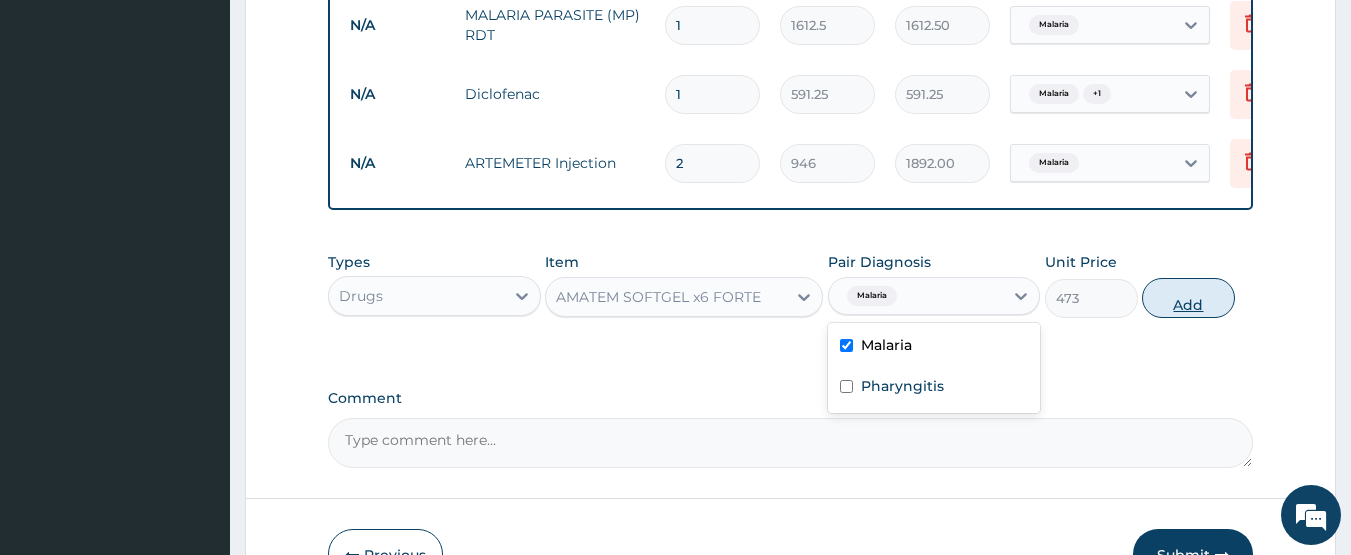 click on "Add" at bounding box center [1188, 298] 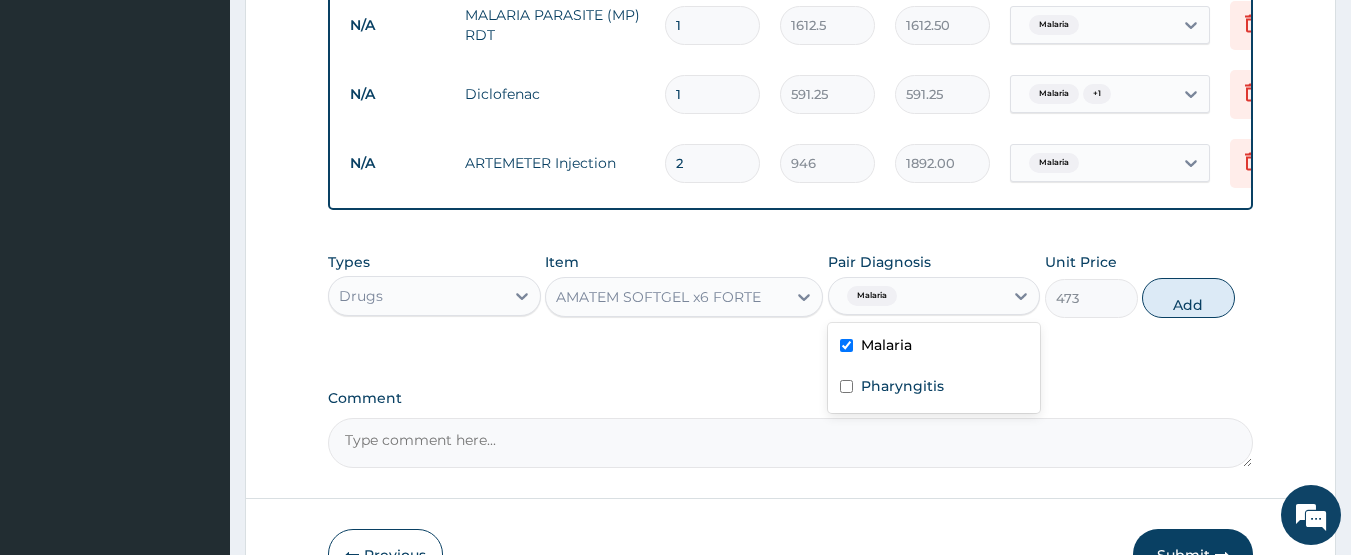 type on "0" 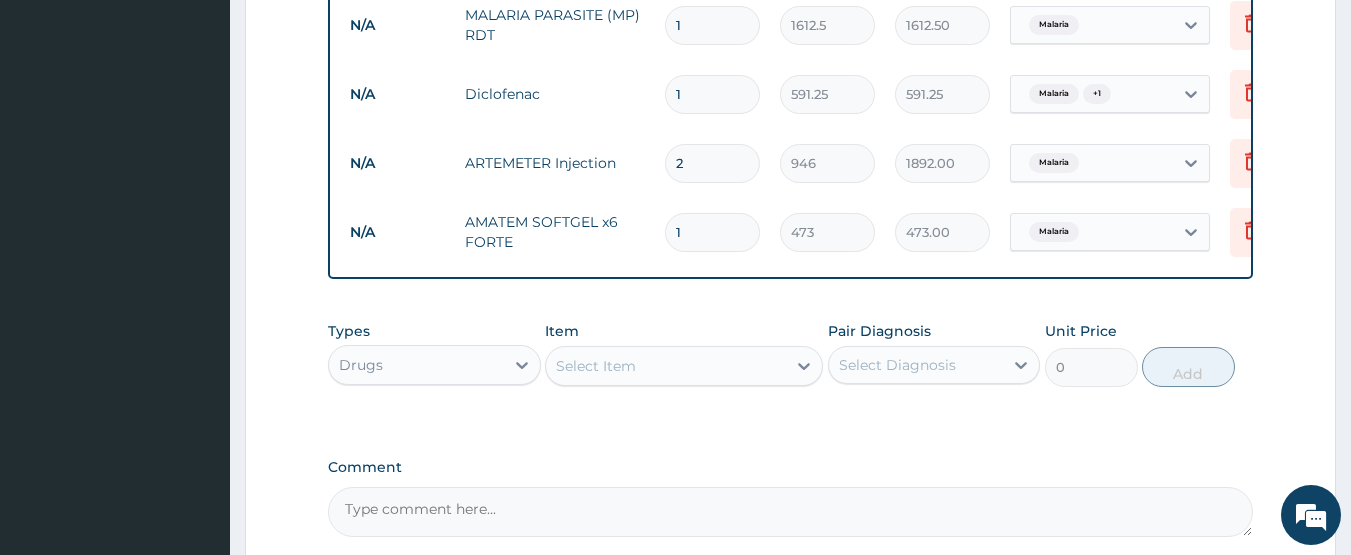 type 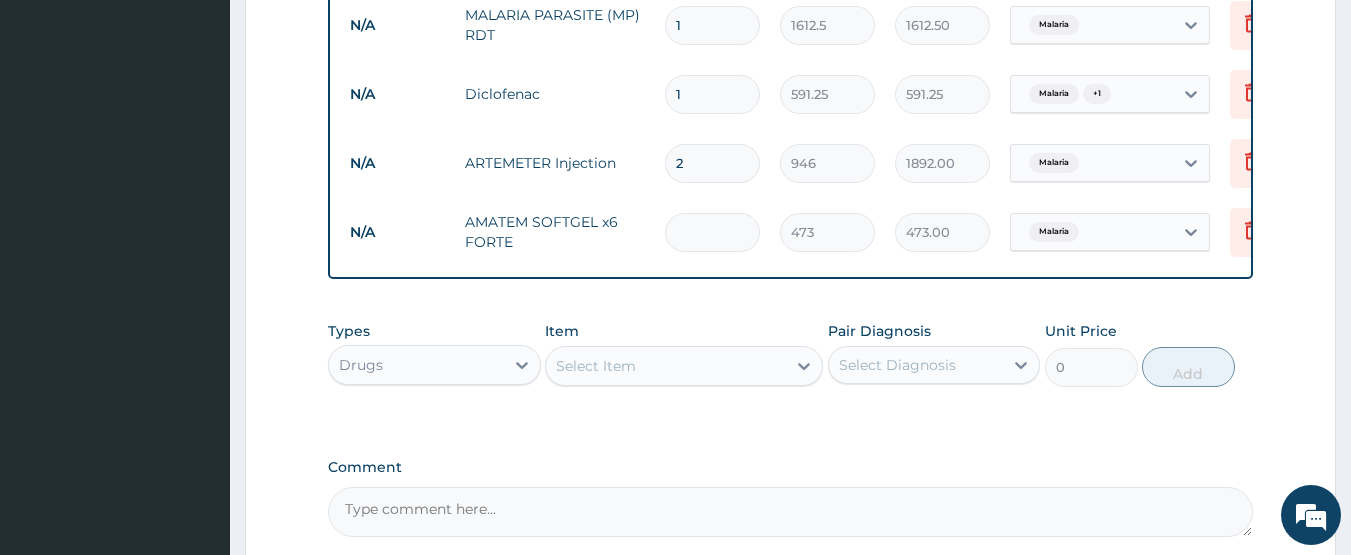 type on "0.00" 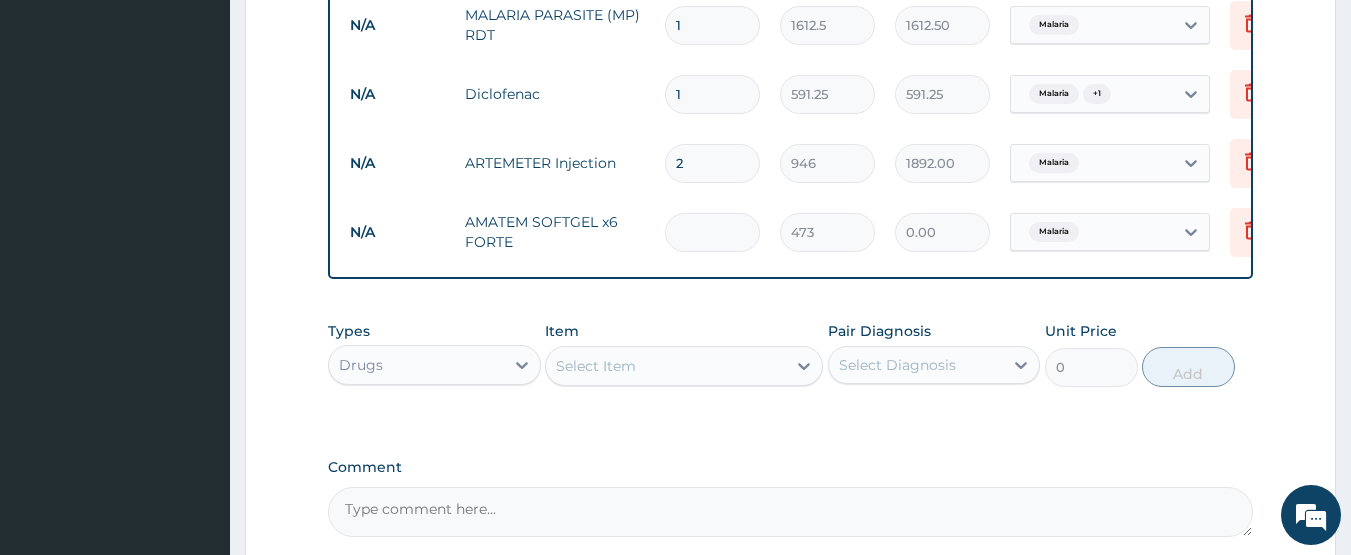 type on "6" 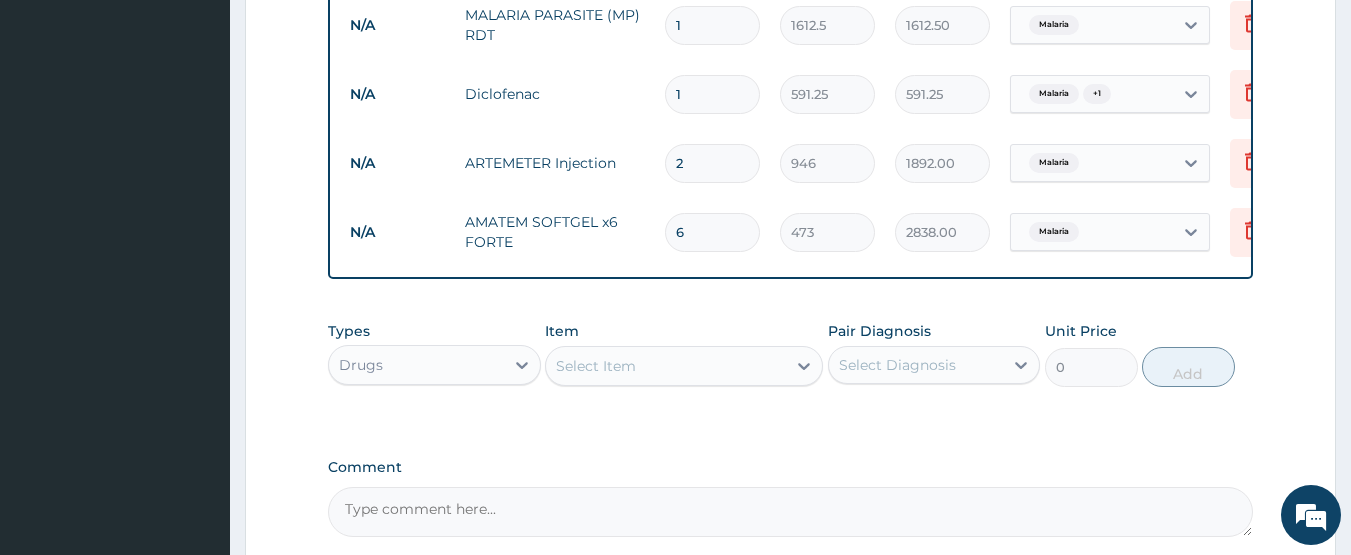 type on "6" 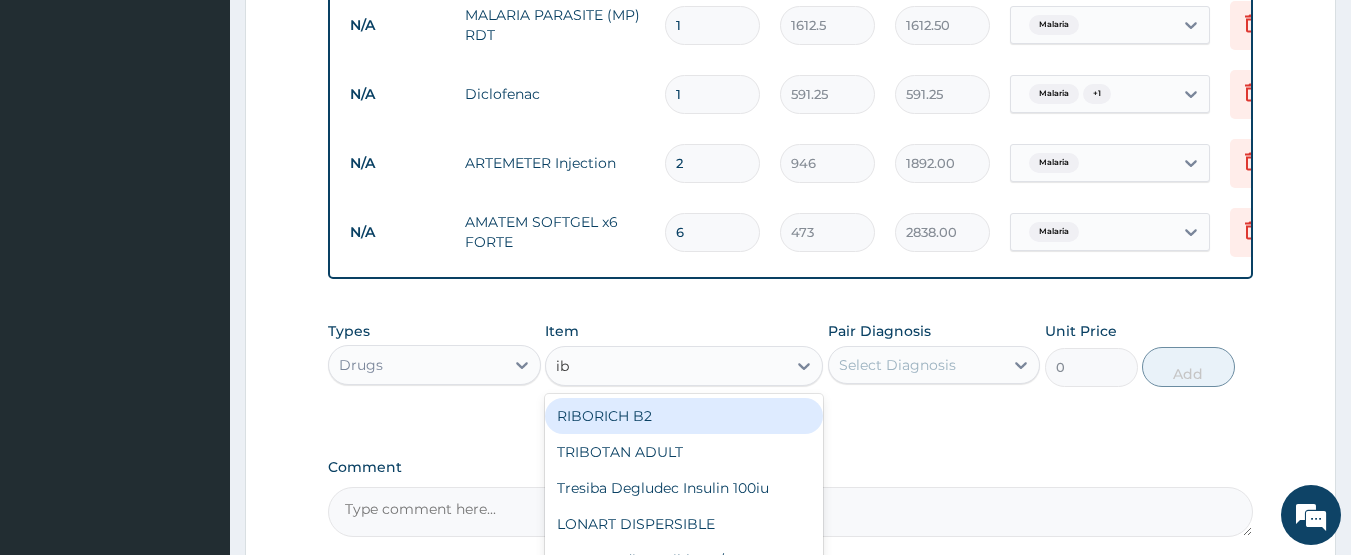 type on "ibu" 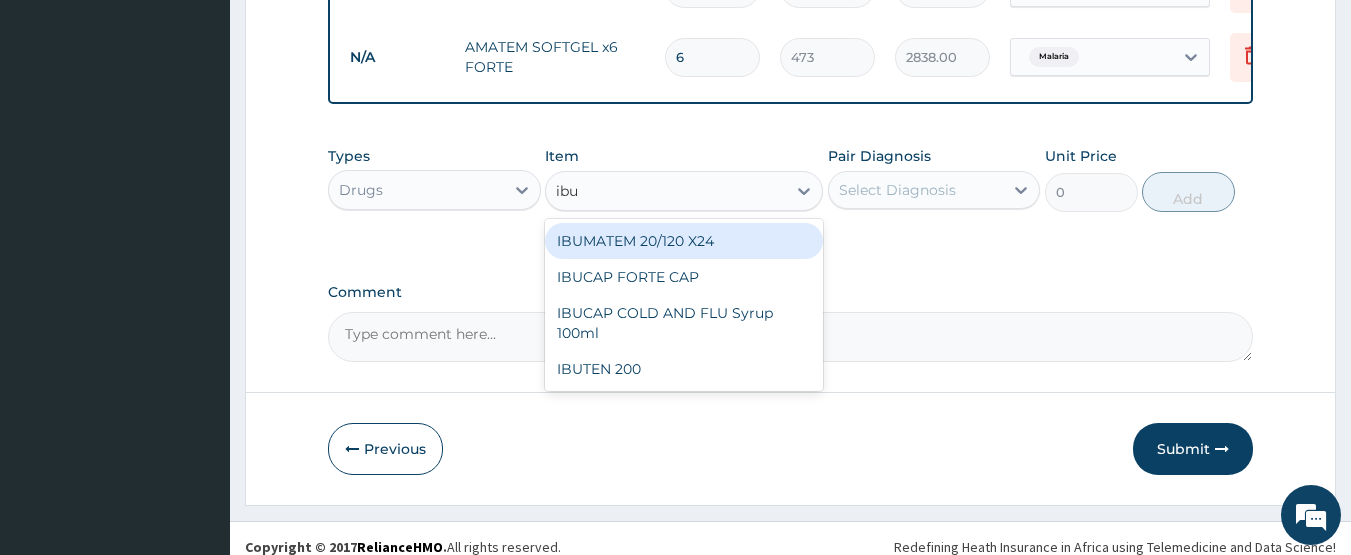 scroll, scrollTop: 1167, scrollLeft: 0, axis: vertical 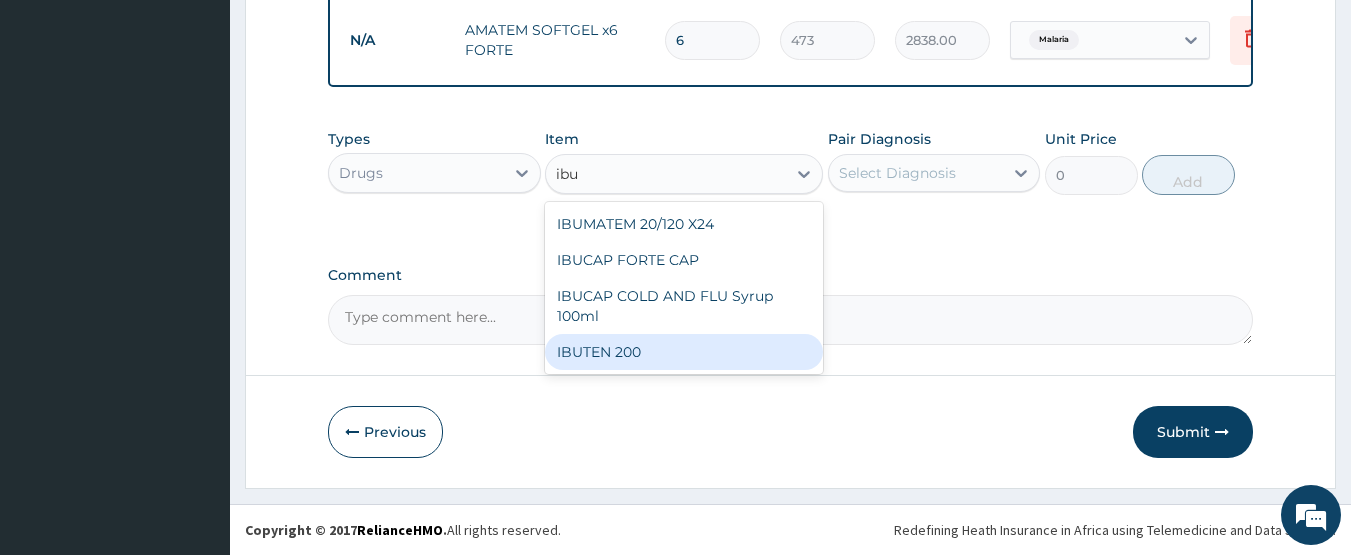 click on "IBUTEN 200" at bounding box center [684, 352] 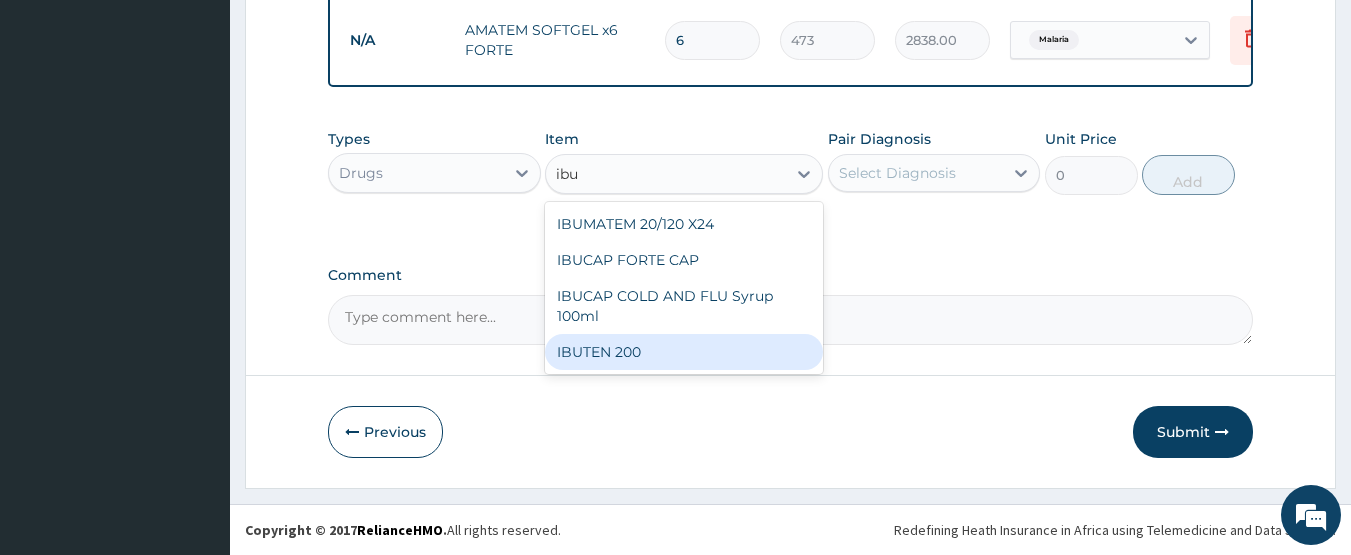 type 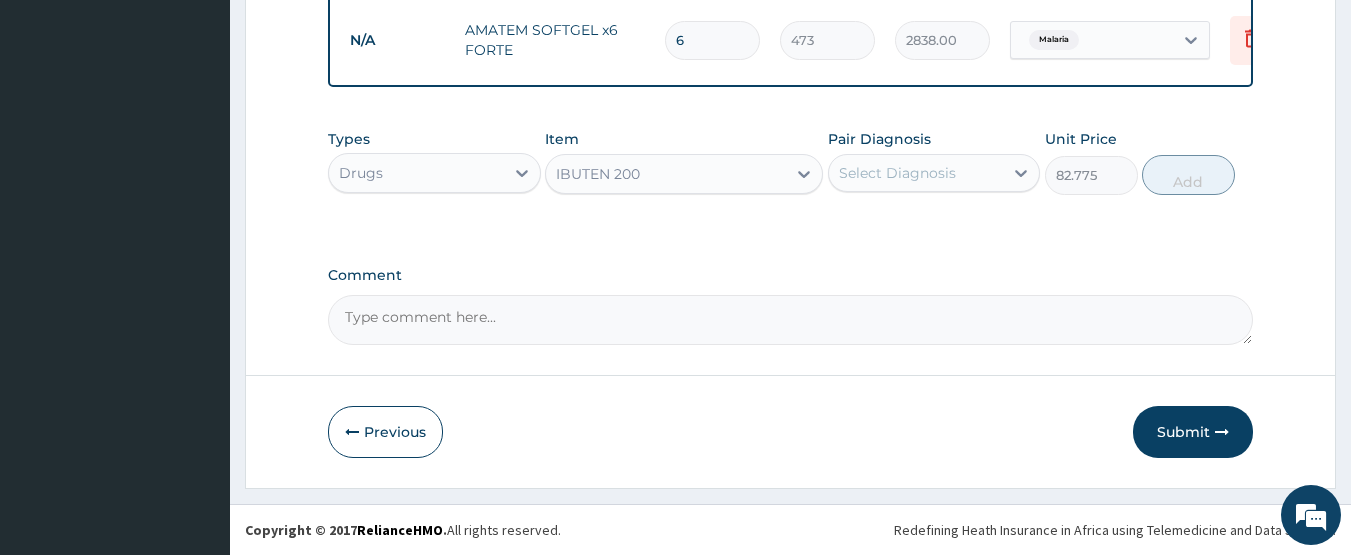 click on "Select Diagnosis" at bounding box center [897, 173] 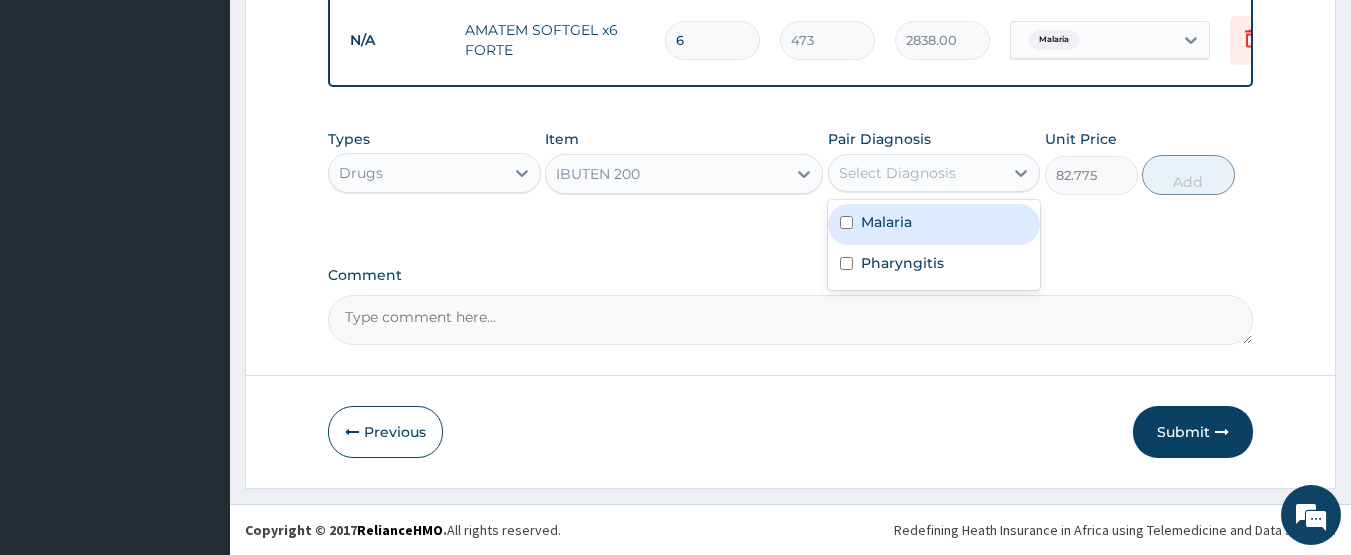 drag, startPoint x: 895, startPoint y: 224, endPoint x: 893, endPoint y: 242, distance: 18.110771 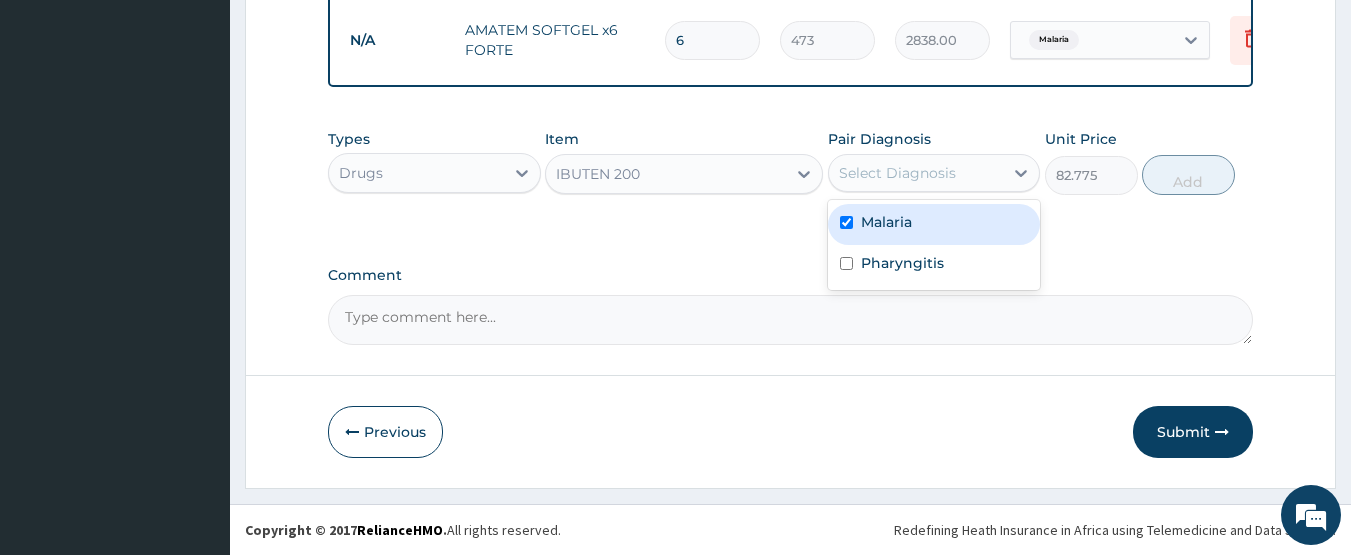 checkbox on "true" 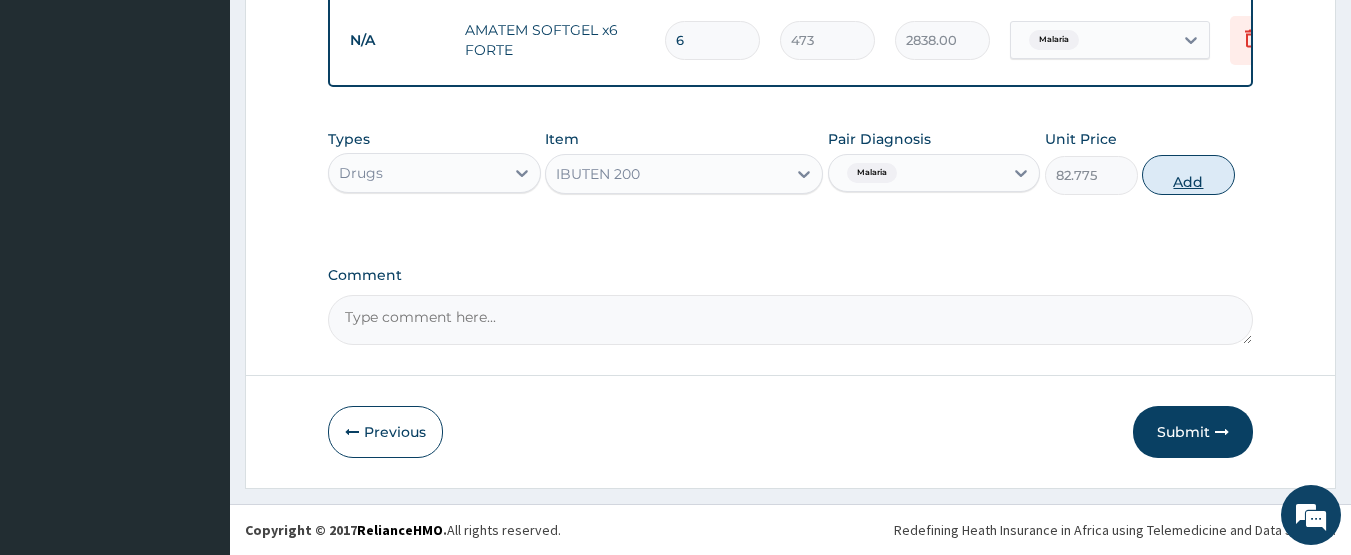 click on "Add" at bounding box center [1188, 175] 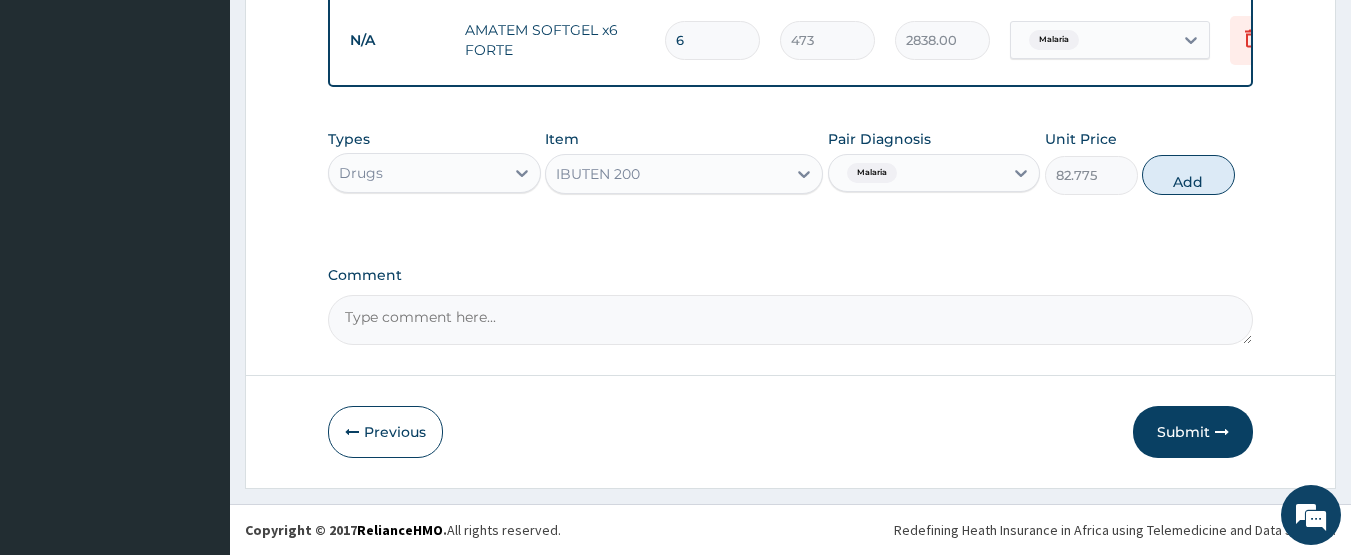 type on "0" 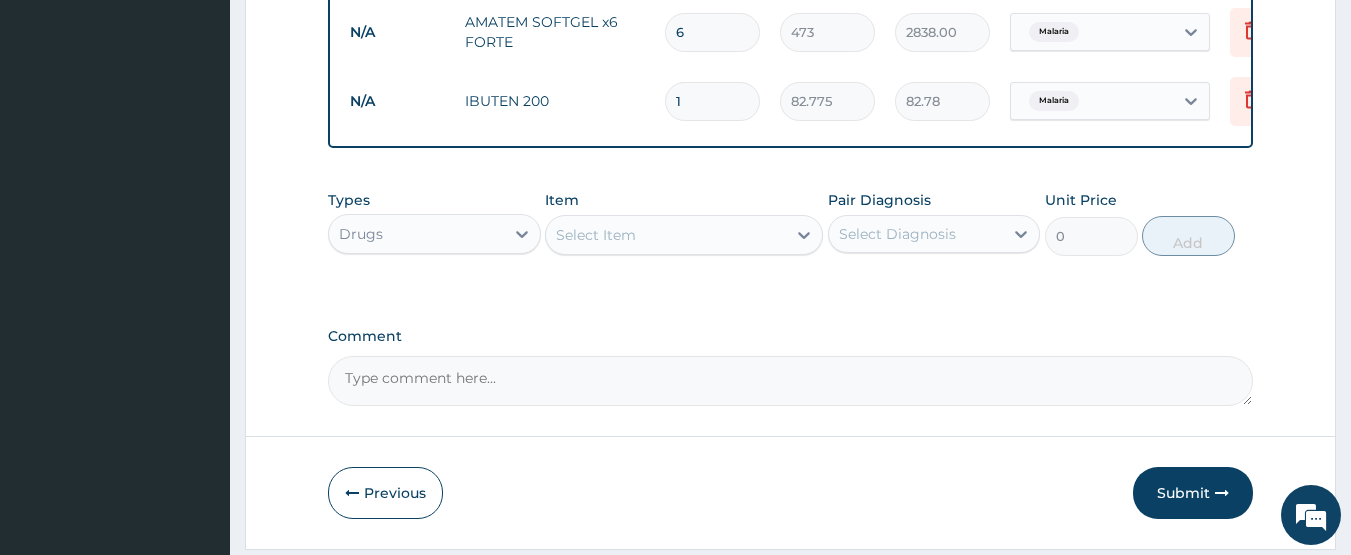 type on "12" 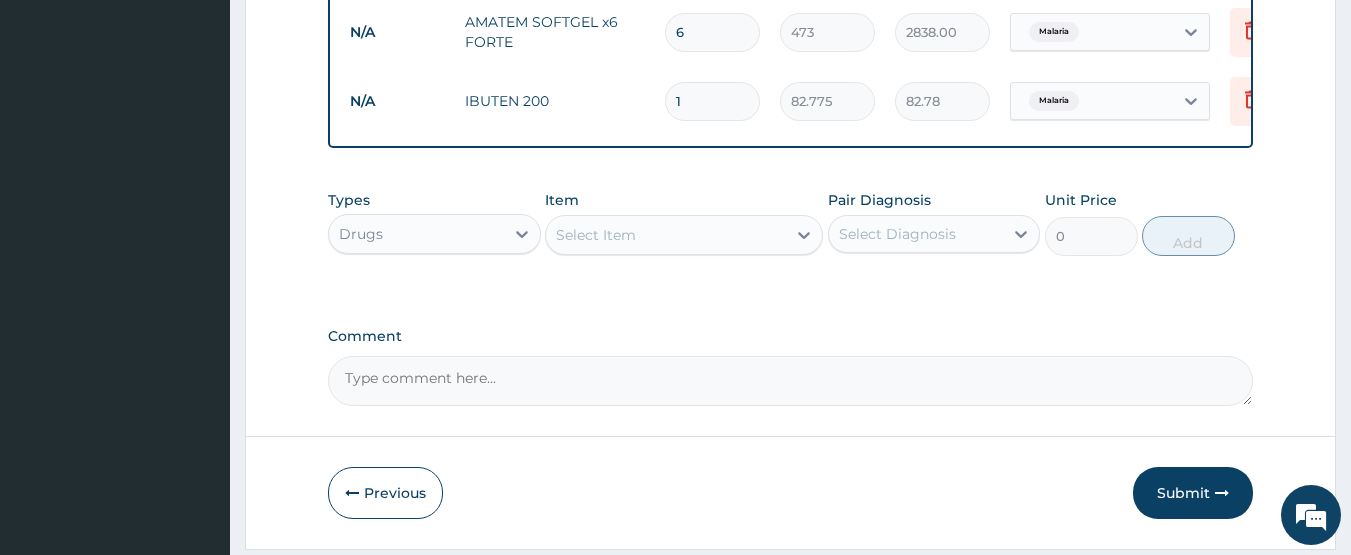 type on "993.30" 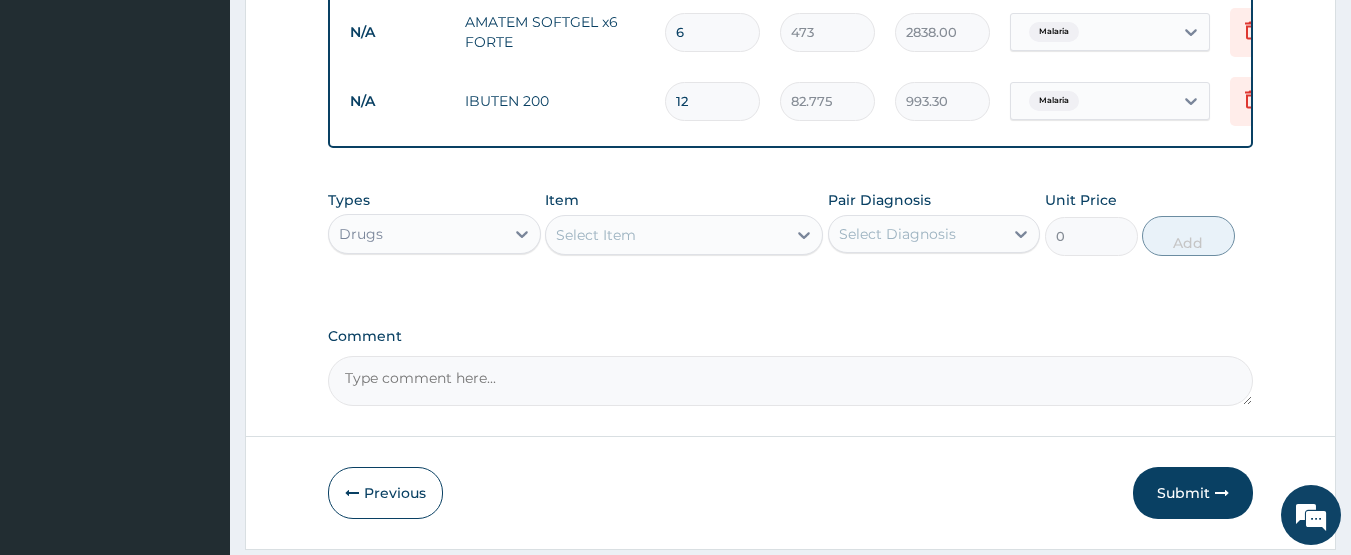 type on "12" 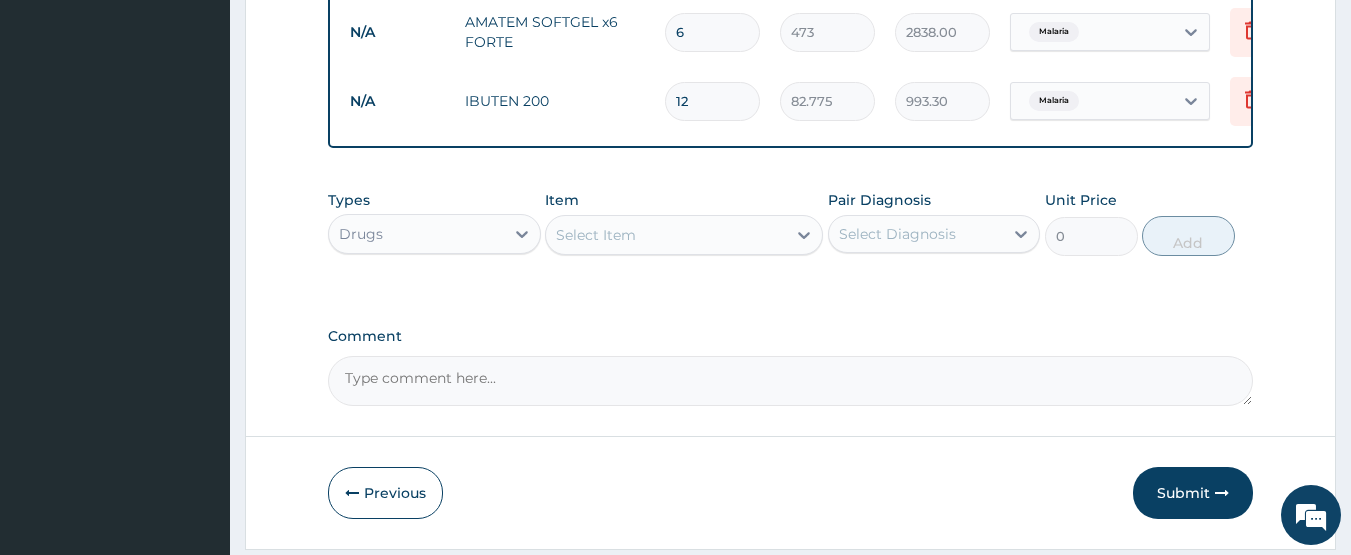 click on "Select Item" at bounding box center [596, 235] 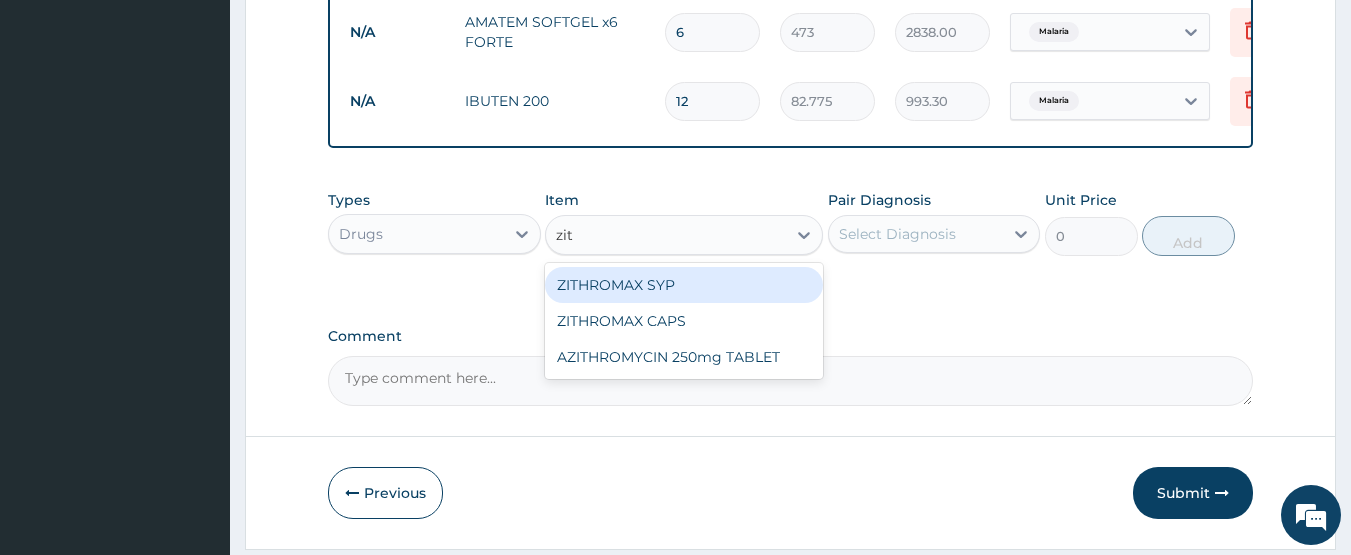 type on "zith" 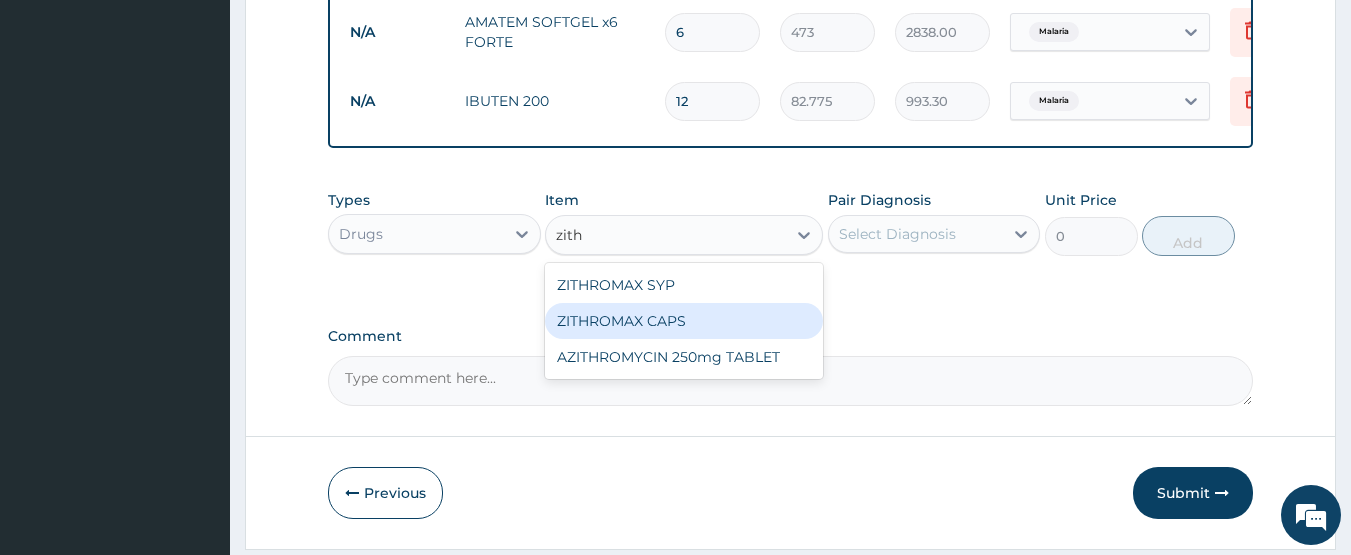 click on "ZITHROMAX CAPS" at bounding box center [684, 321] 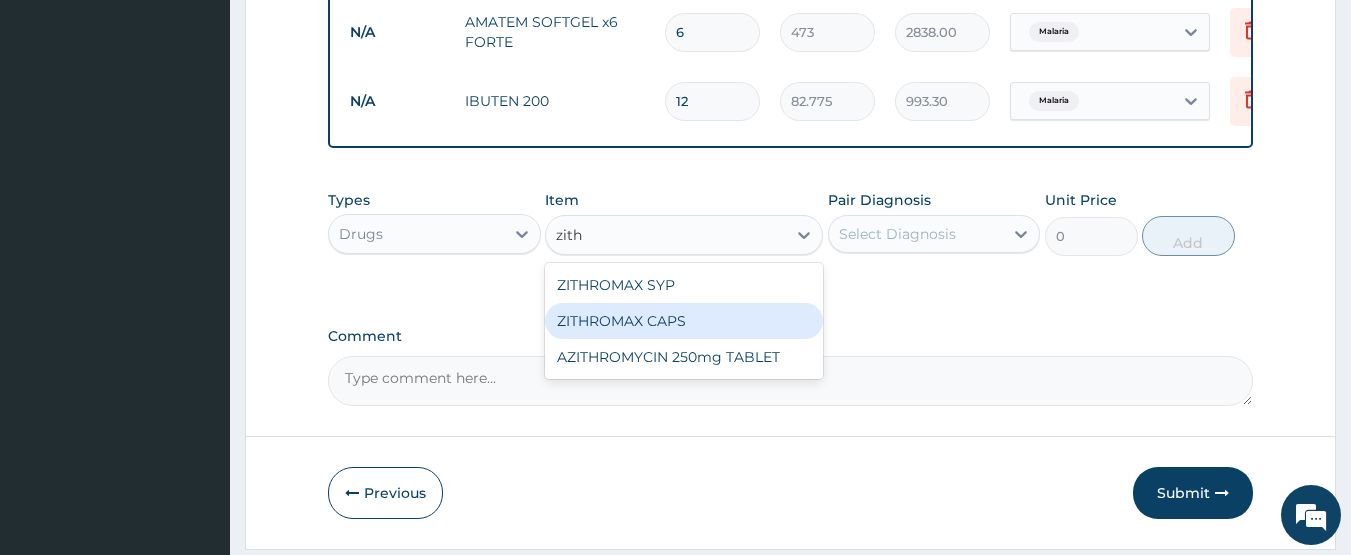 type 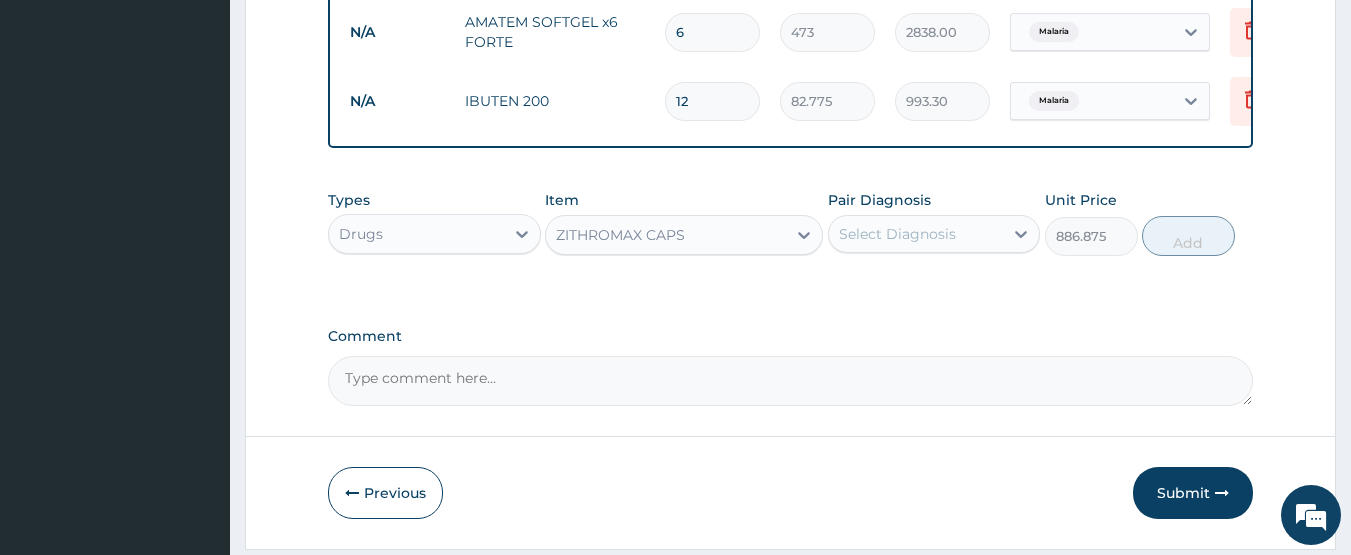 click on "Select Diagnosis" at bounding box center [897, 234] 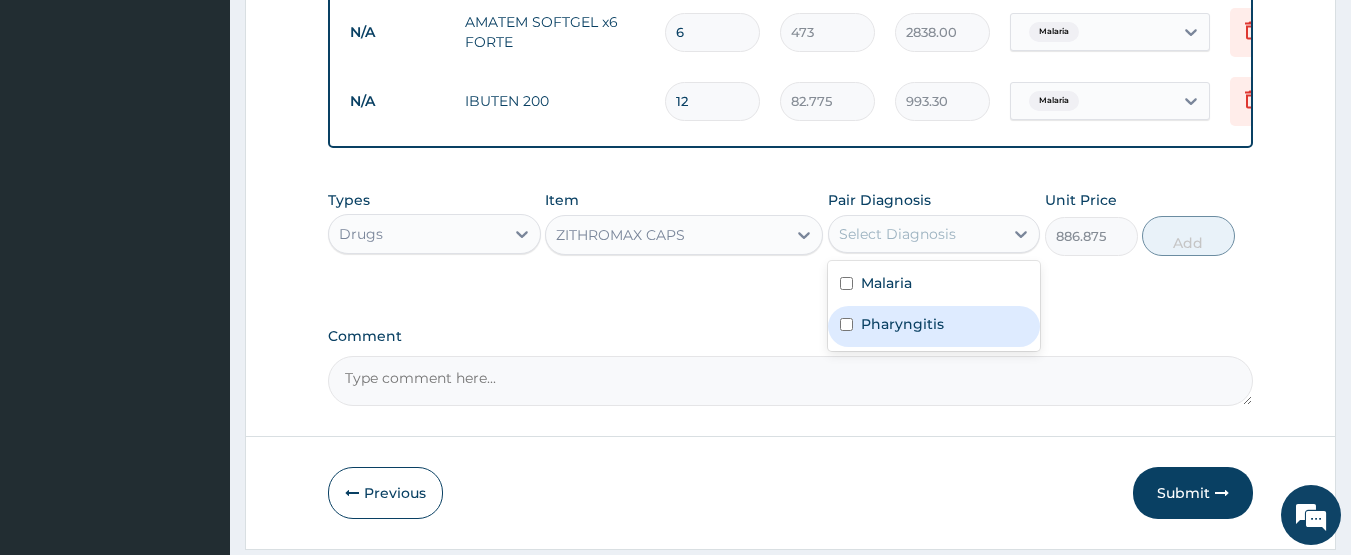 click on "Pharyngitis" at bounding box center [902, 324] 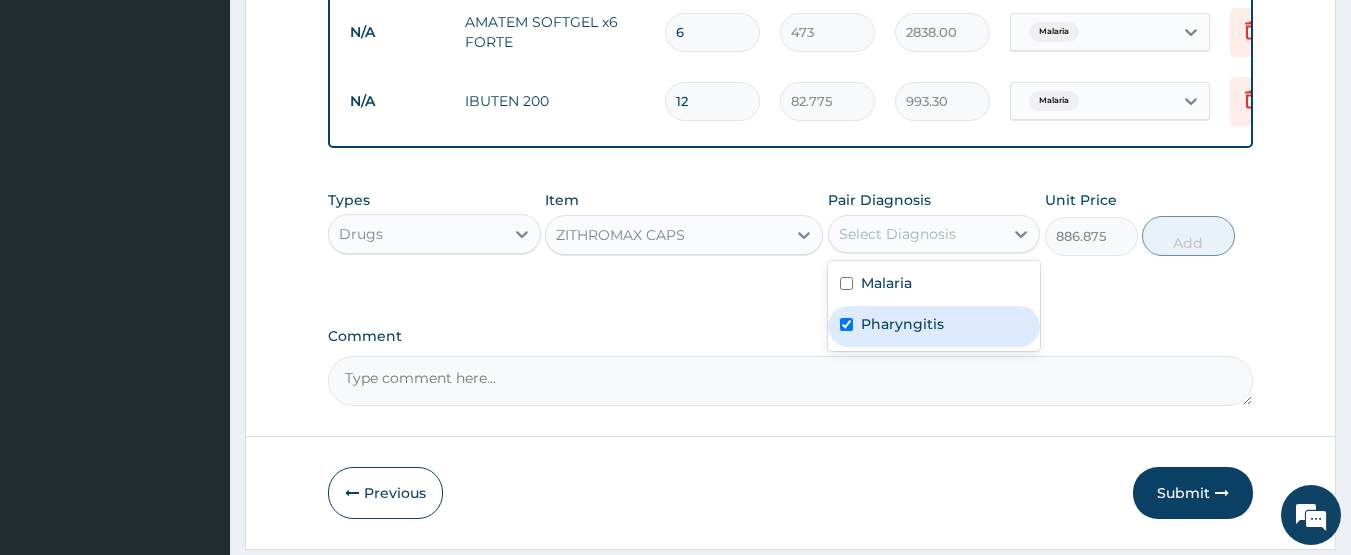 checkbox on "true" 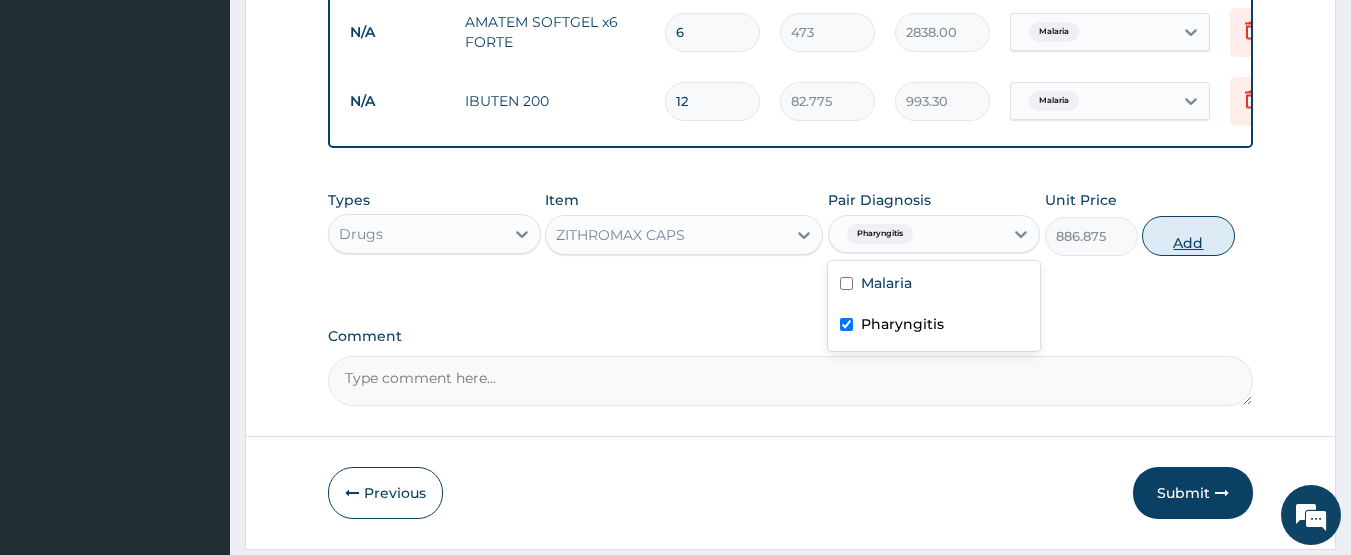 click on "Add" at bounding box center [1188, 236] 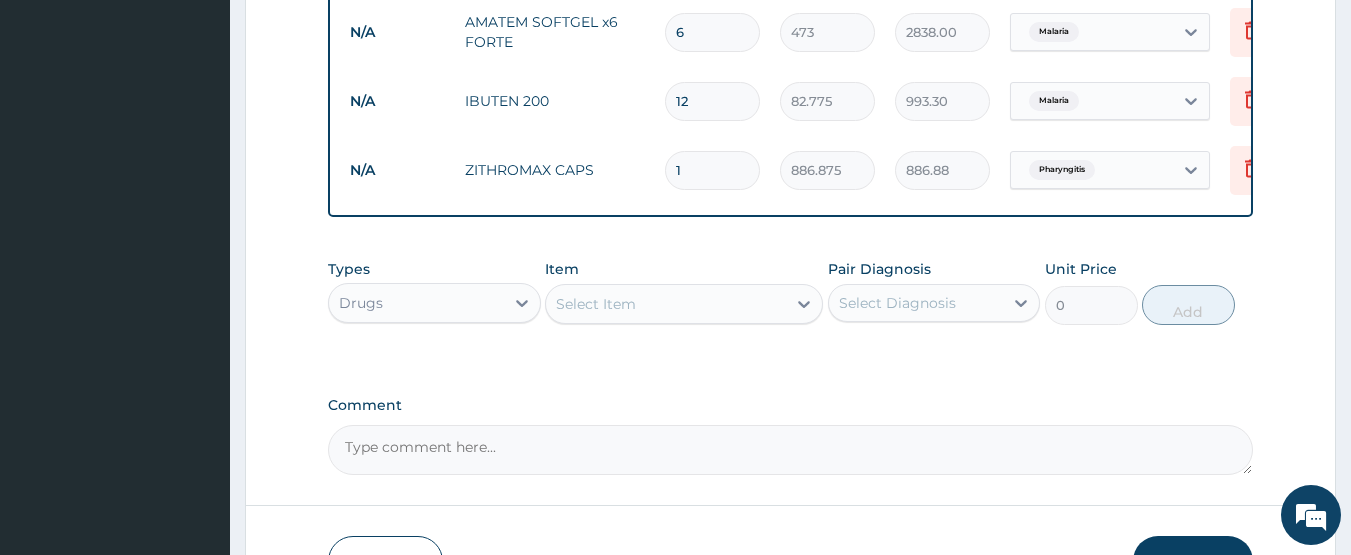 type 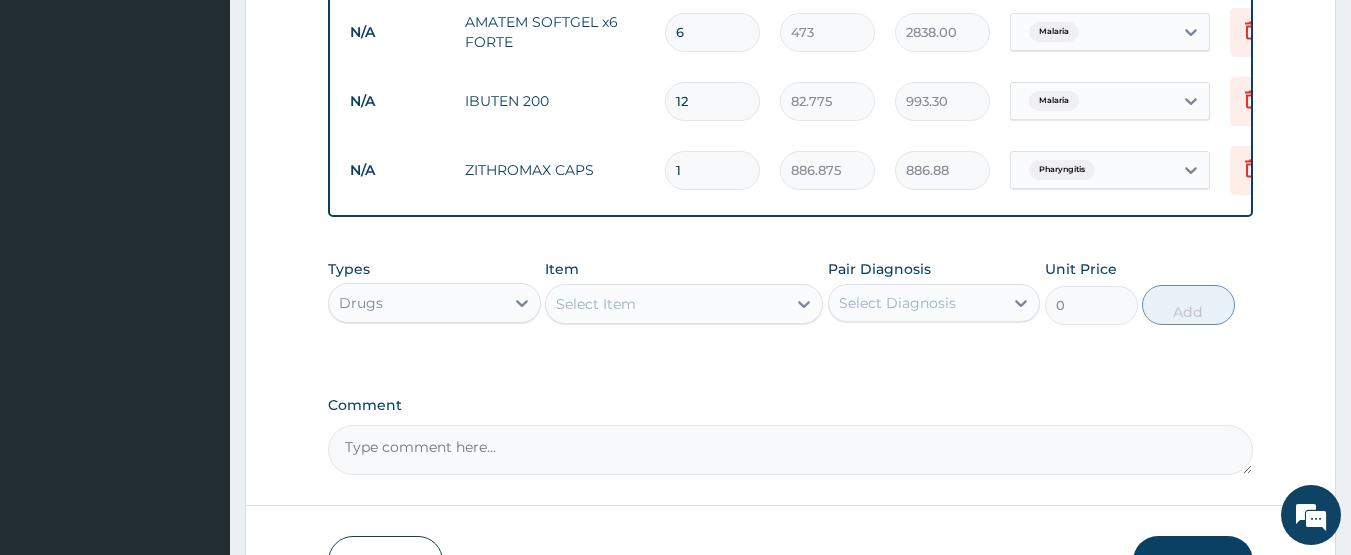type on "0.00" 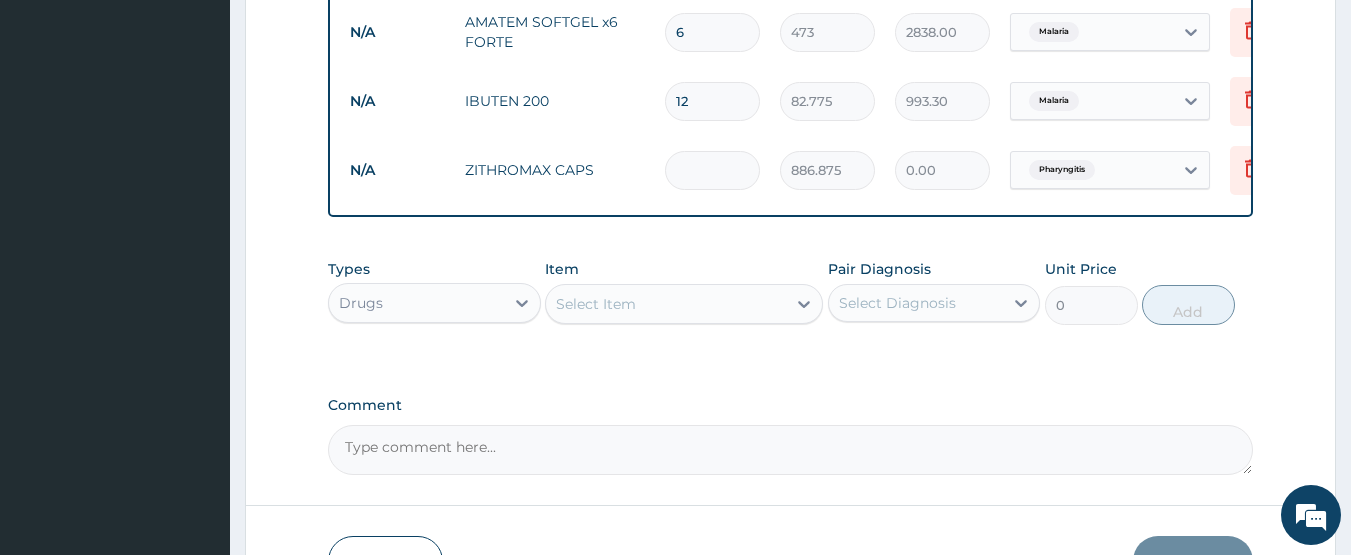 type on "3" 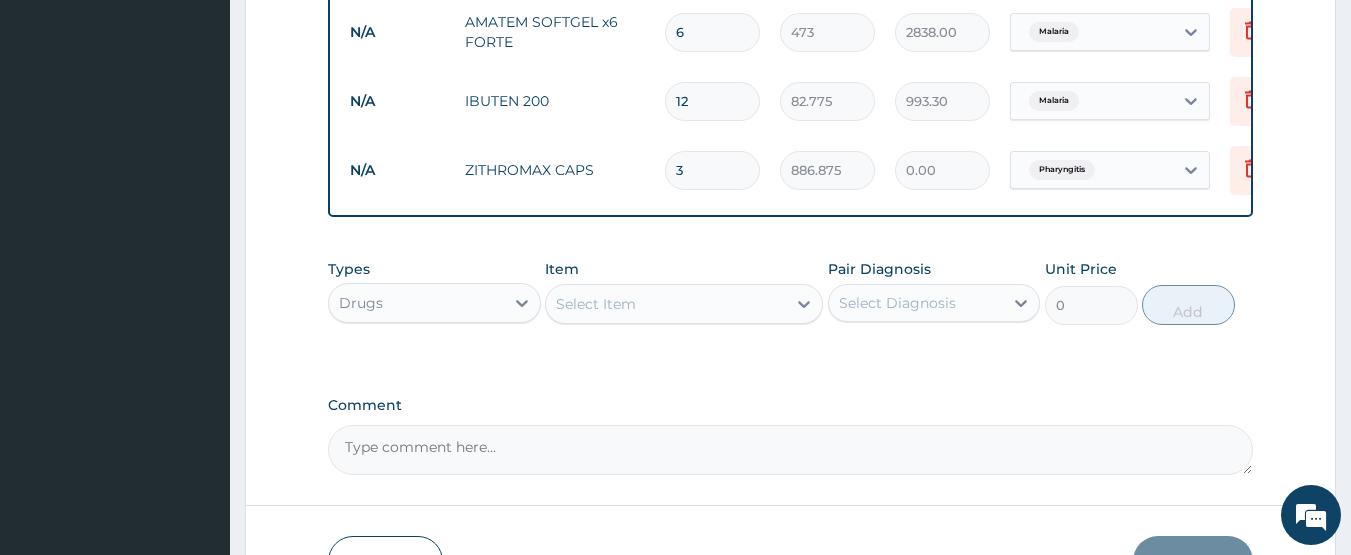 type on "2660.63" 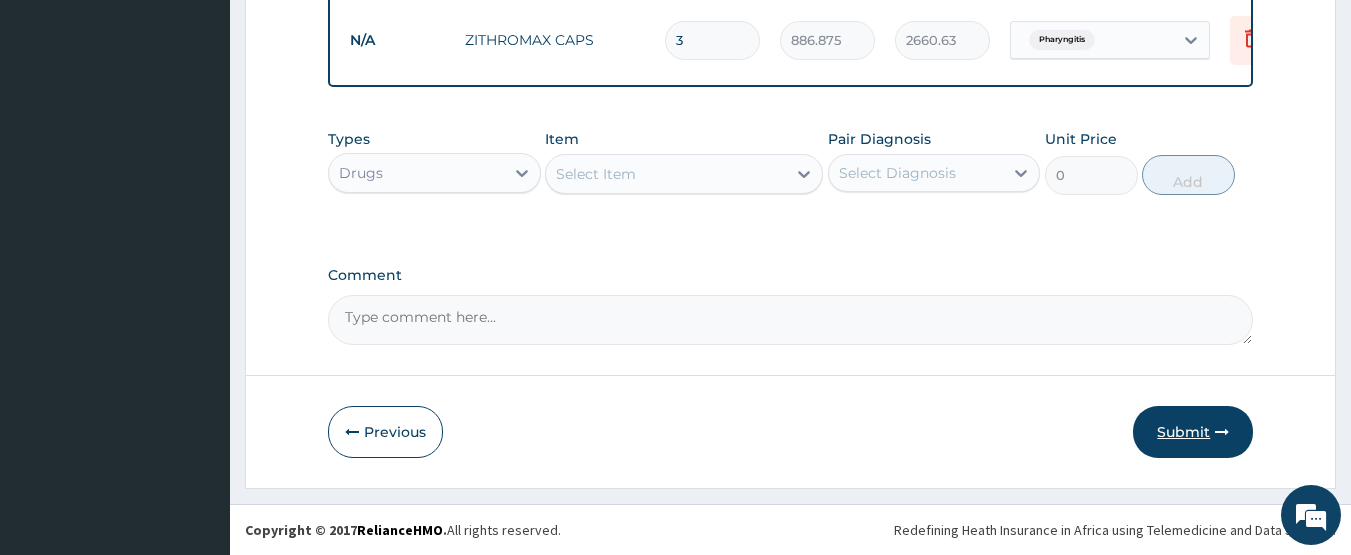 type on "3" 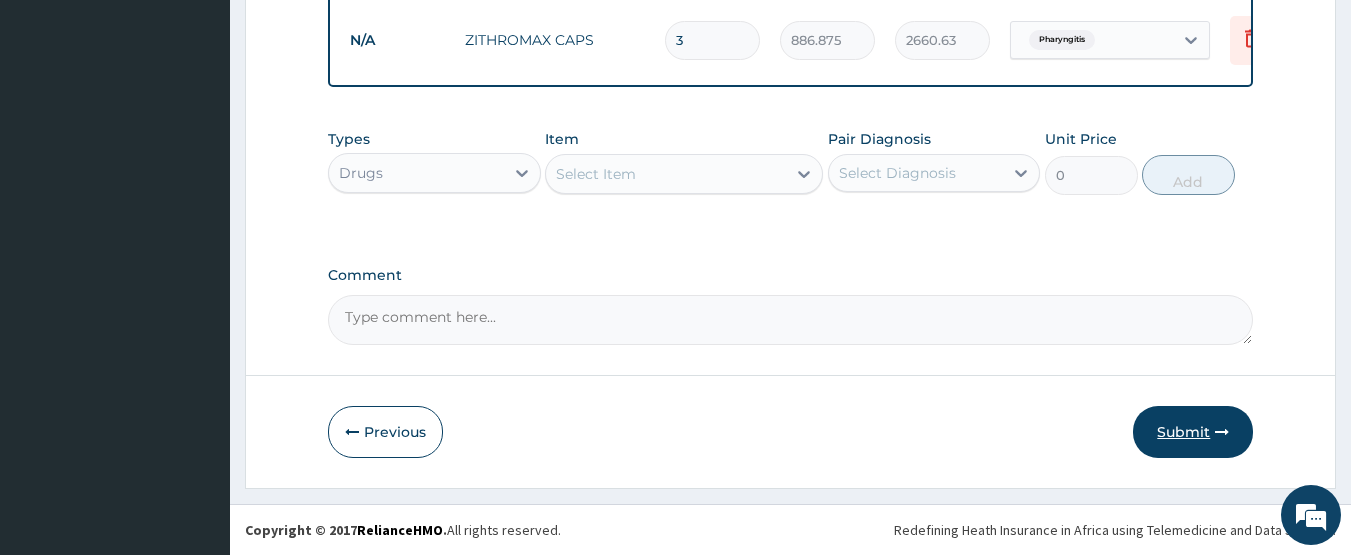 click on "Submit" at bounding box center (1193, 432) 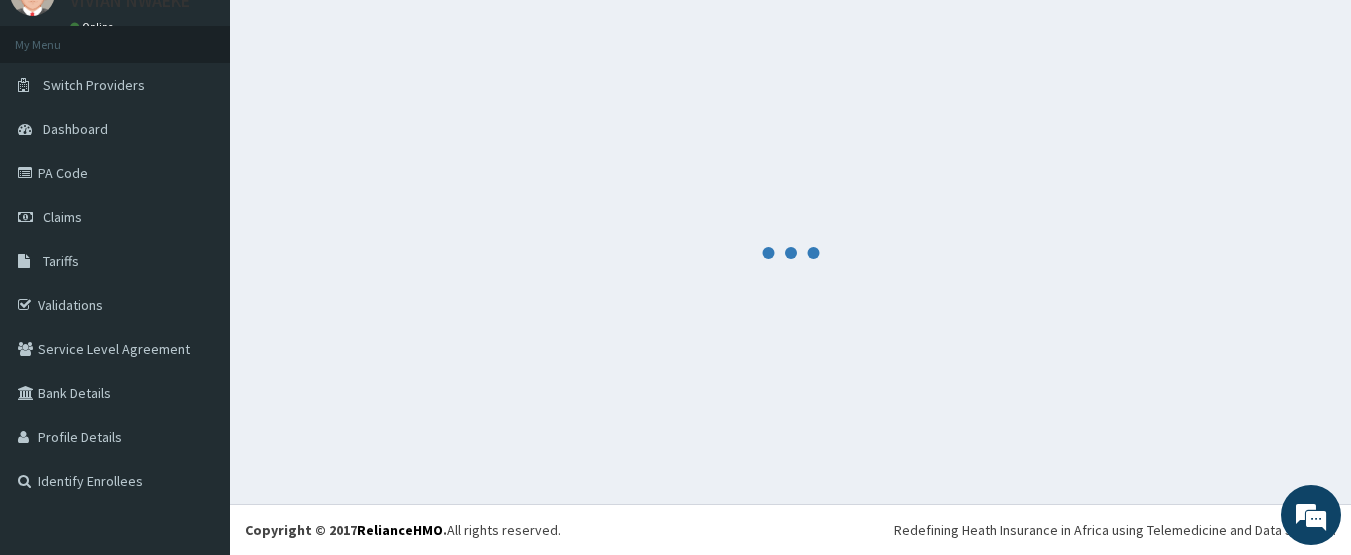 scroll, scrollTop: 1312, scrollLeft: 0, axis: vertical 